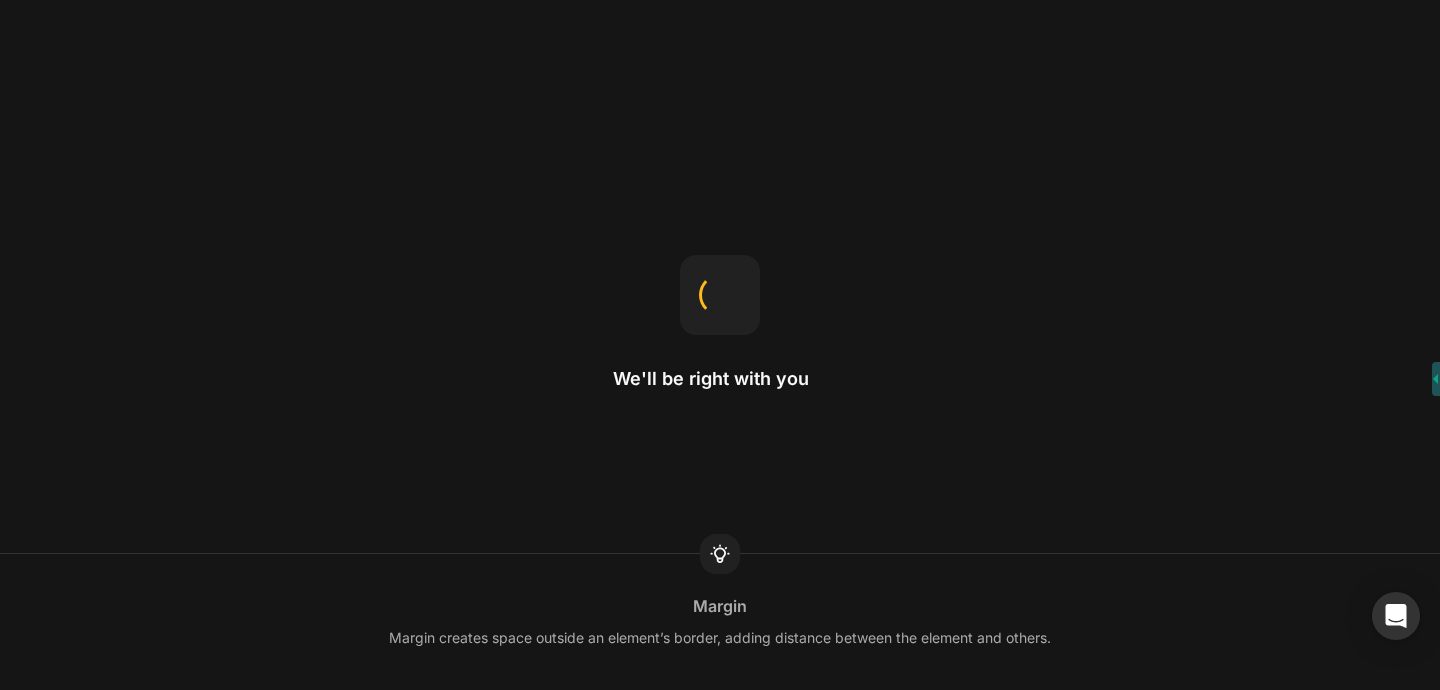 scroll, scrollTop: 0, scrollLeft: 0, axis: both 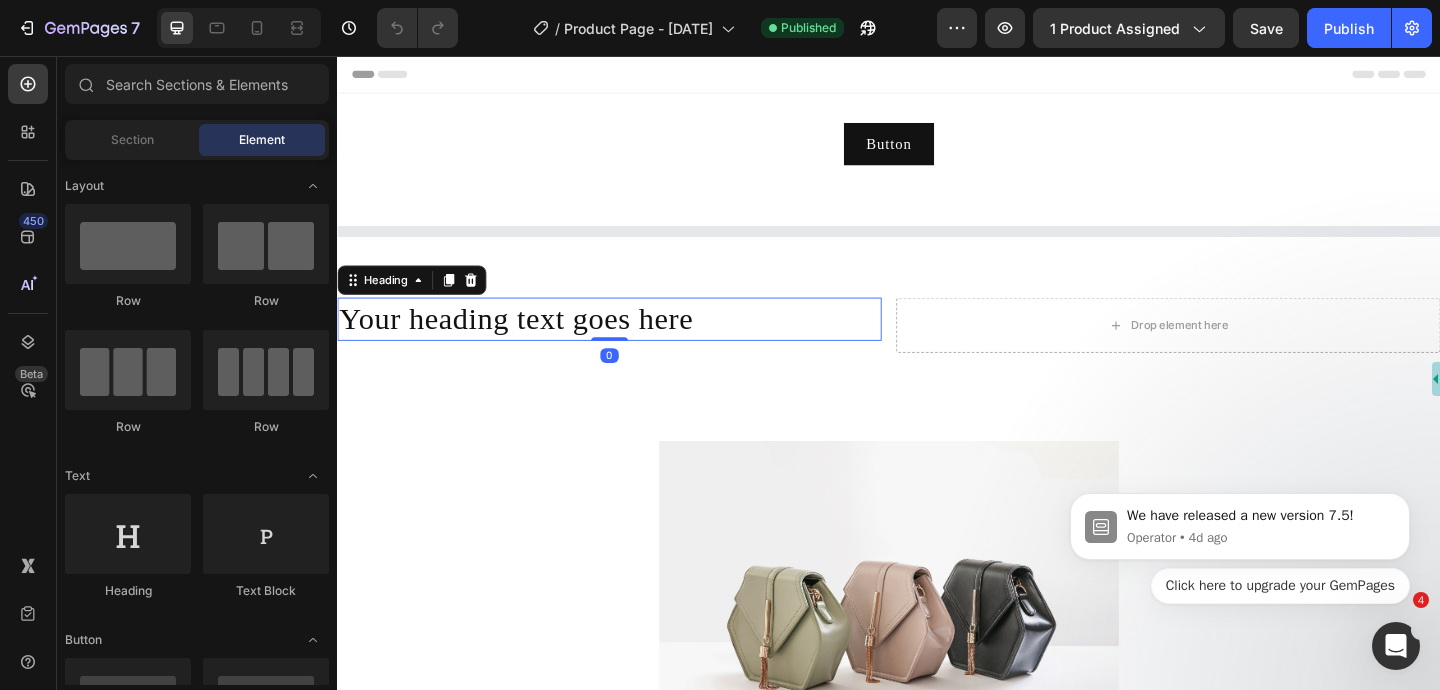 click on "Your heading text goes here" at bounding box center (633, 342) 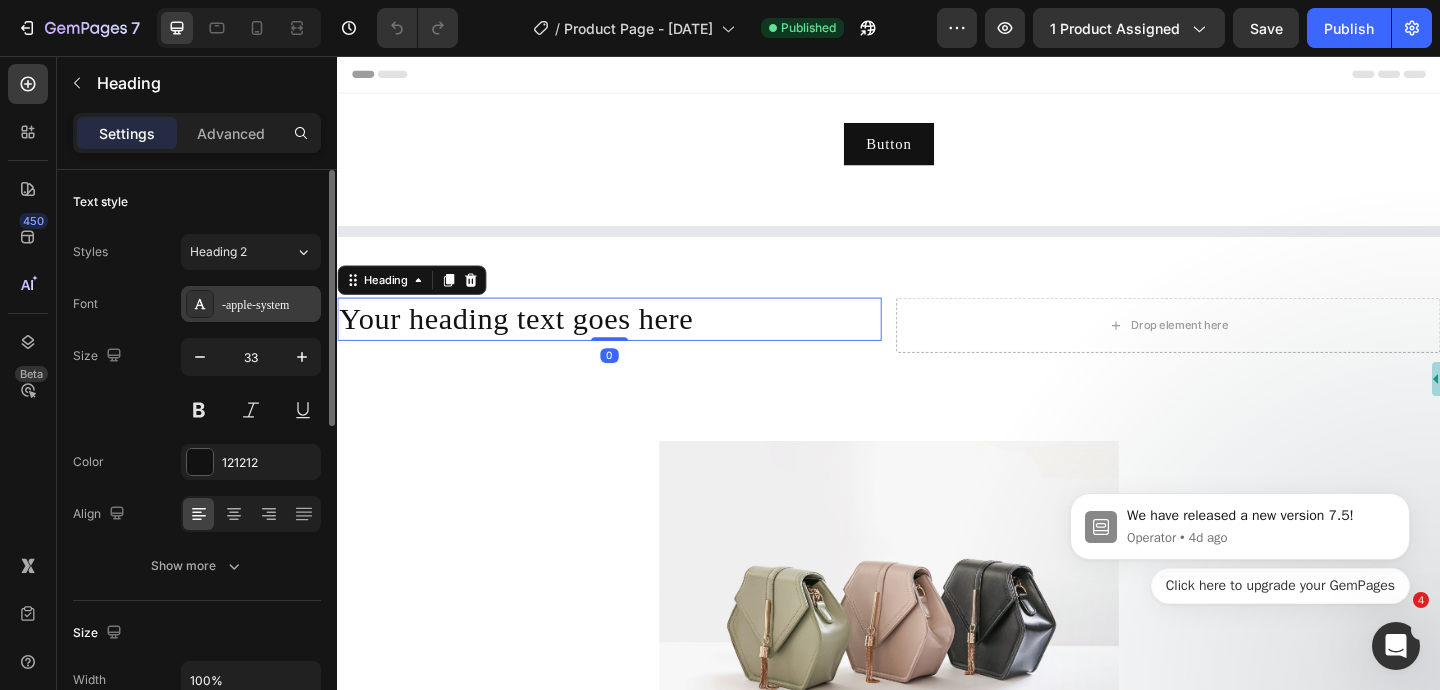 click on "-apple-system" at bounding box center [269, 305] 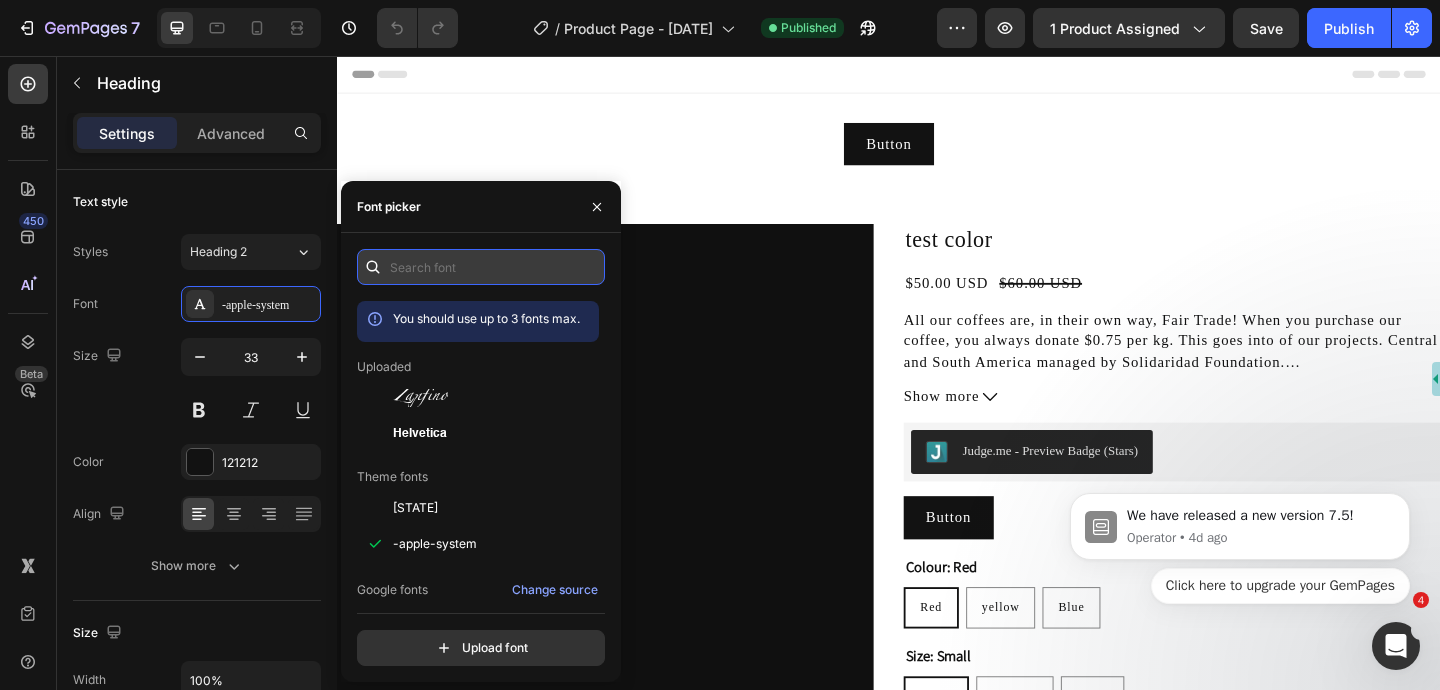 click at bounding box center [481, 267] 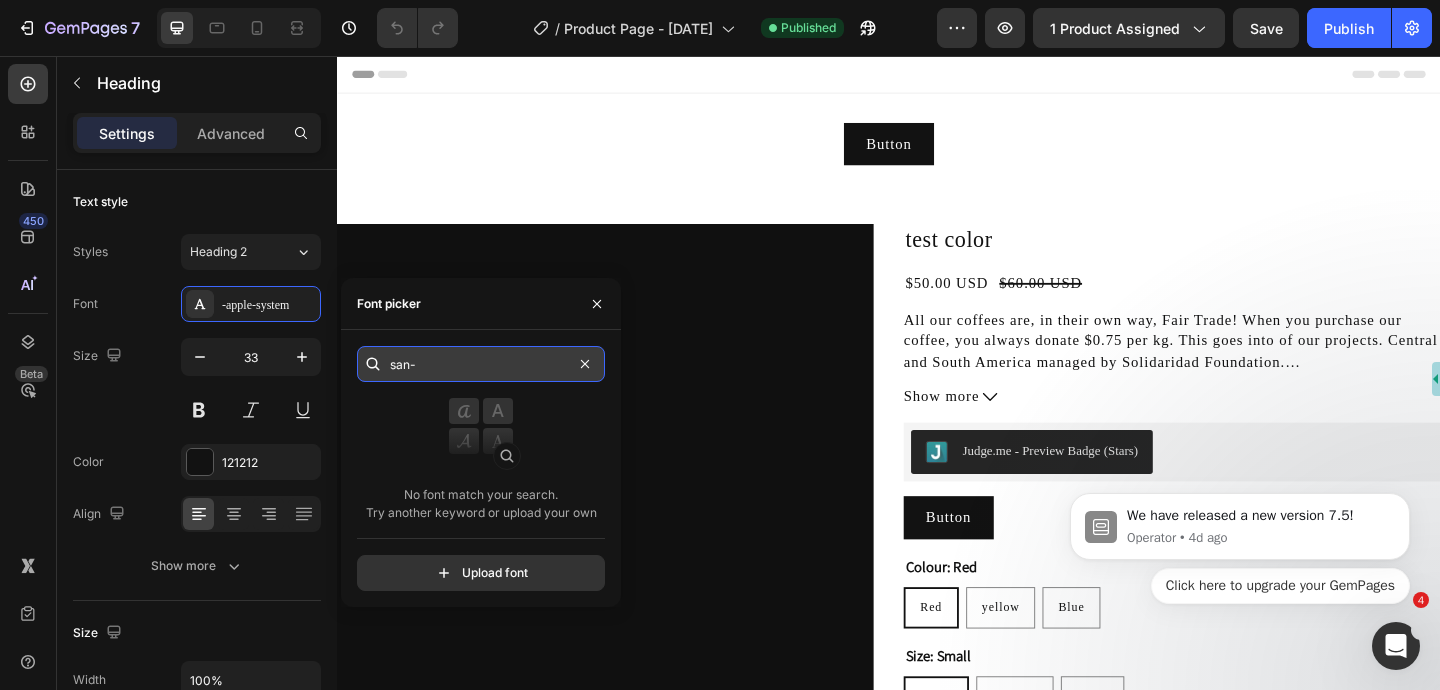 scroll, scrollTop: 0, scrollLeft: 0, axis: both 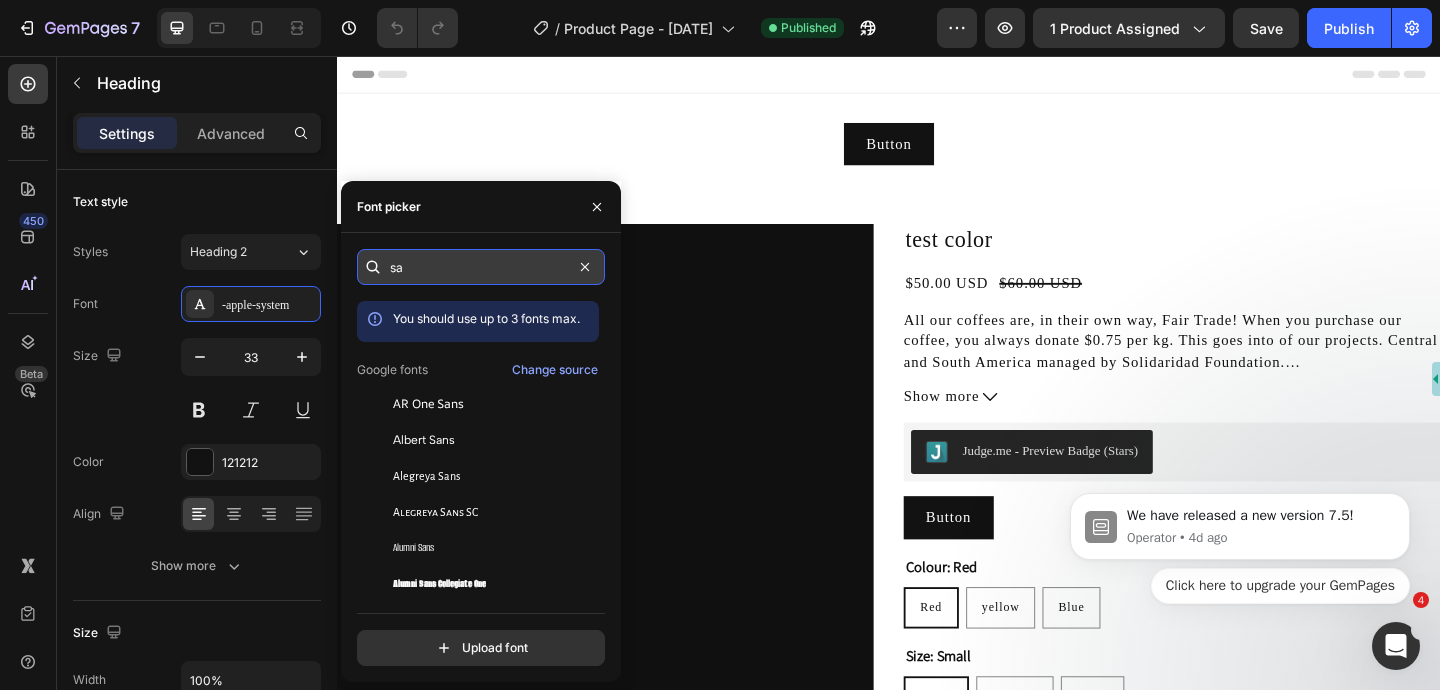 type on "s" 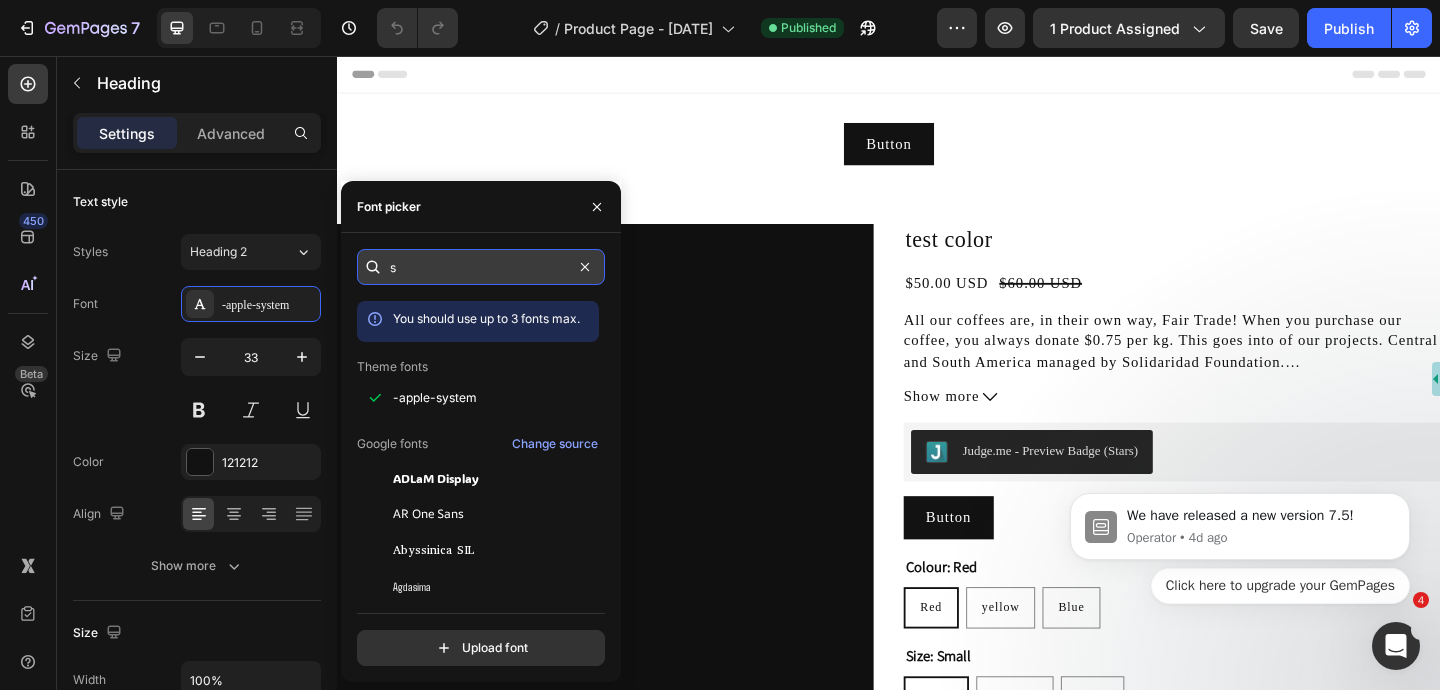 type 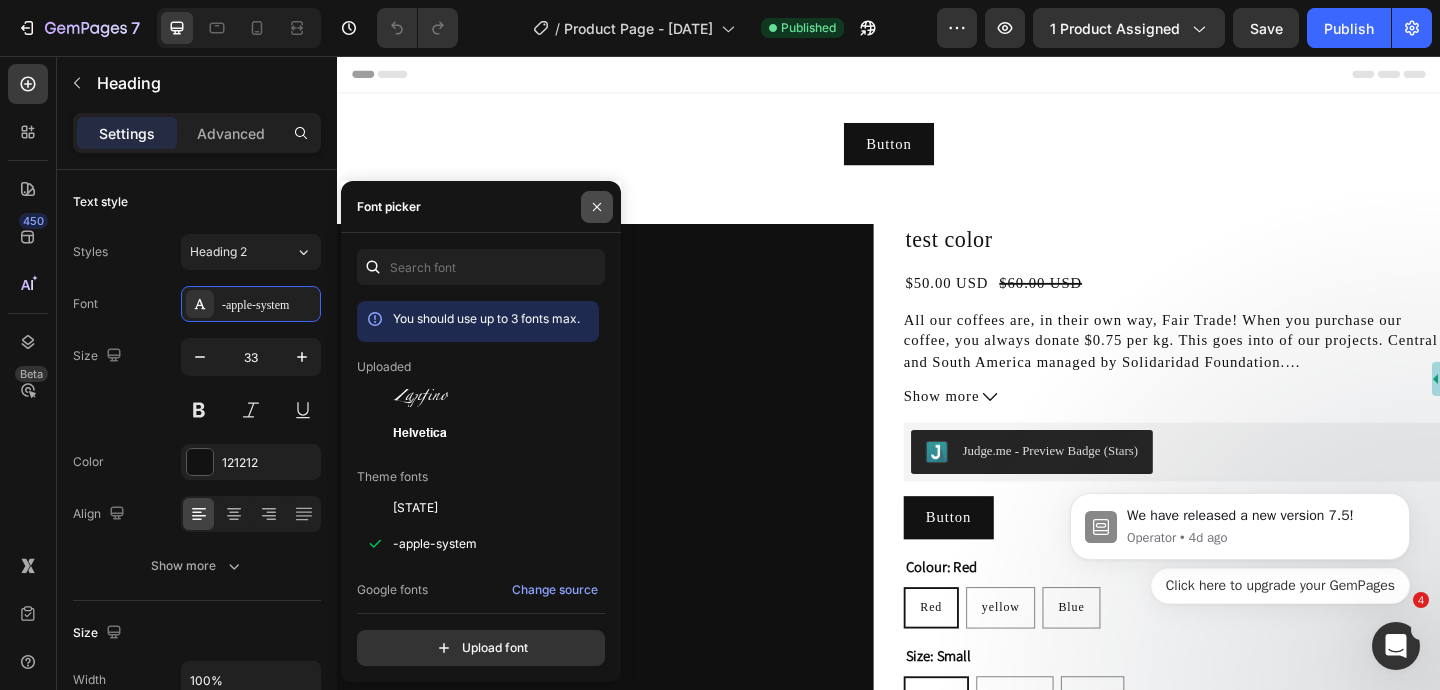click 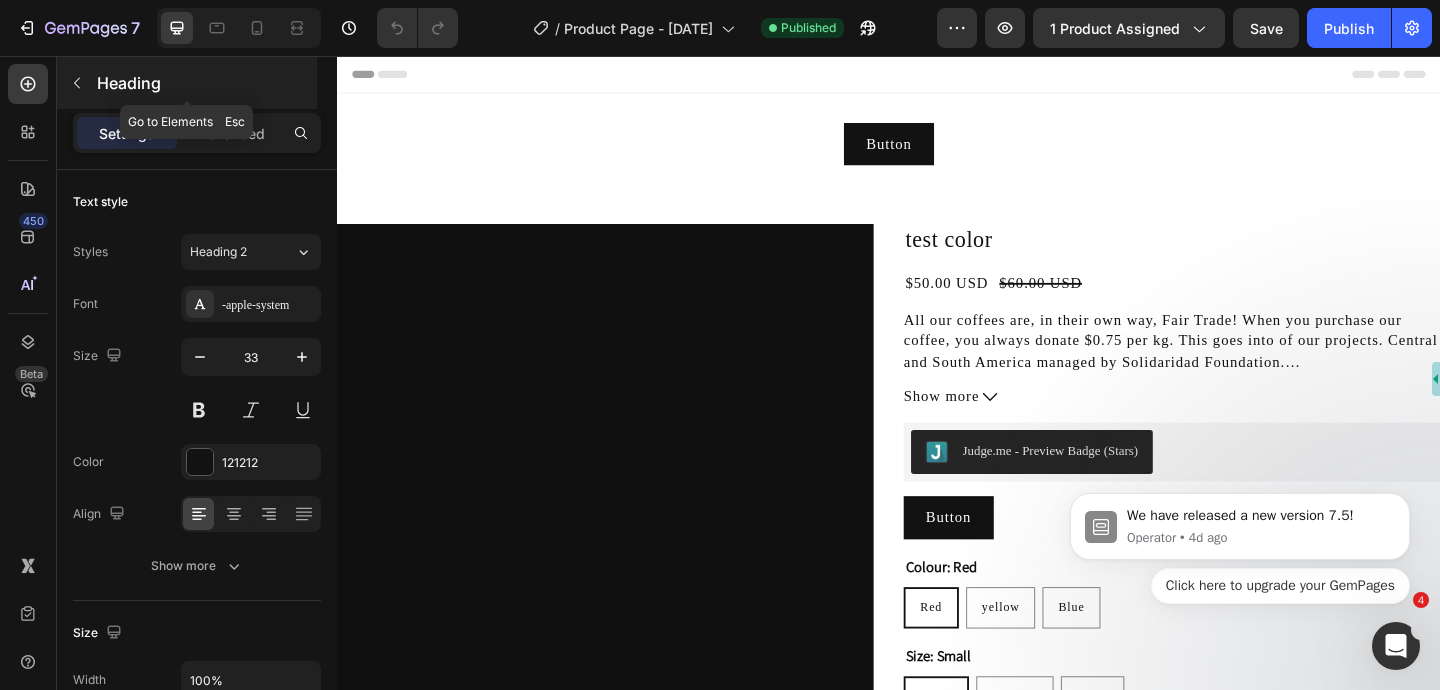 click 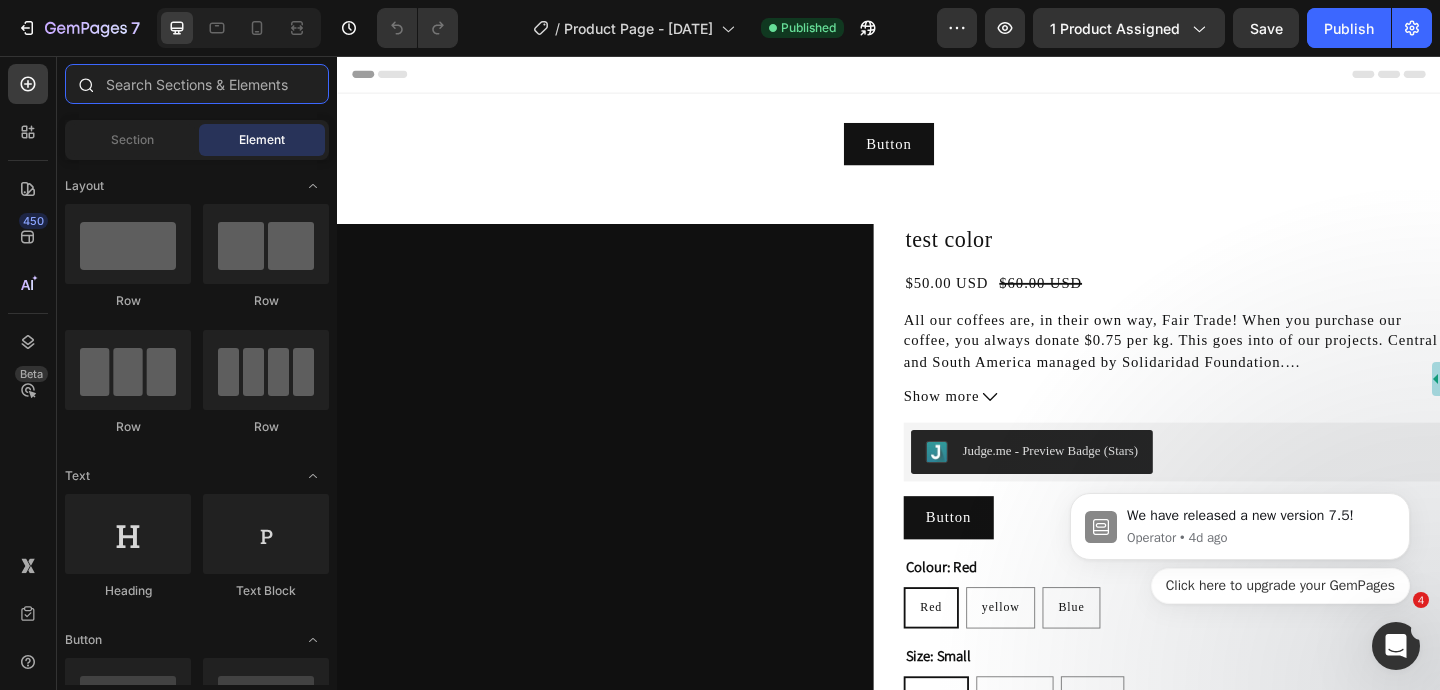 click at bounding box center (197, 84) 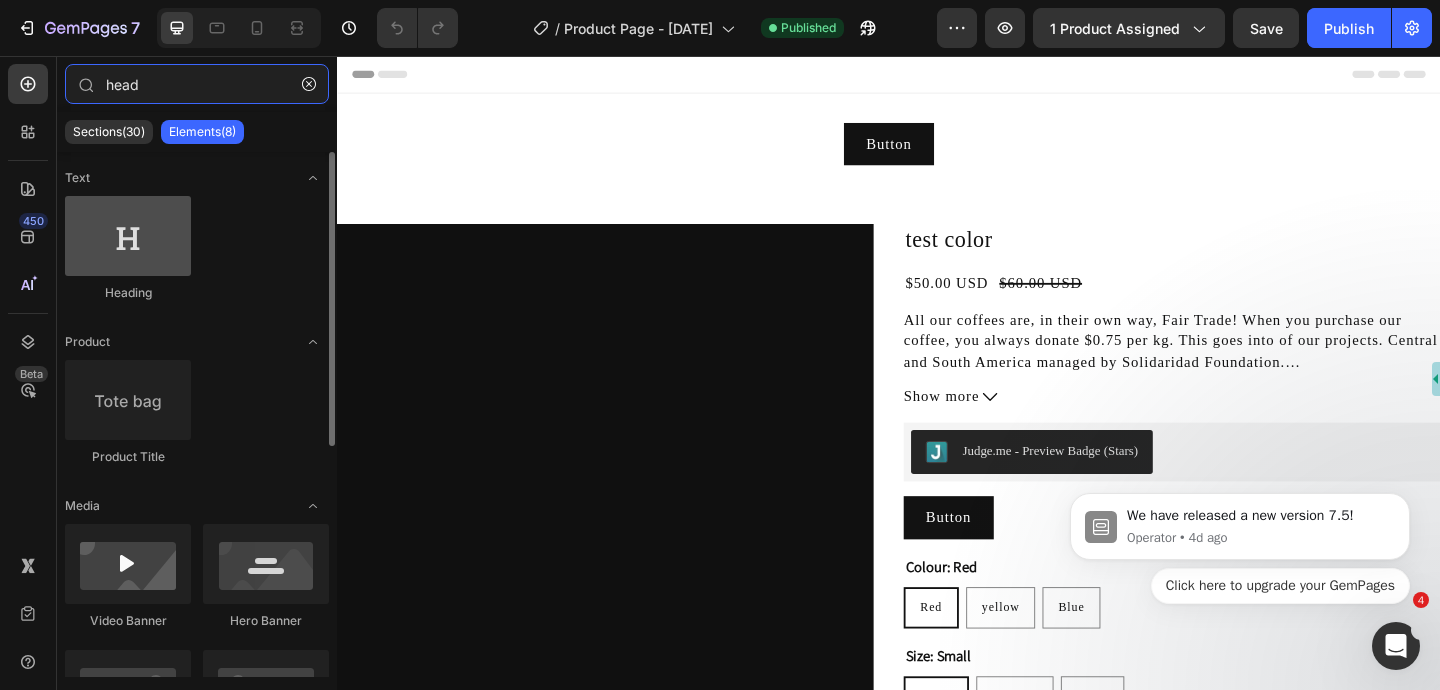 type on "head" 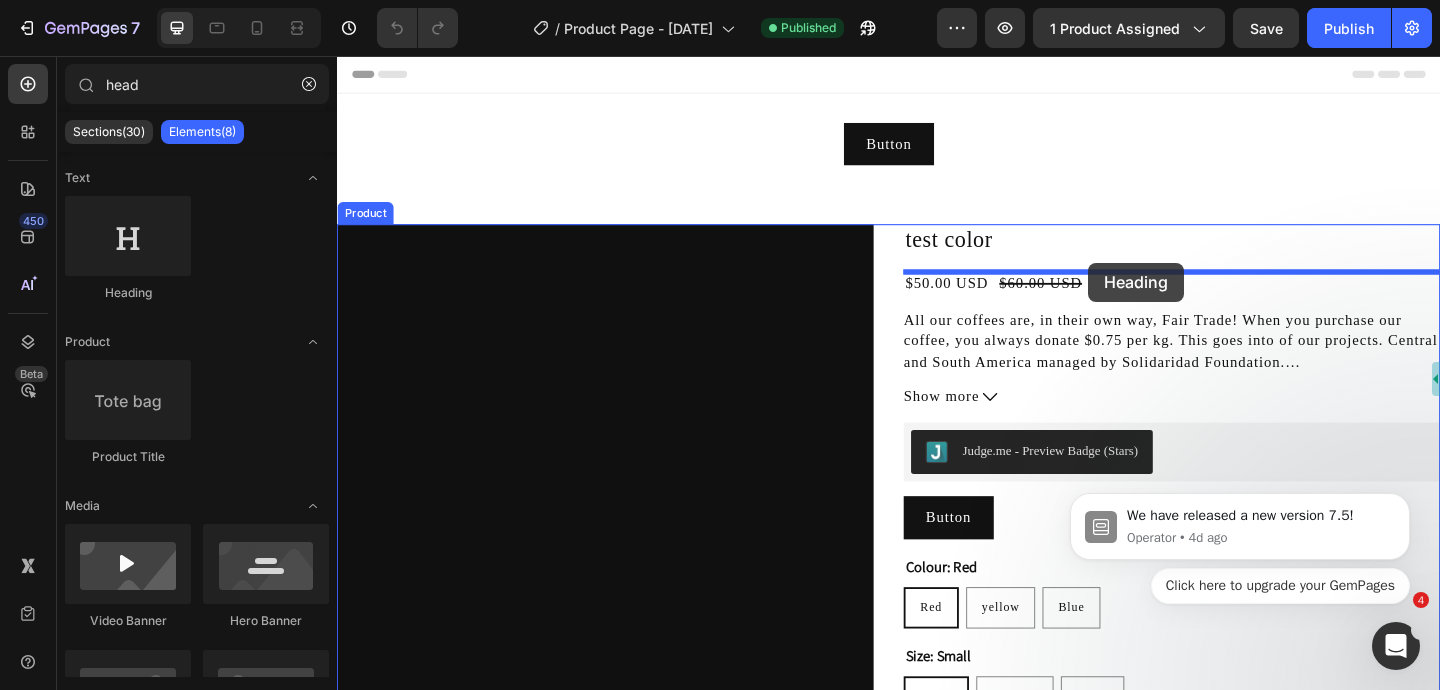 drag, startPoint x: 480, startPoint y: 290, endPoint x: 1154, endPoint y: 281, distance: 674.06006 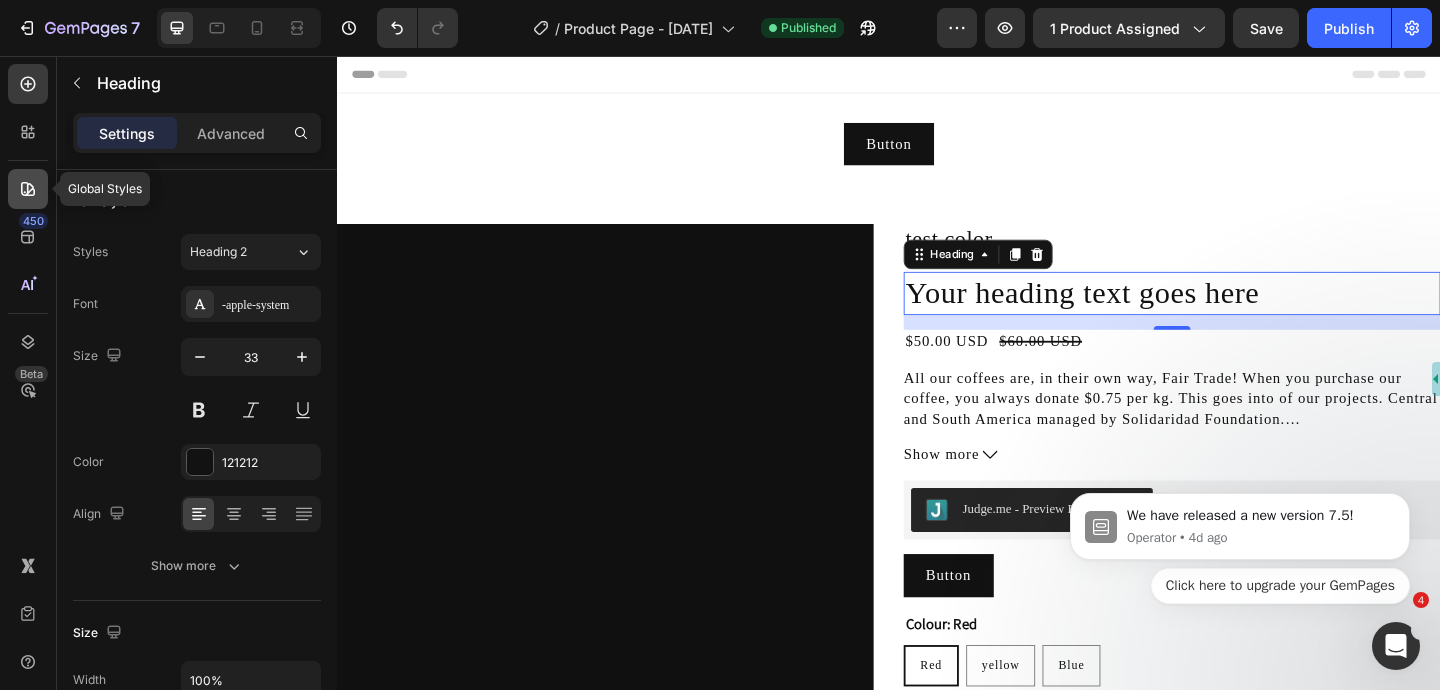 click 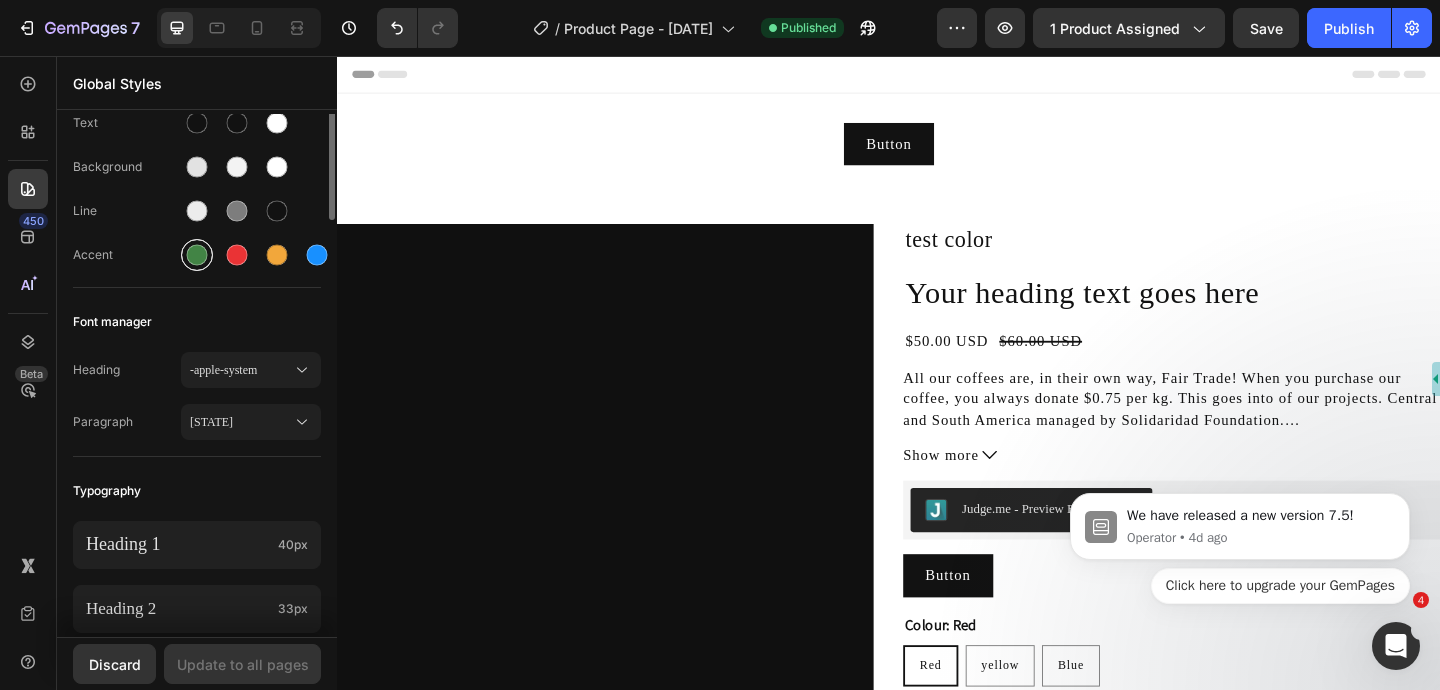 scroll, scrollTop: 228, scrollLeft: 0, axis: vertical 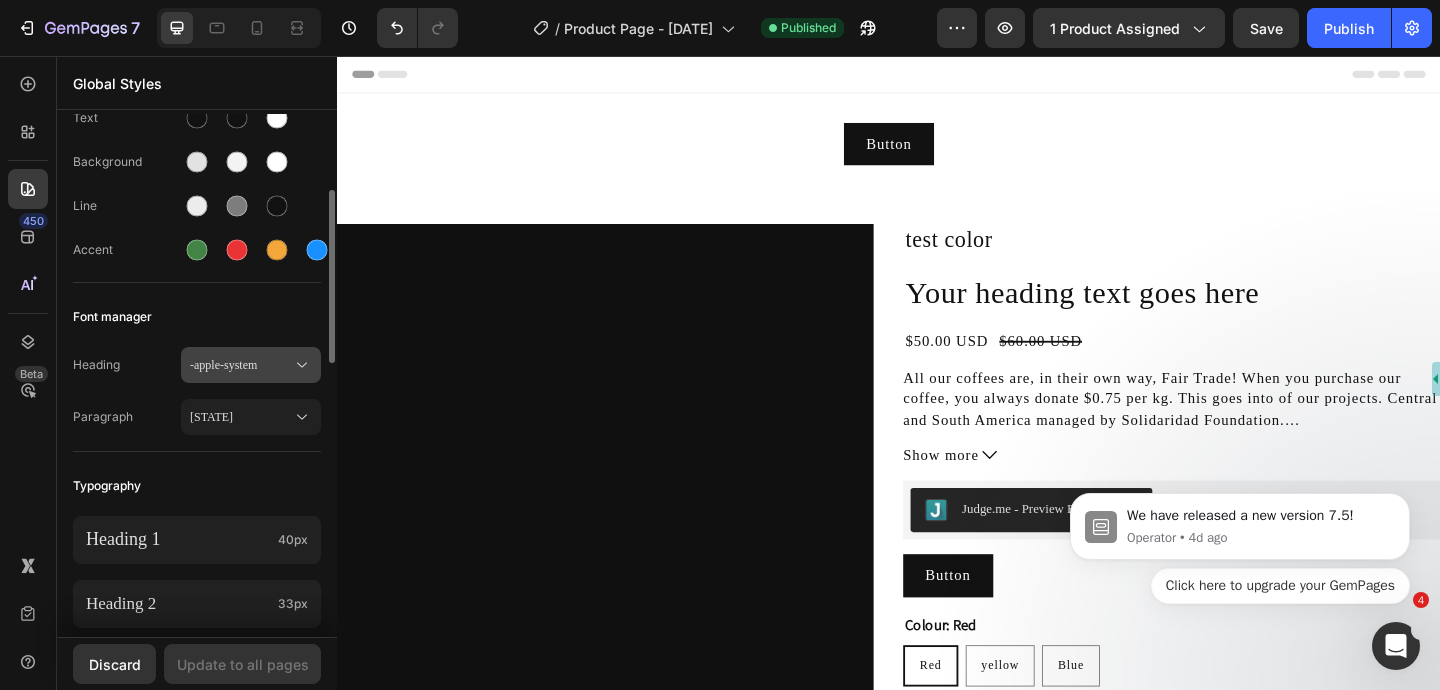 click on "-apple-system" at bounding box center (241, 365) 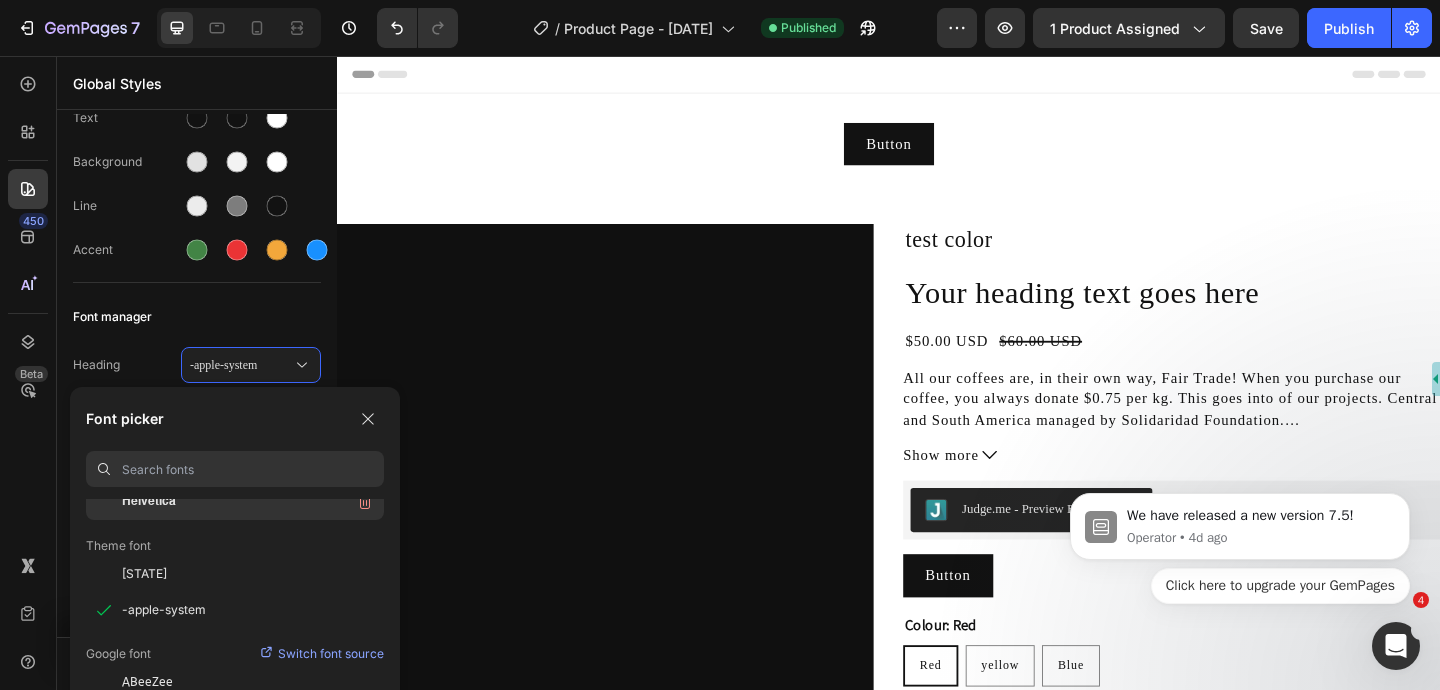 scroll, scrollTop: 142, scrollLeft: 0, axis: vertical 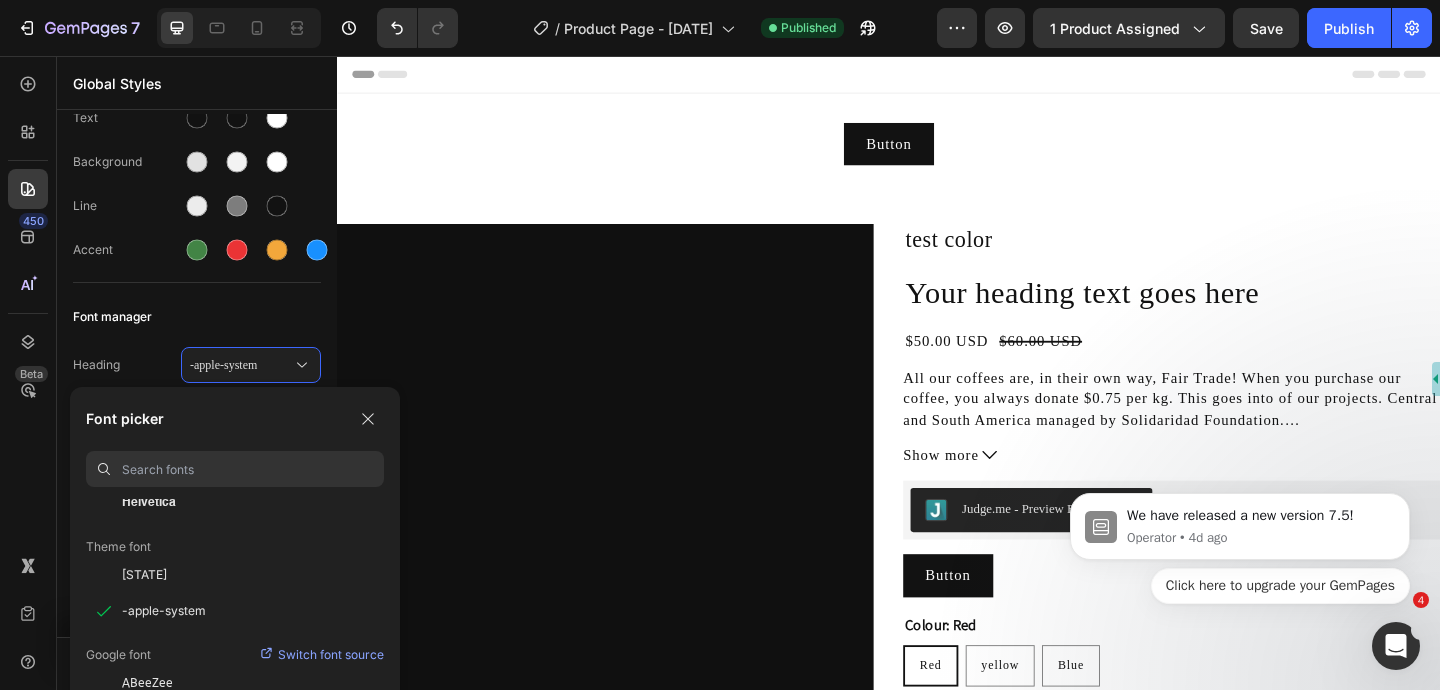 click at bounding box center (253, 469) 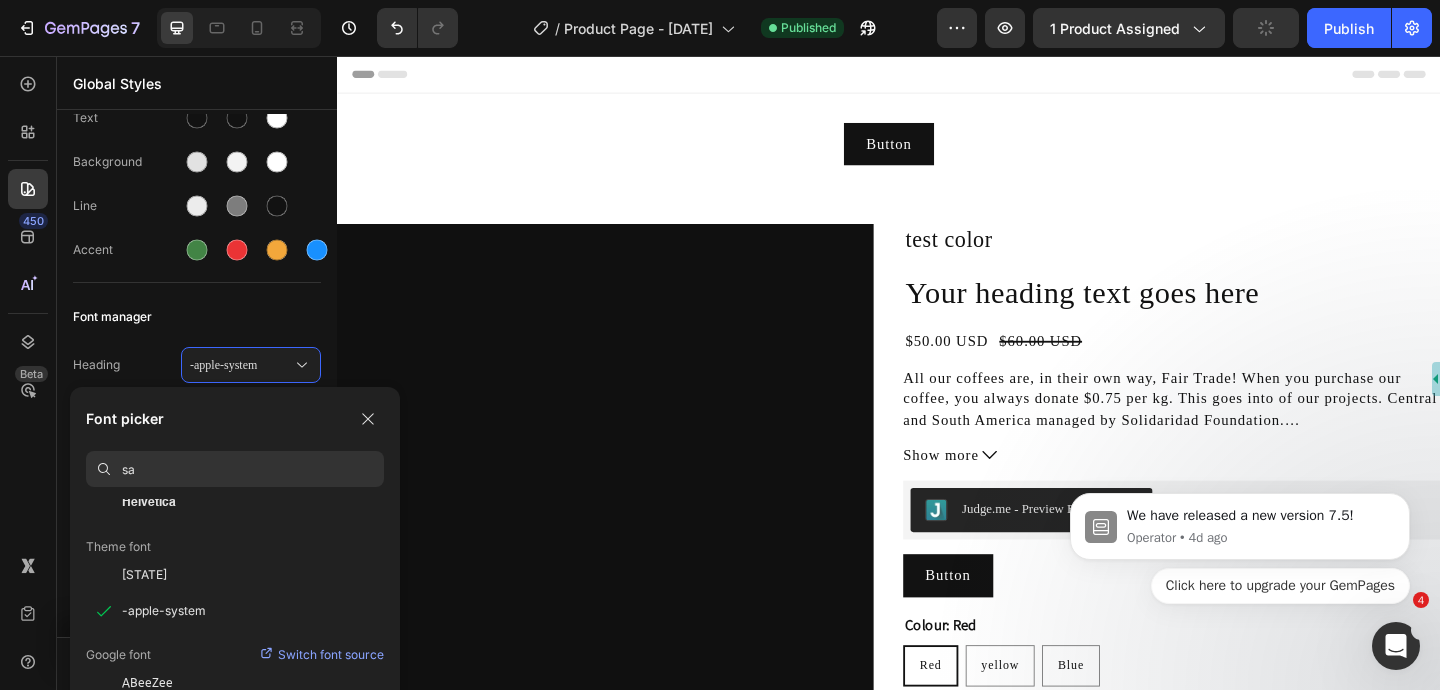 type on "san" 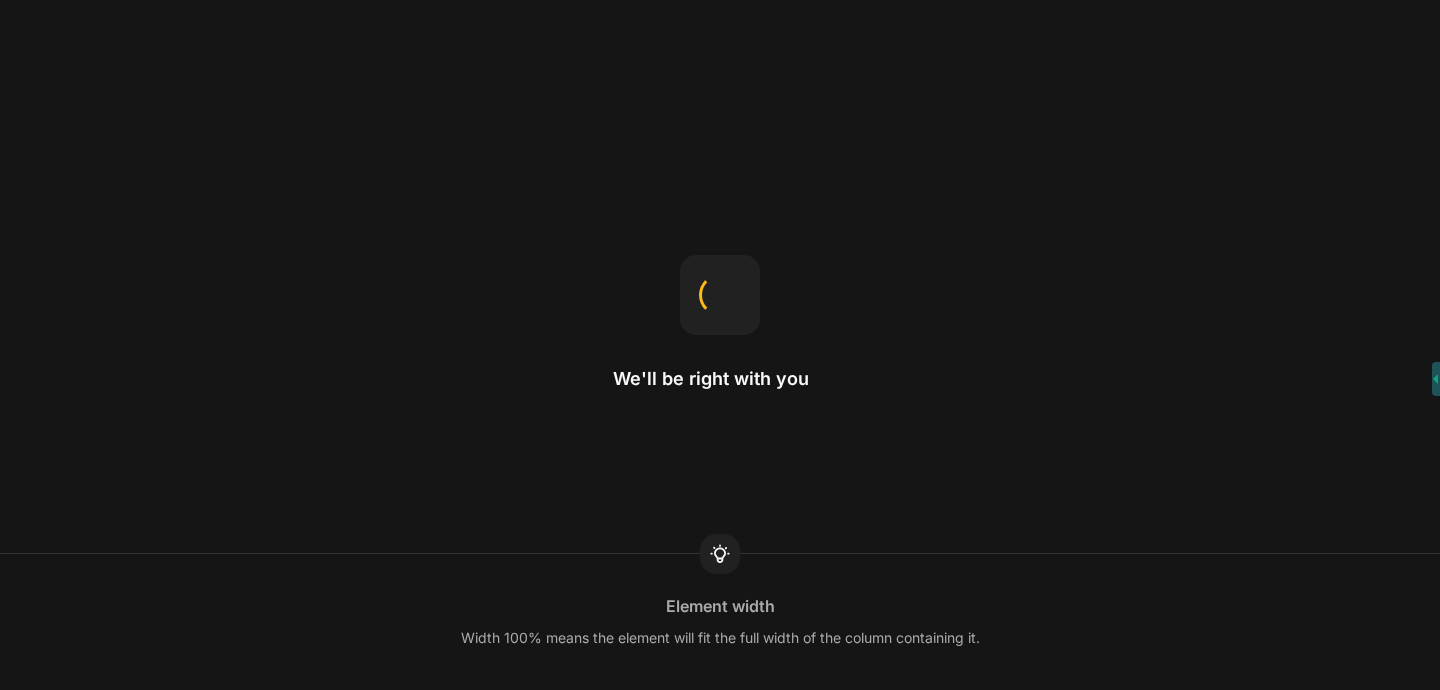 scroll, scrollTop: 0, scrollLeft: 0, axis: both 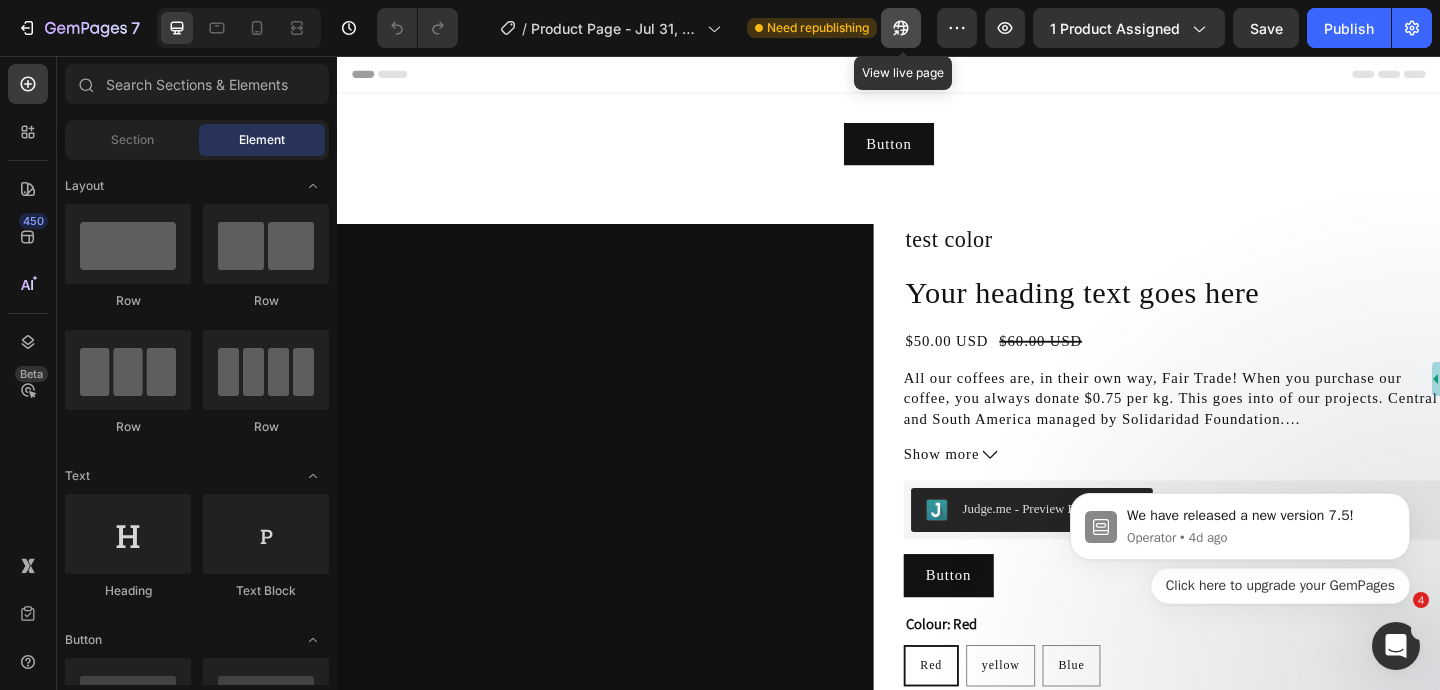 click 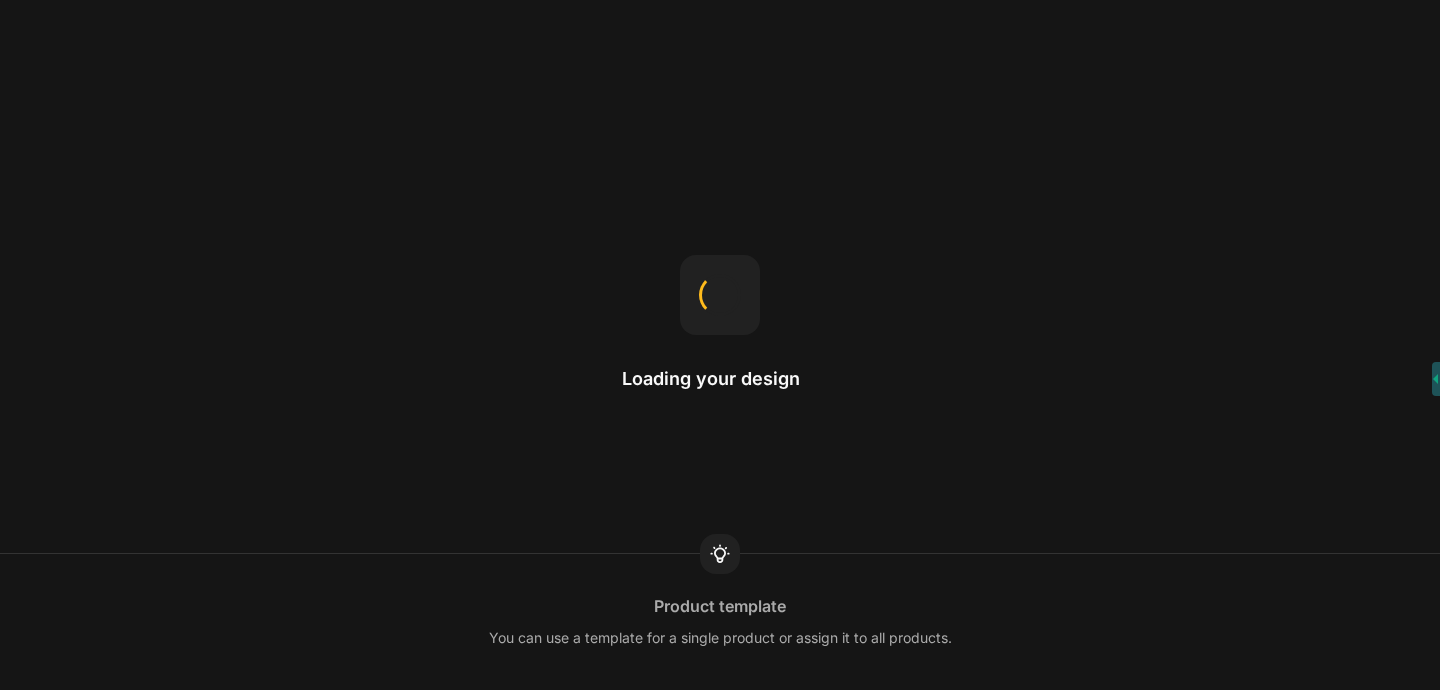 scroll, scrollTop: 0, scrollLeft: 0, axis: both 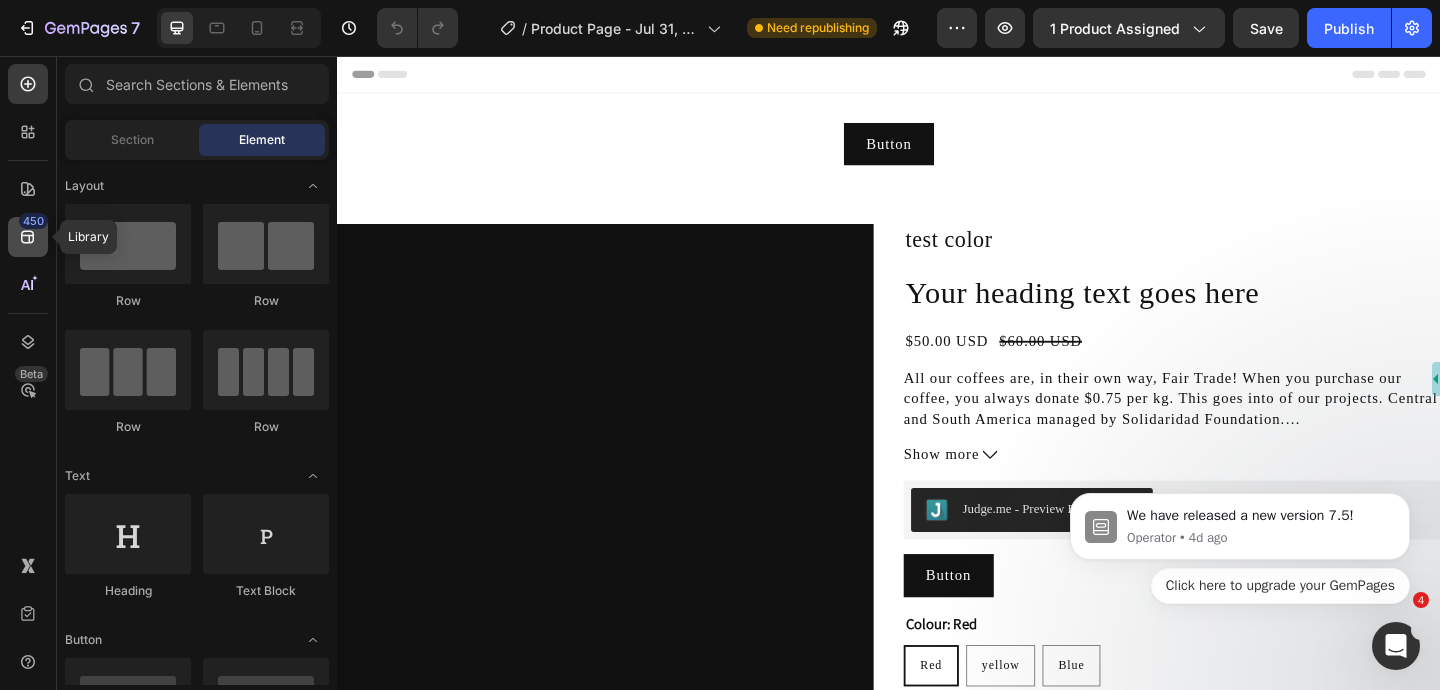 click 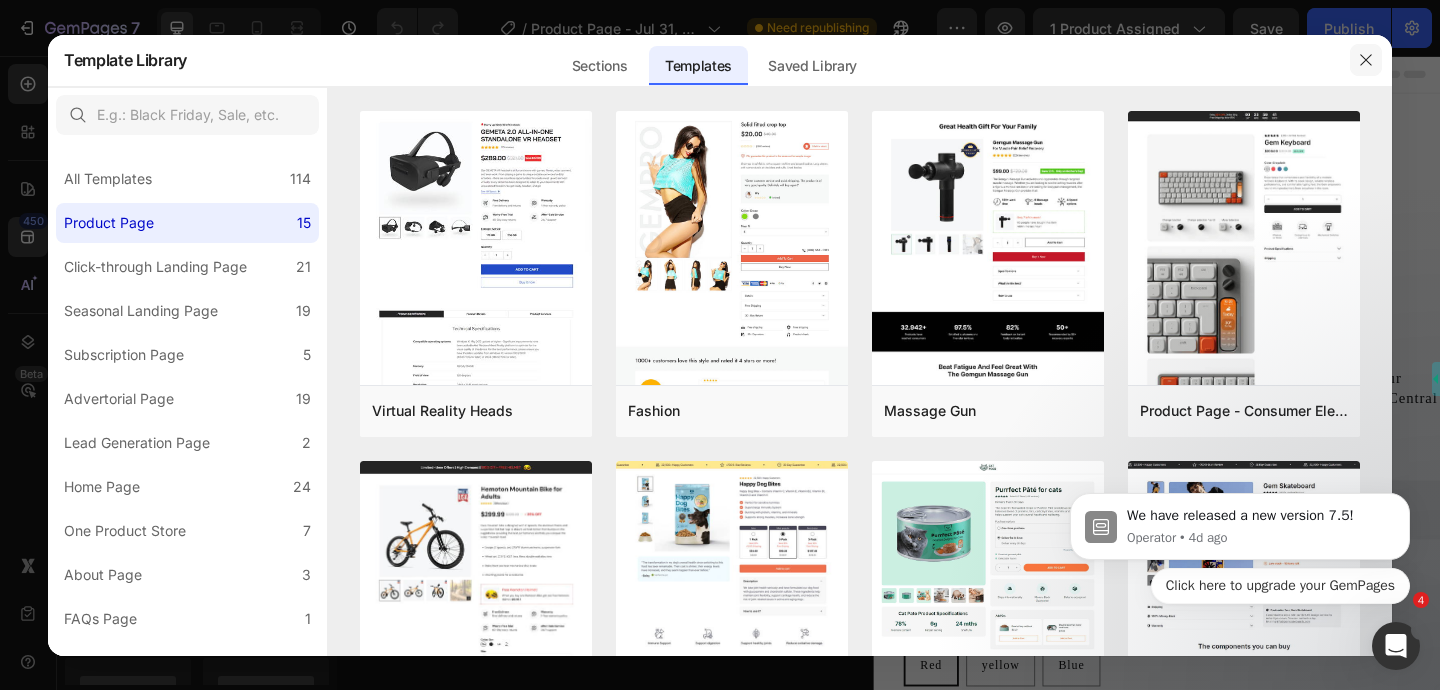 click 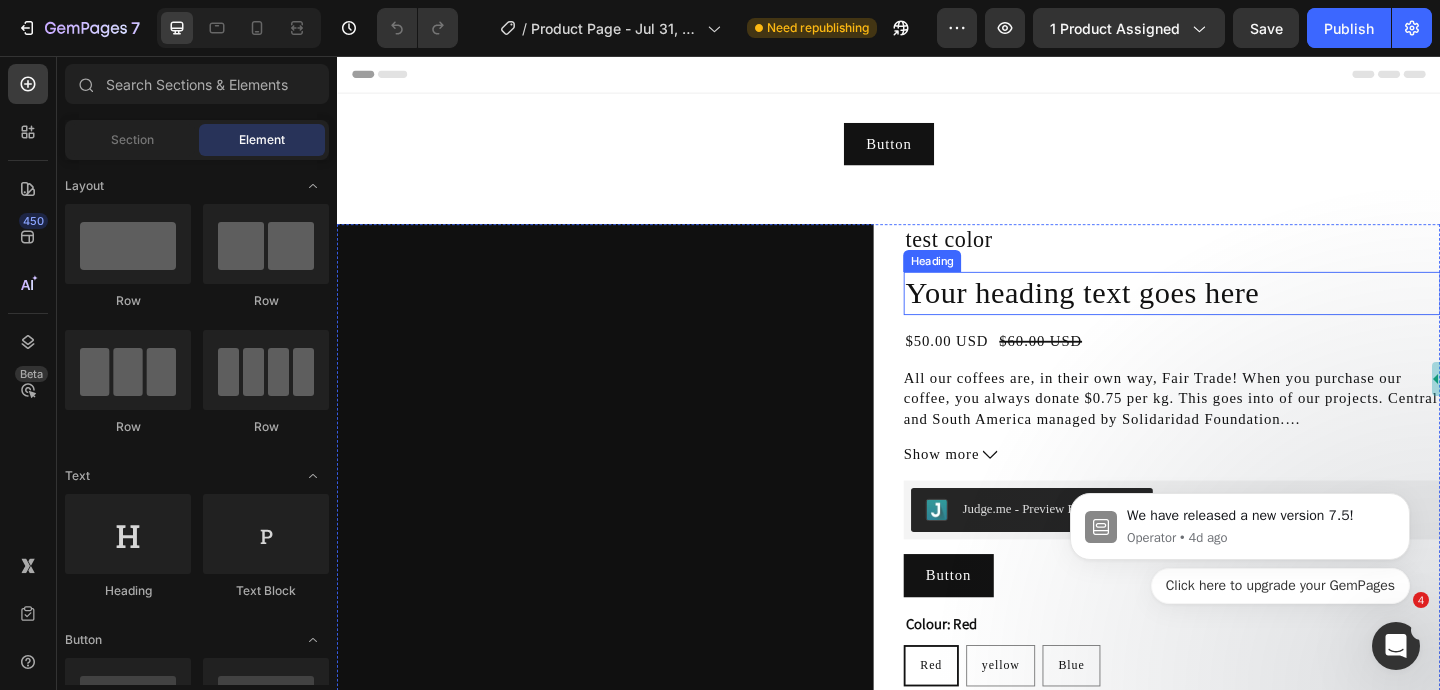 click on "Your heading text goes here" at bounding box center [1245, 314] 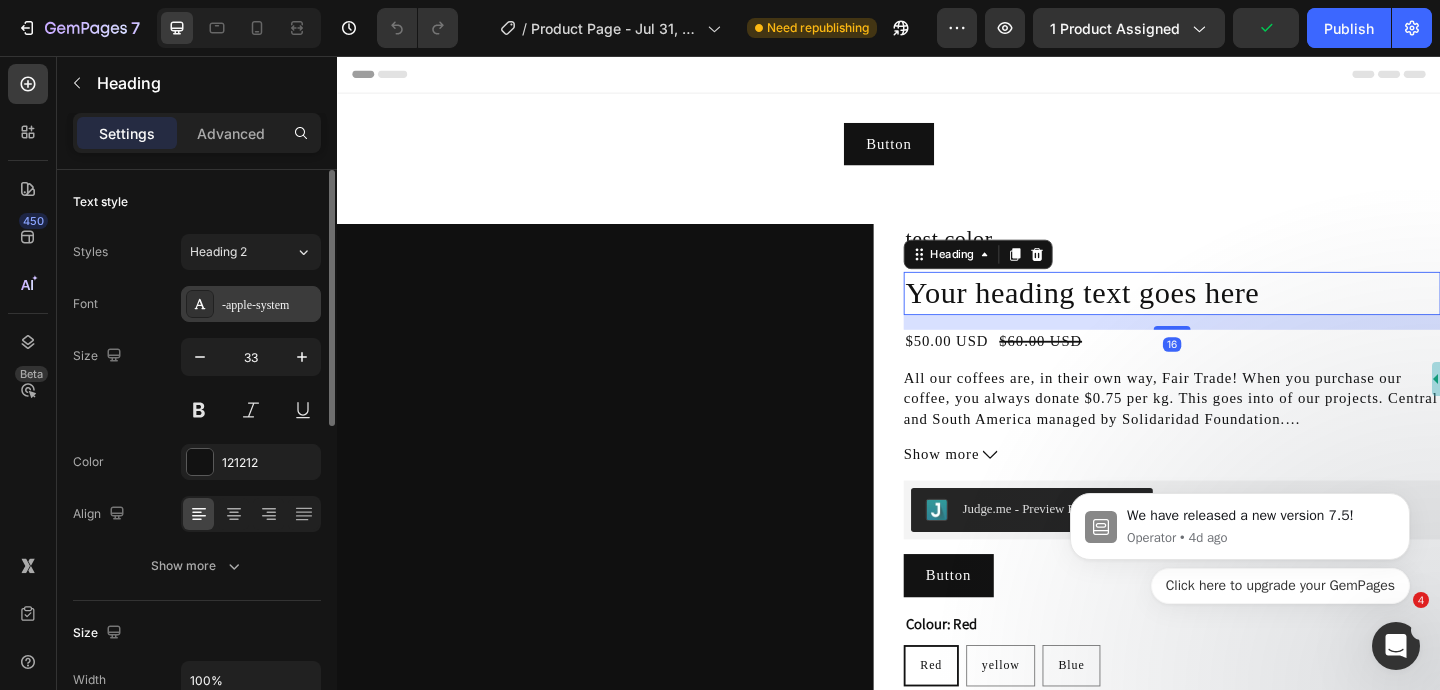 click on "-apple-system" at bounding box center [269, 305] 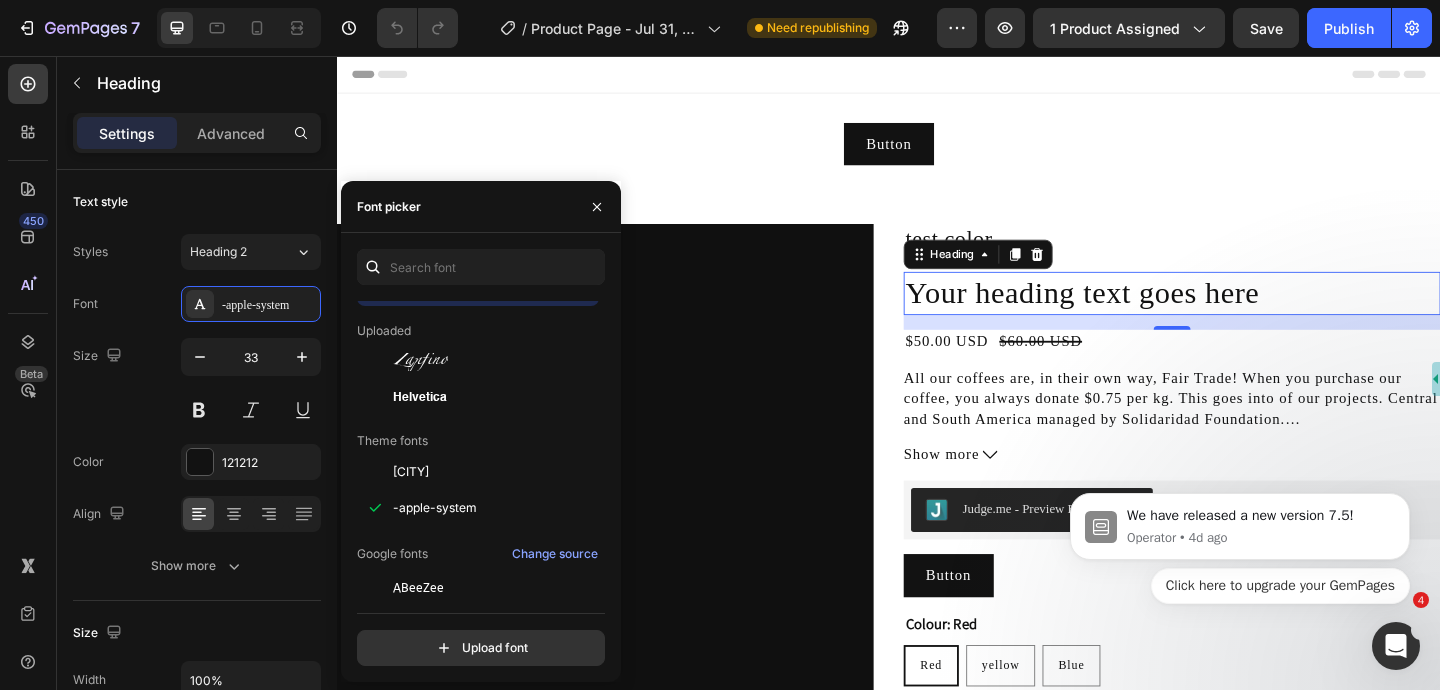 scroll, scrollTop: 40, scrollLeft: 0, axis: vertical 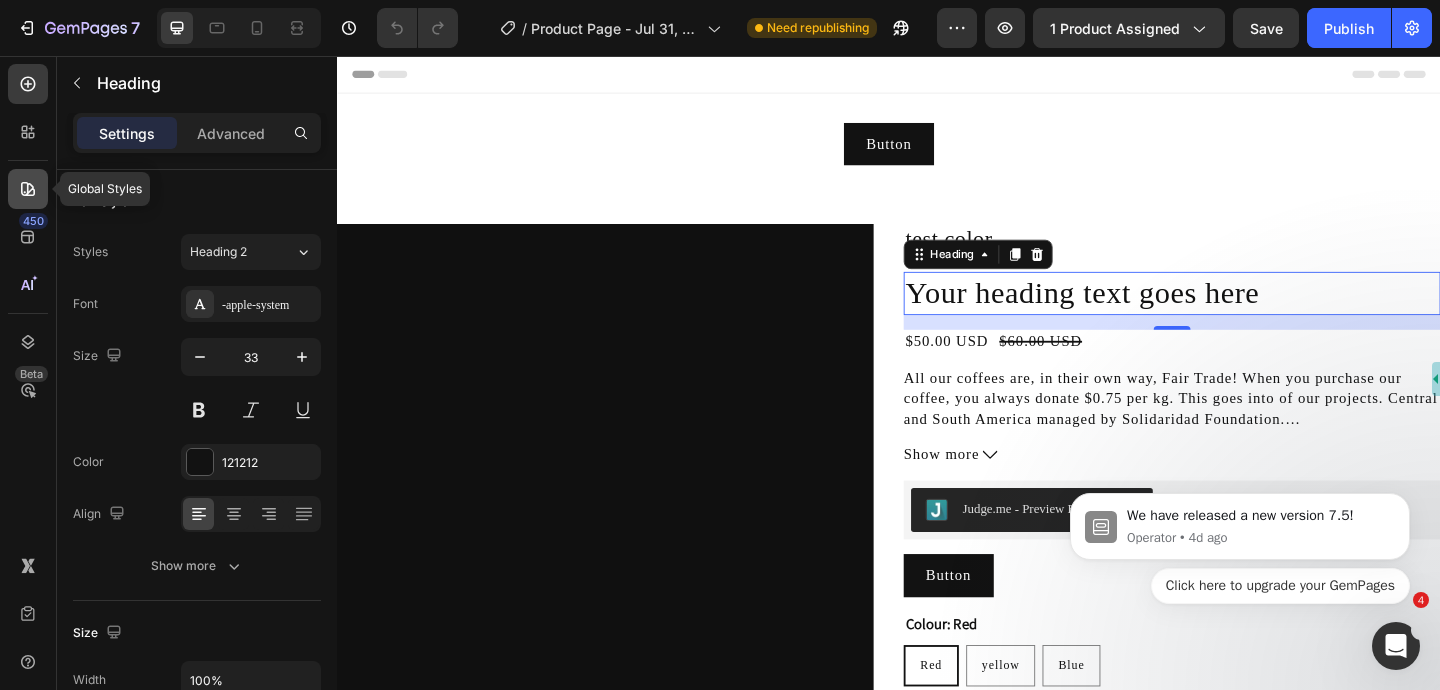 click 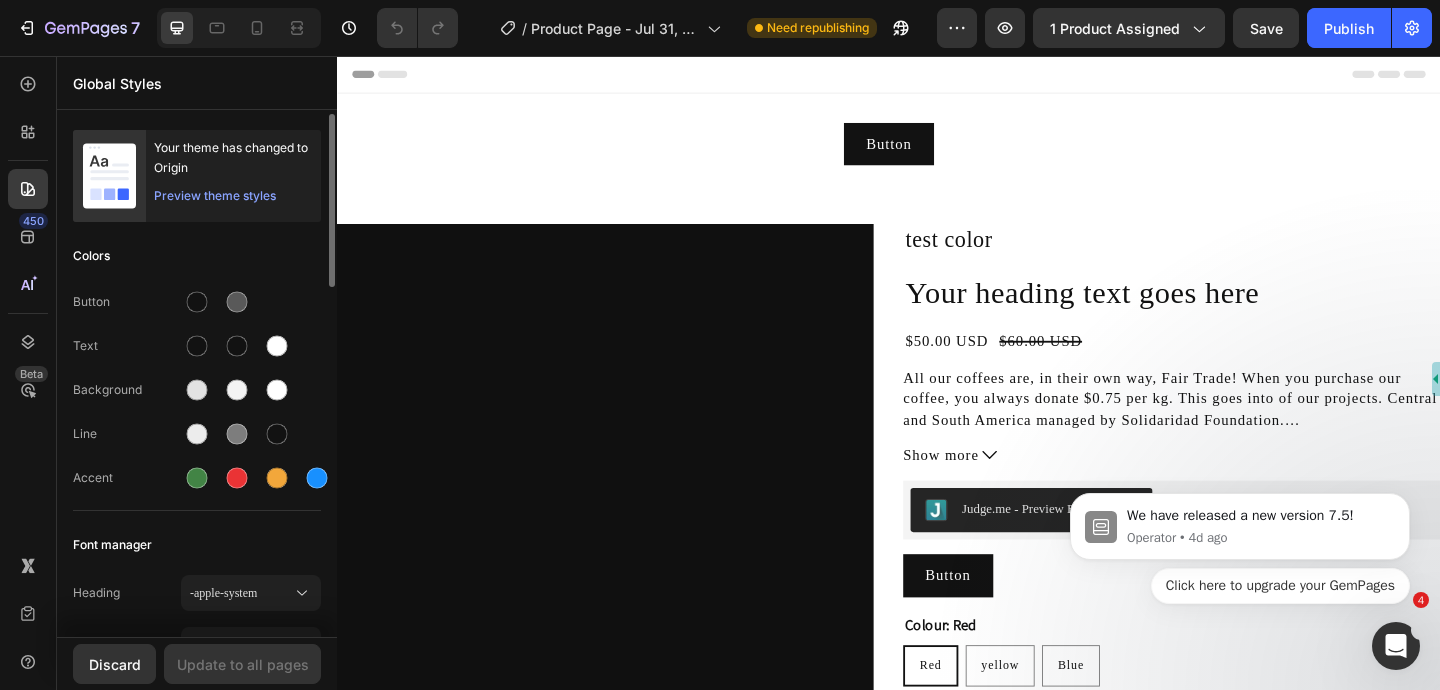 click on "Preview theme styles" 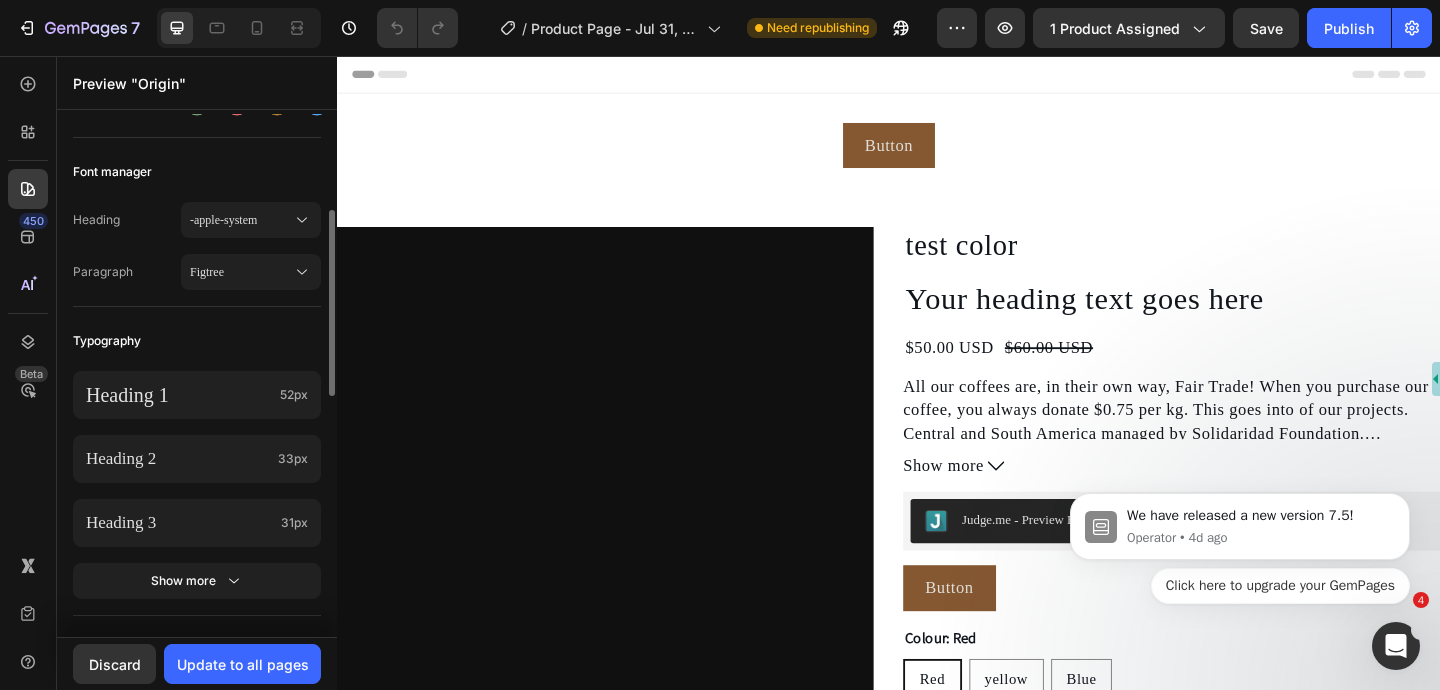 scroll, scrollTop: 270, scrollLeft: 0, axis: vertical 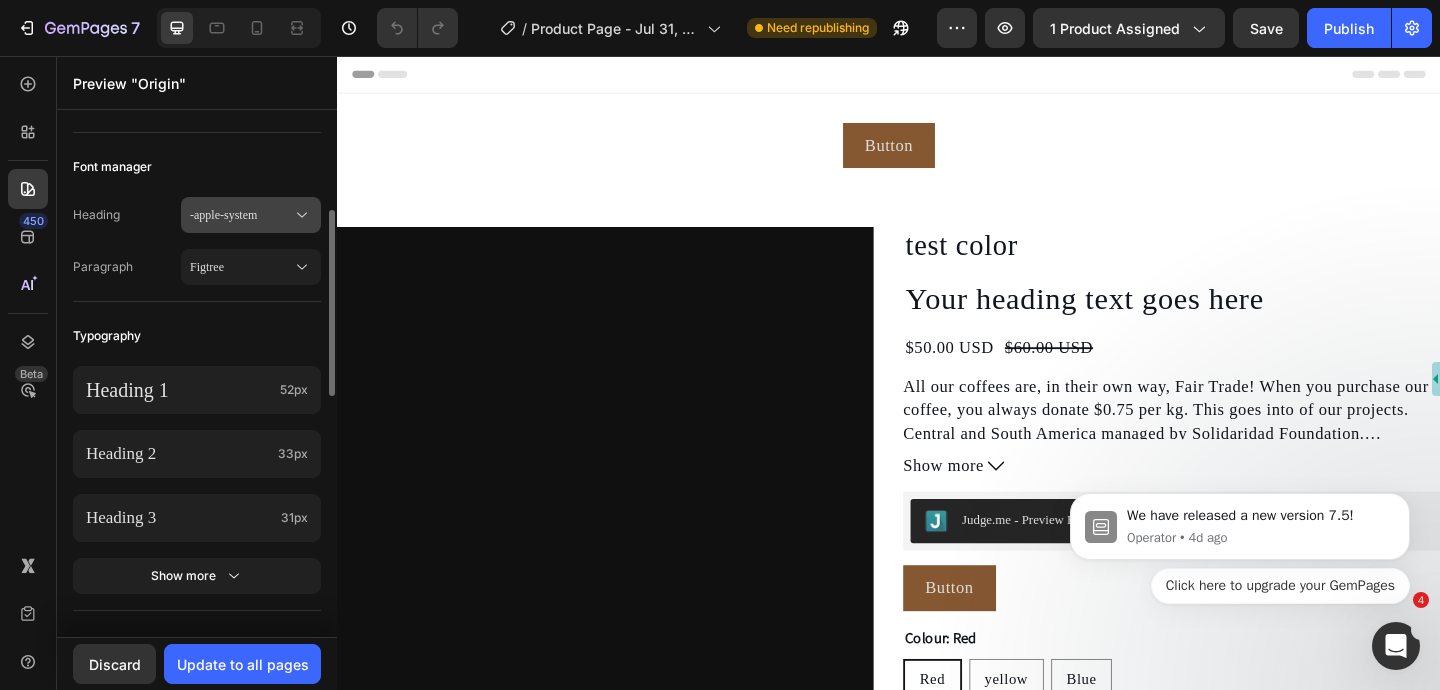 click 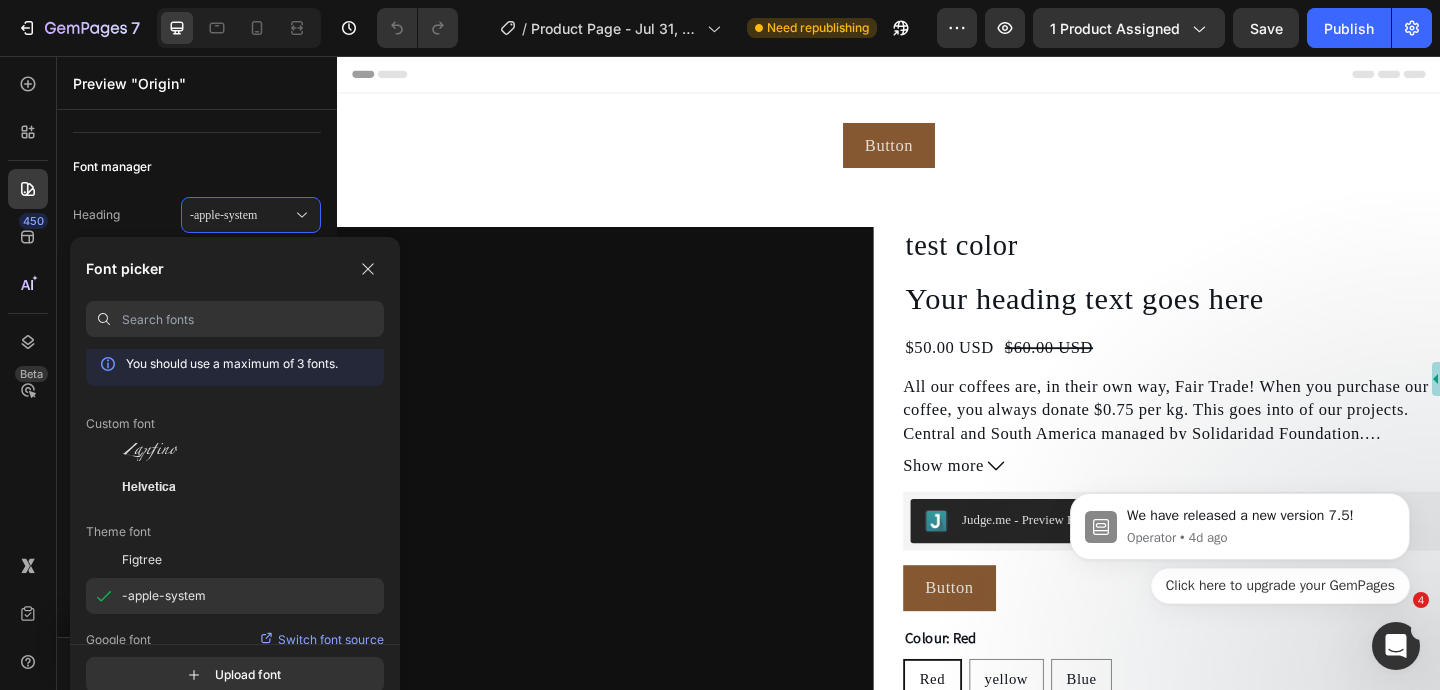scroll, scrollTop: 0, scrollLeft: 0, axis: both 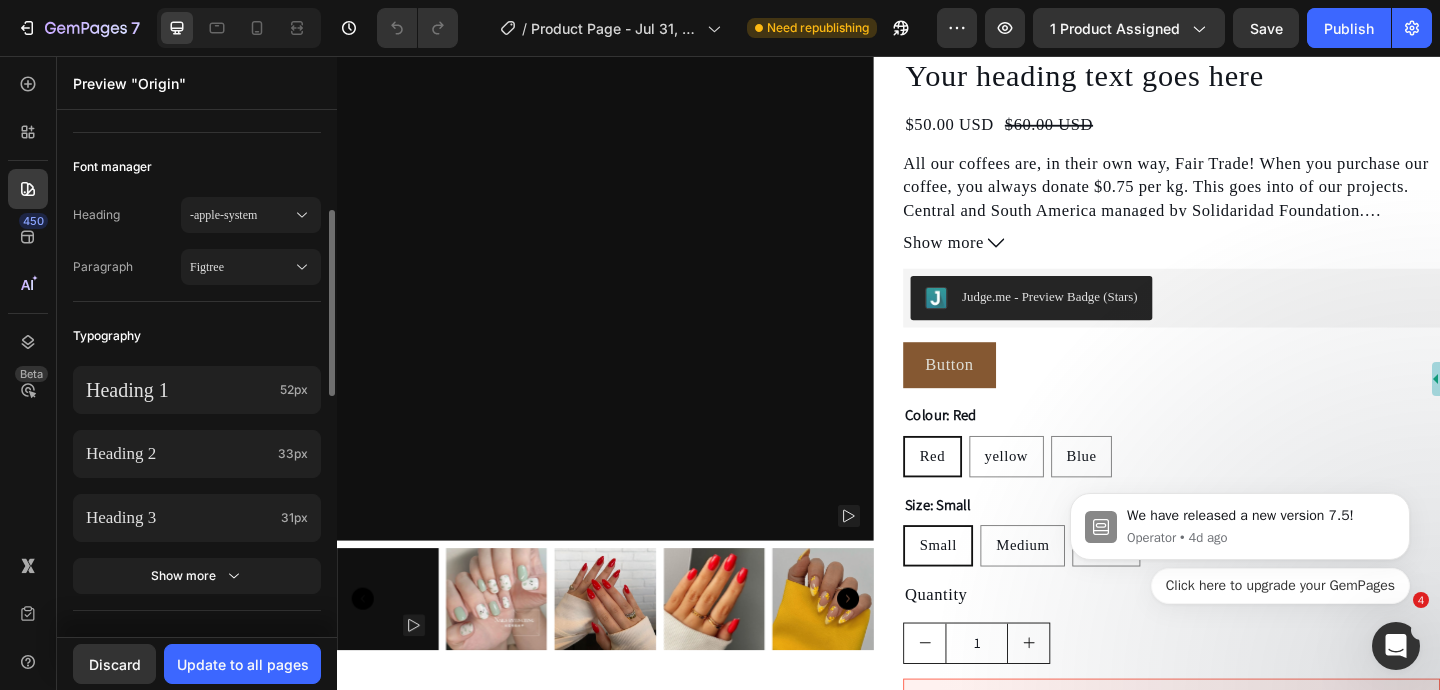 click on "Font manager" at bounding box center [197, 167] 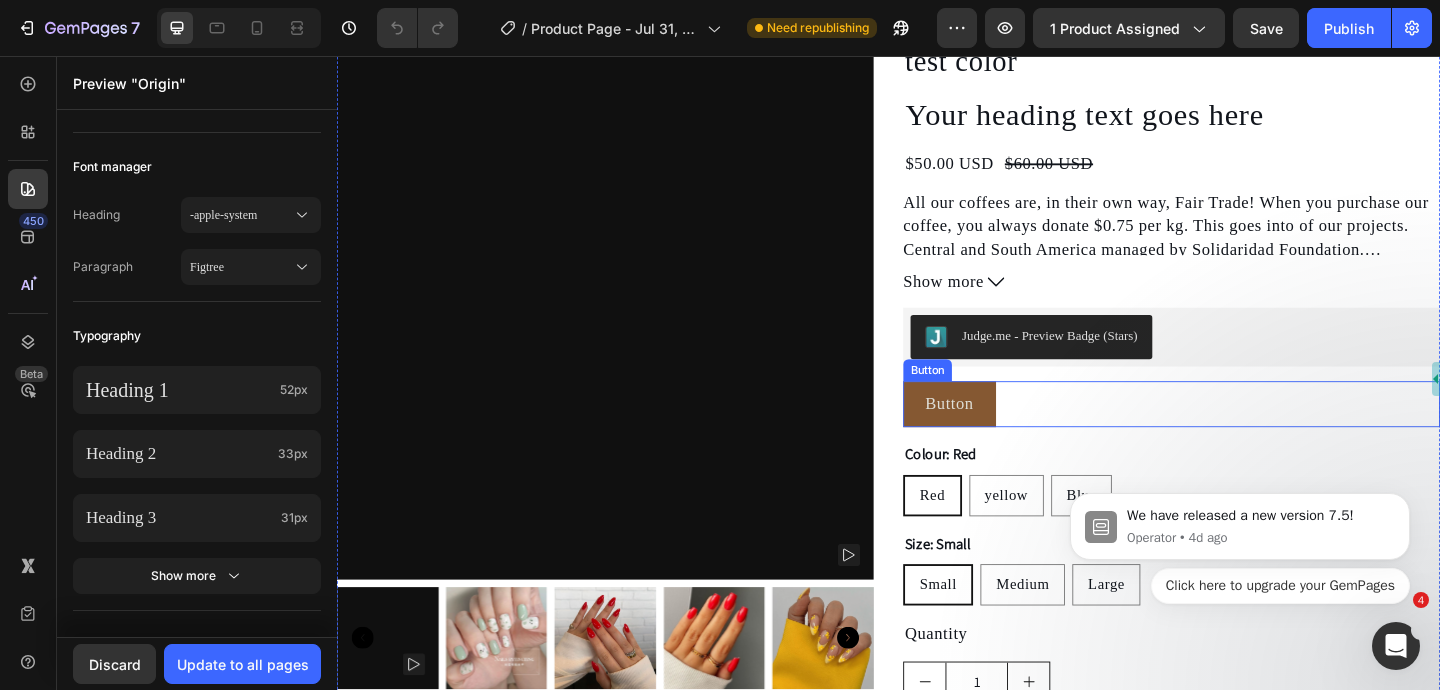scroll, scrollTop: 185, scrollLeft: 0, axis: vertical 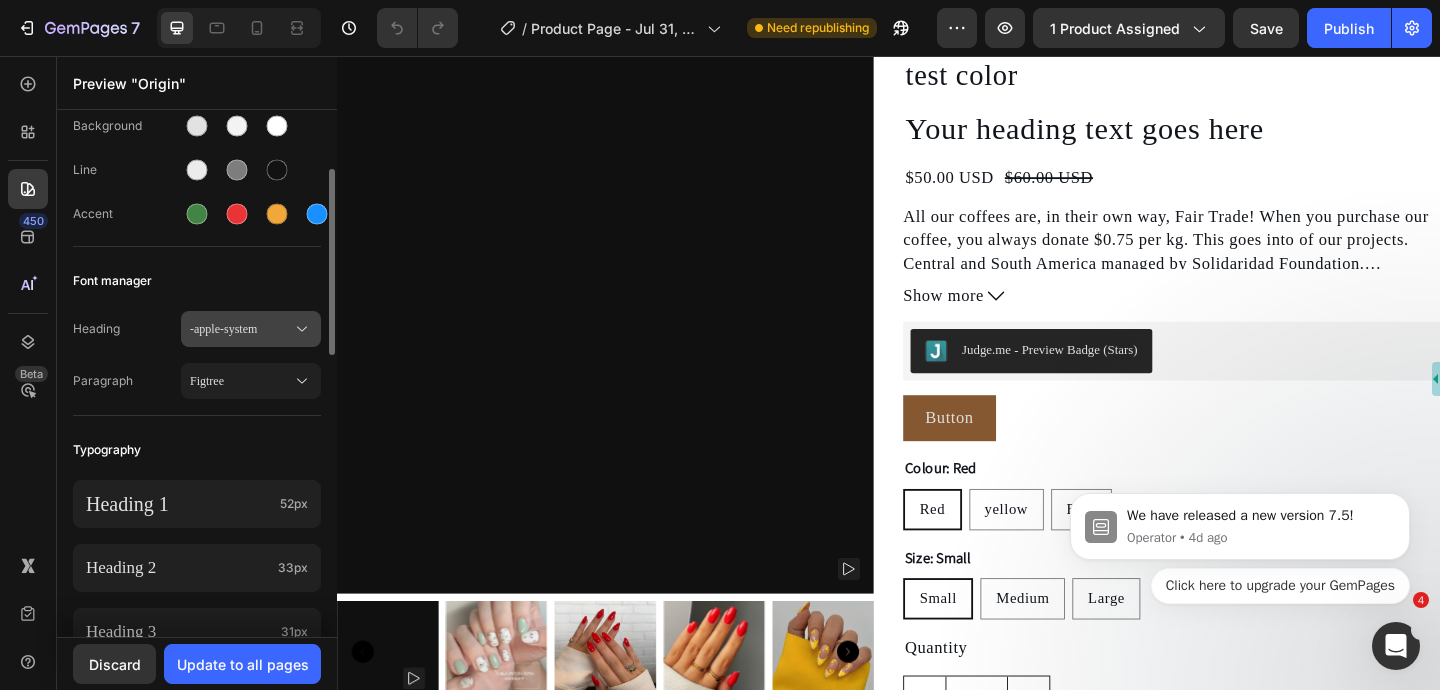 click on "-apple-system" at bounding box center (251, 329) 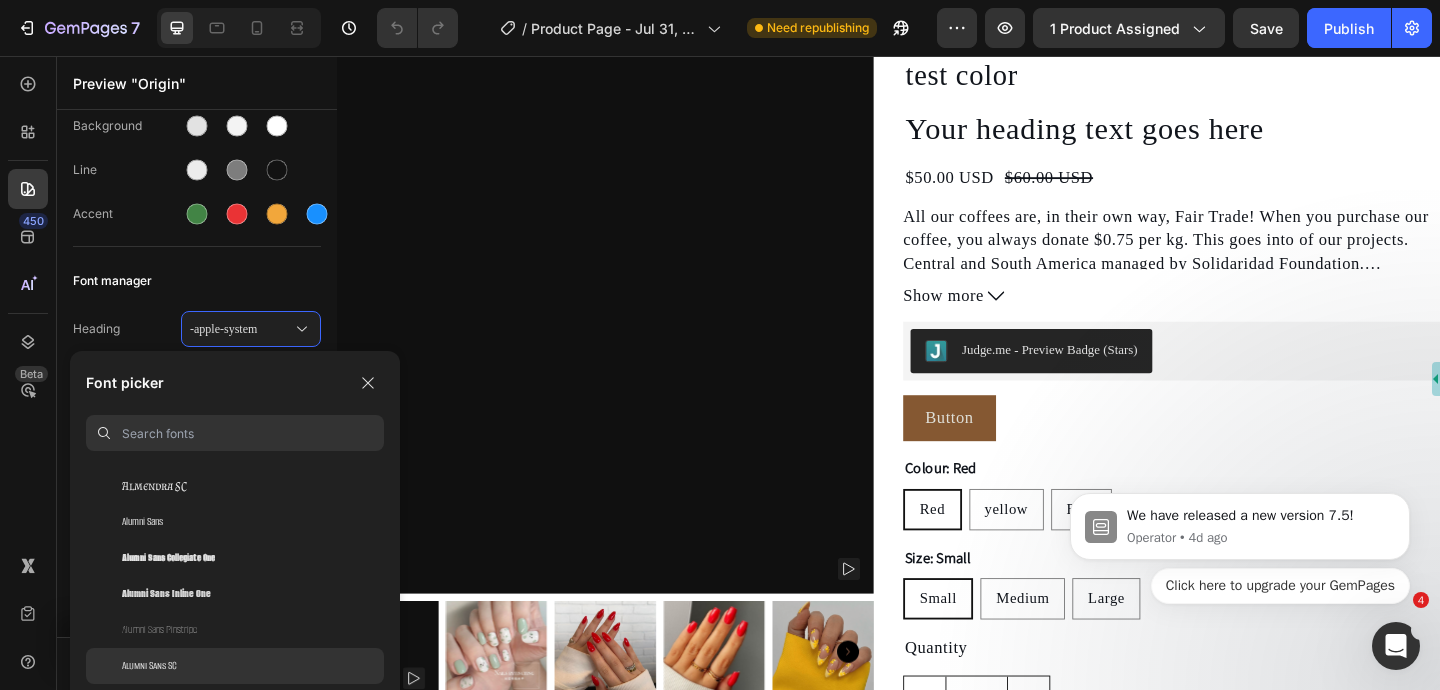 scroll, scrollTop: 2058, scrollLeft: 0, axis: vertical 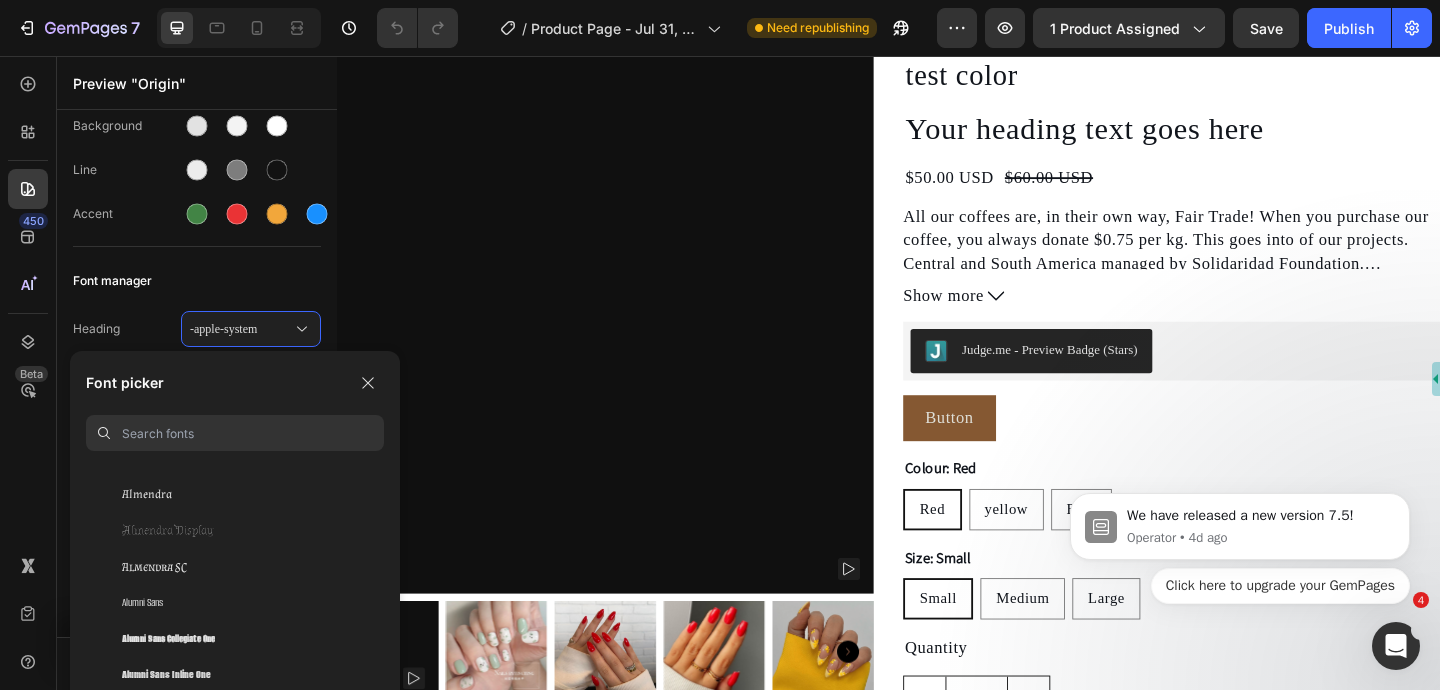 click at bounding box center [253, 433] 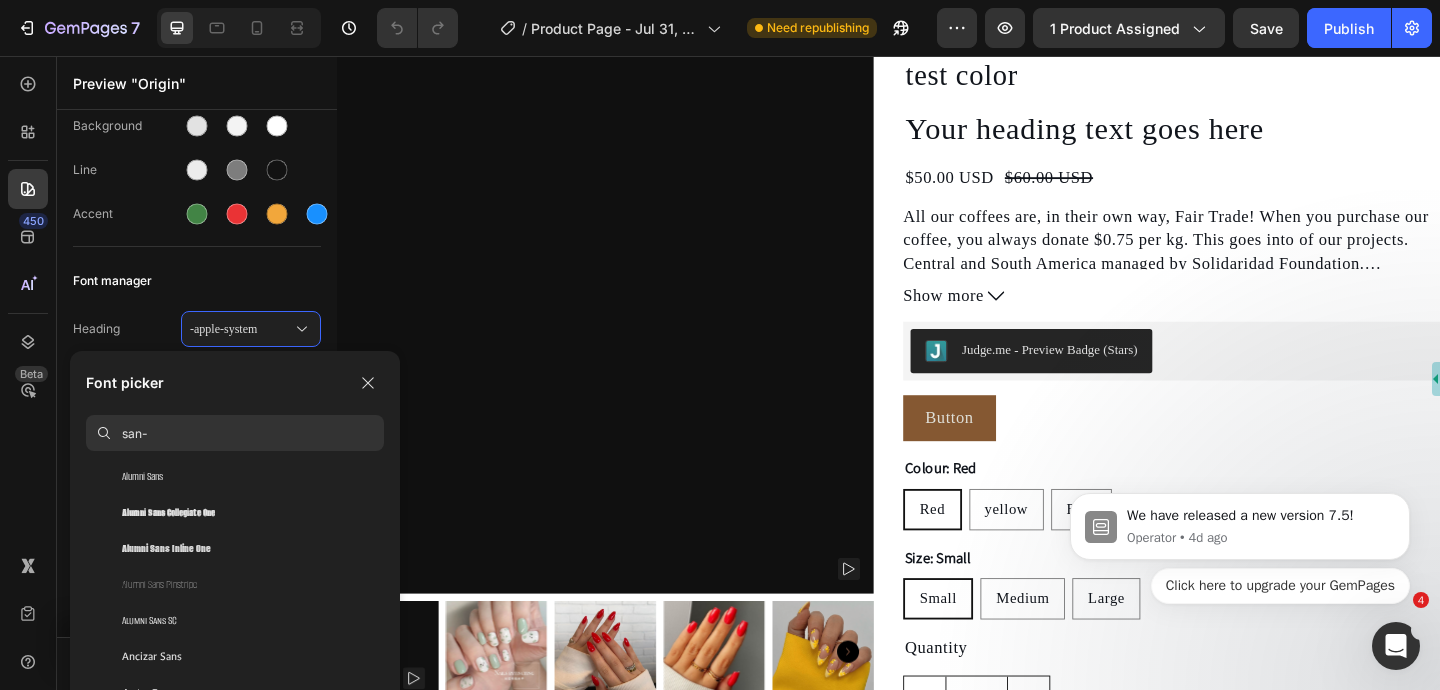 scroll, scrollTop: 0, scrollLeft: 0, axis: both 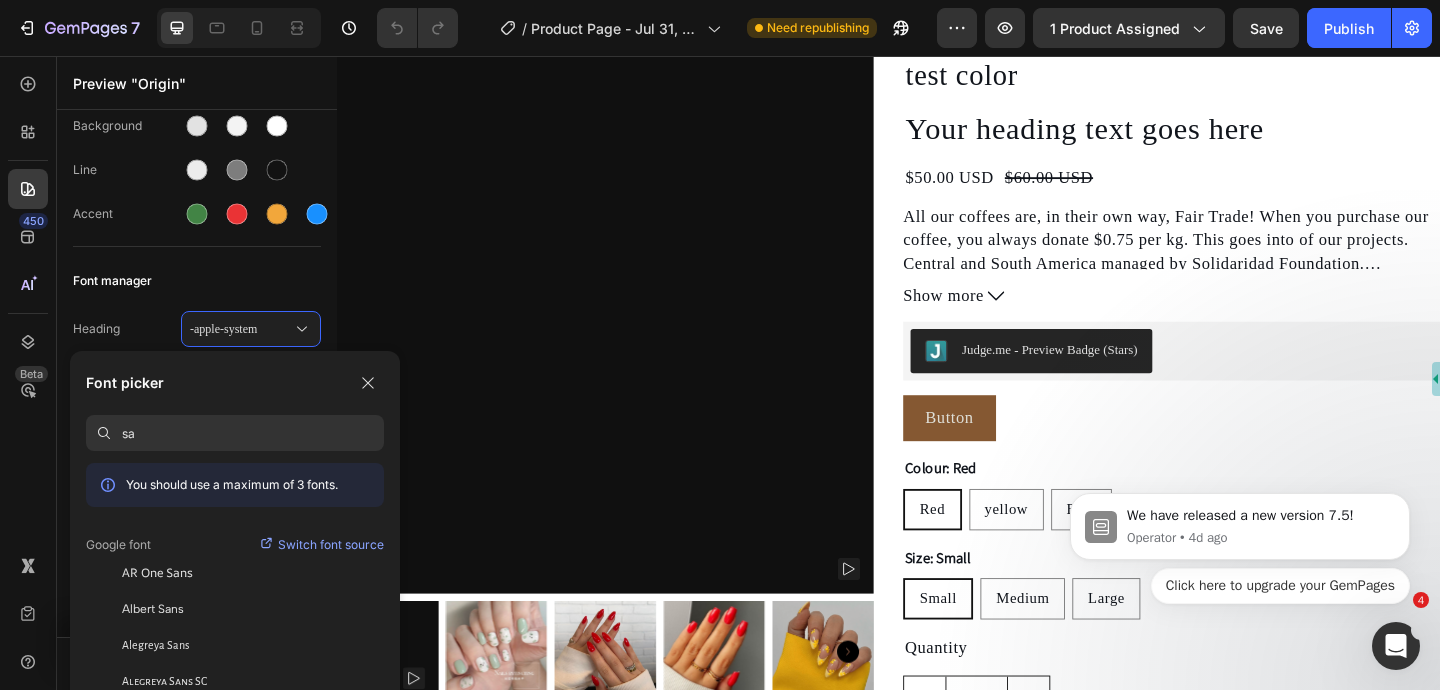 type on "s" 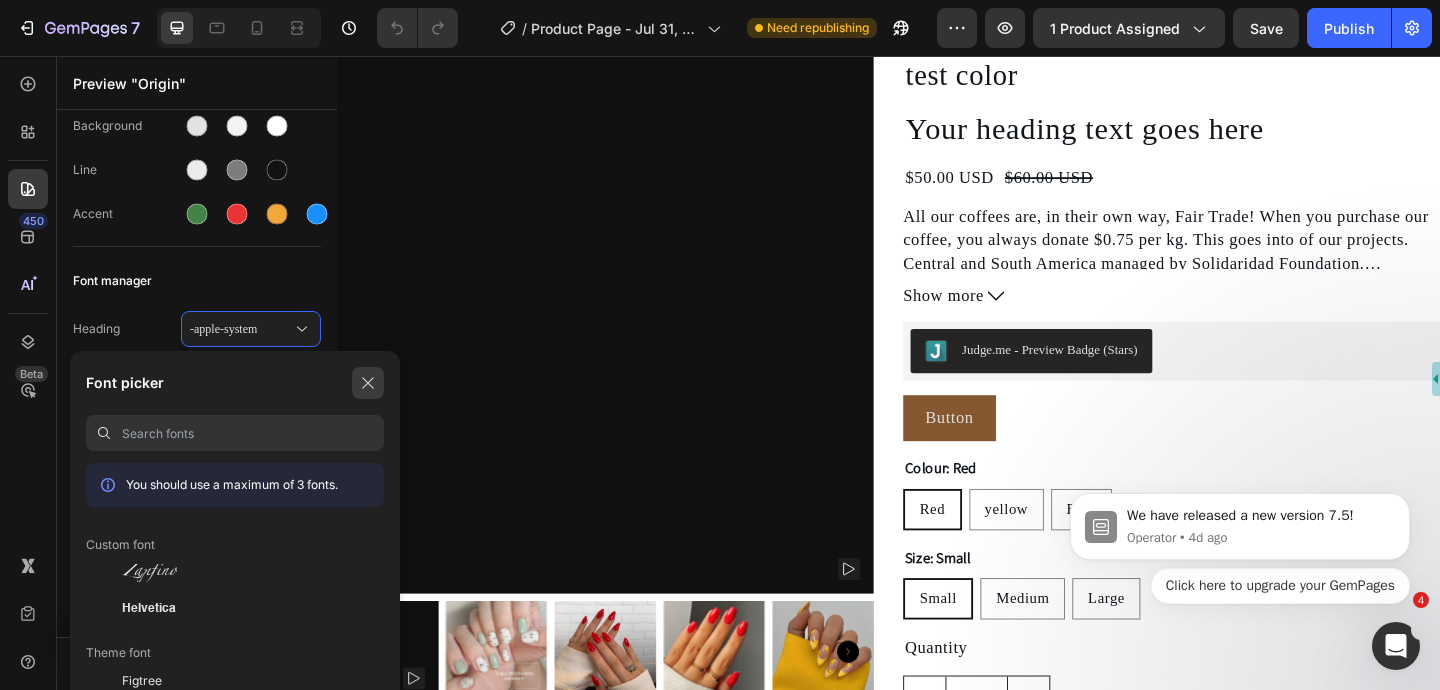 type 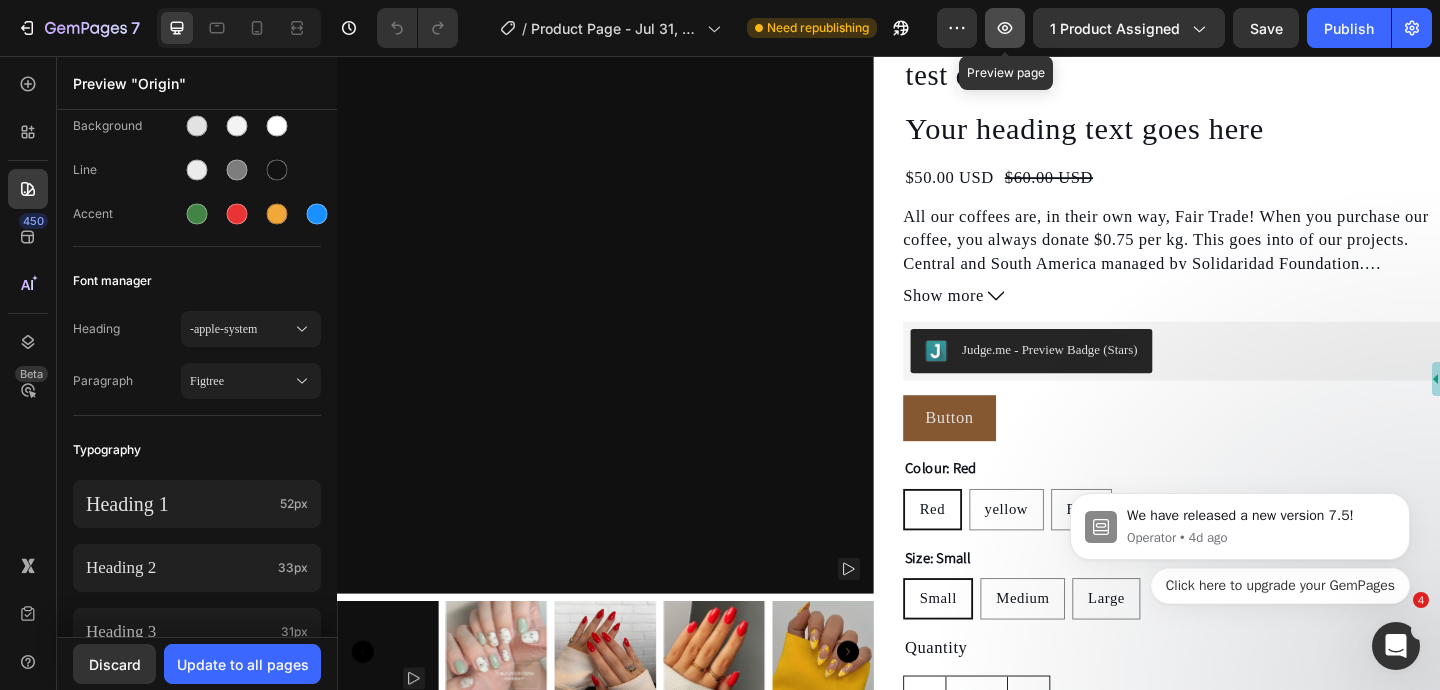 click 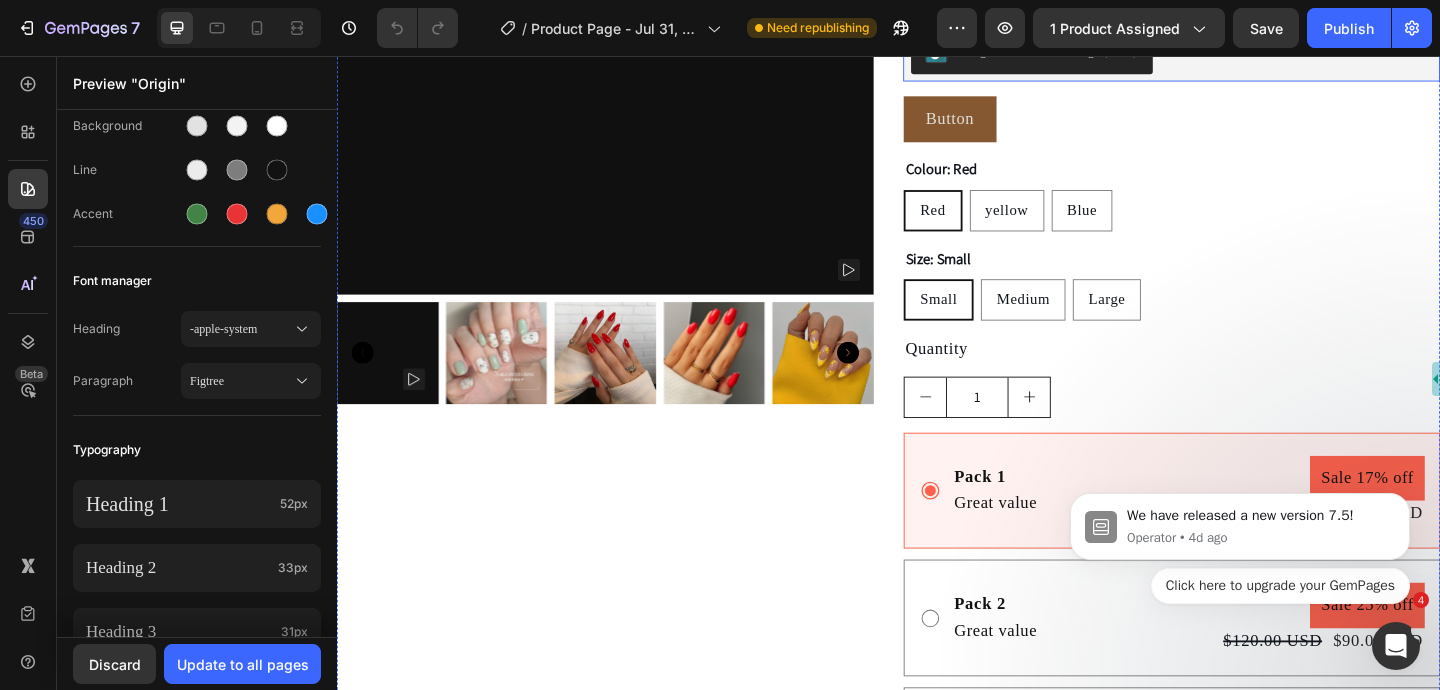 scroll, scrollTop: 387, scrollLeft: 0, axis: vertical 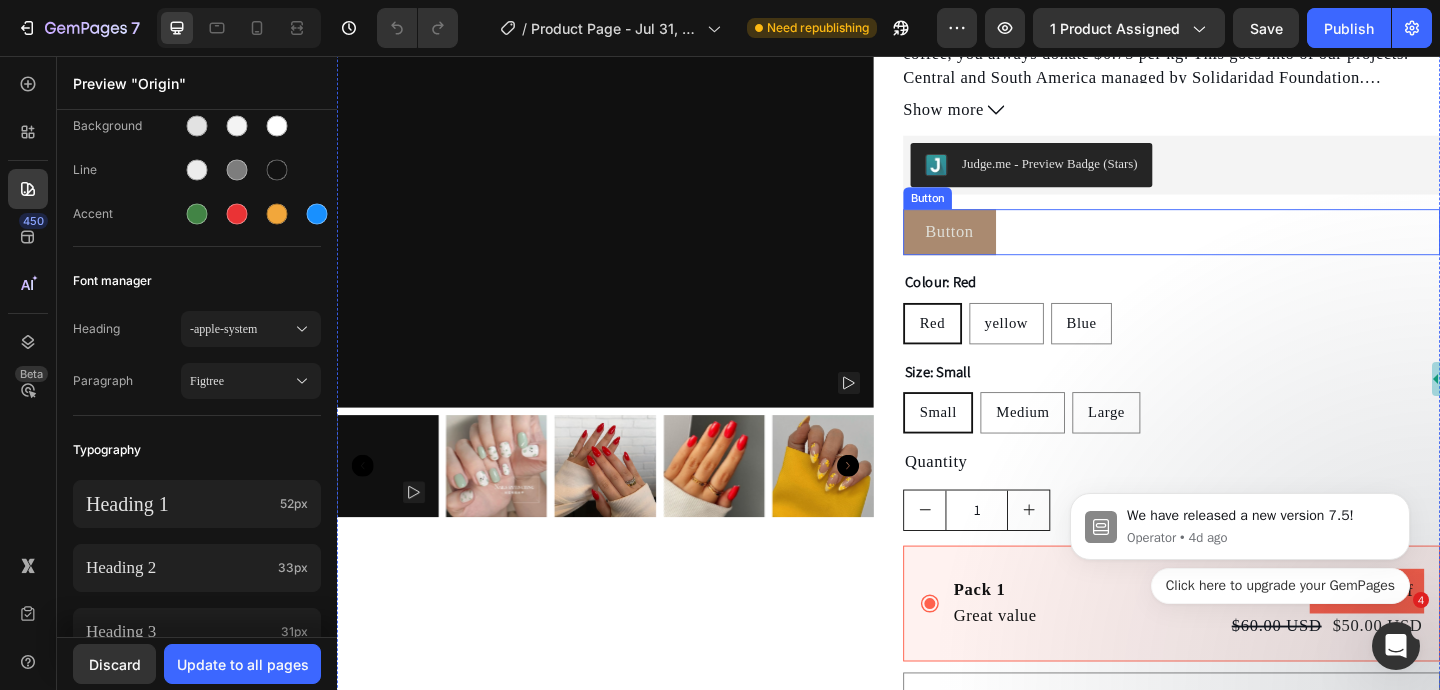 click on "Button" at bounding box center (1003, 247) 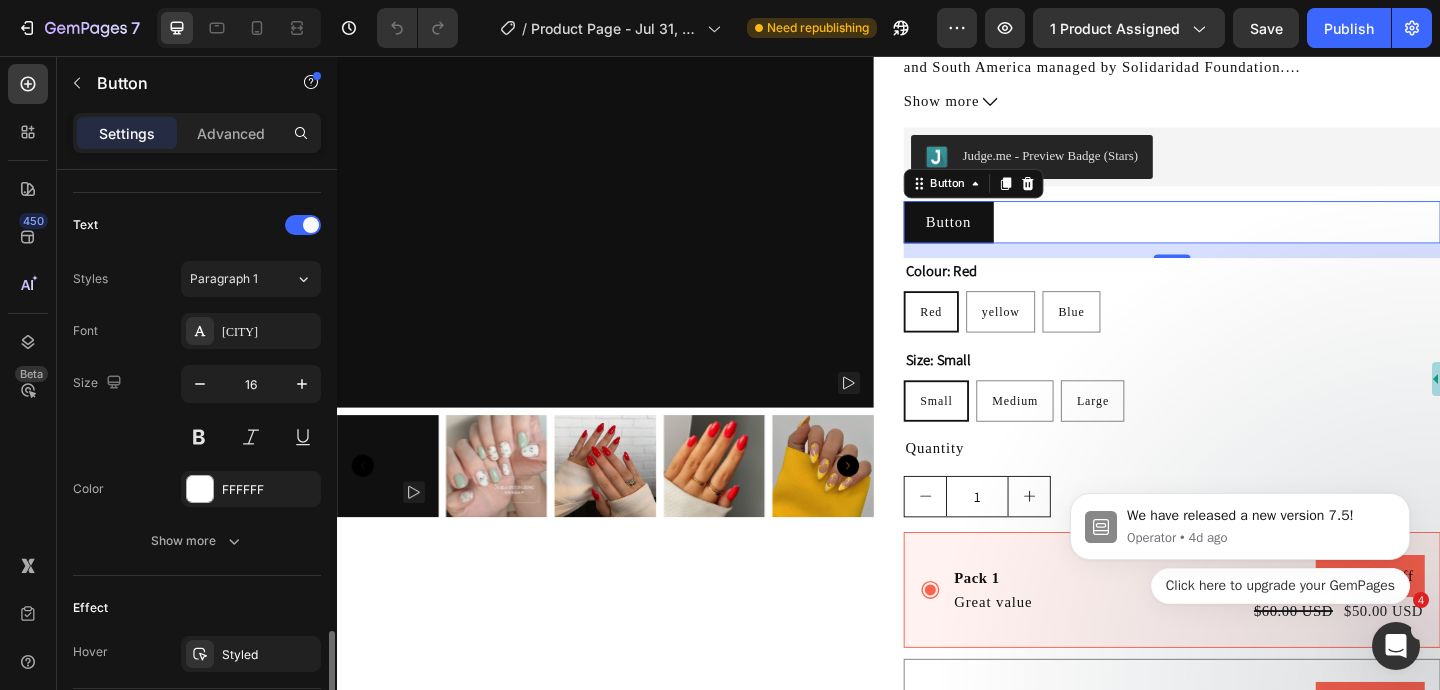 scroll, scrollTop: 857, scrollLeft: 0, axis: vertical 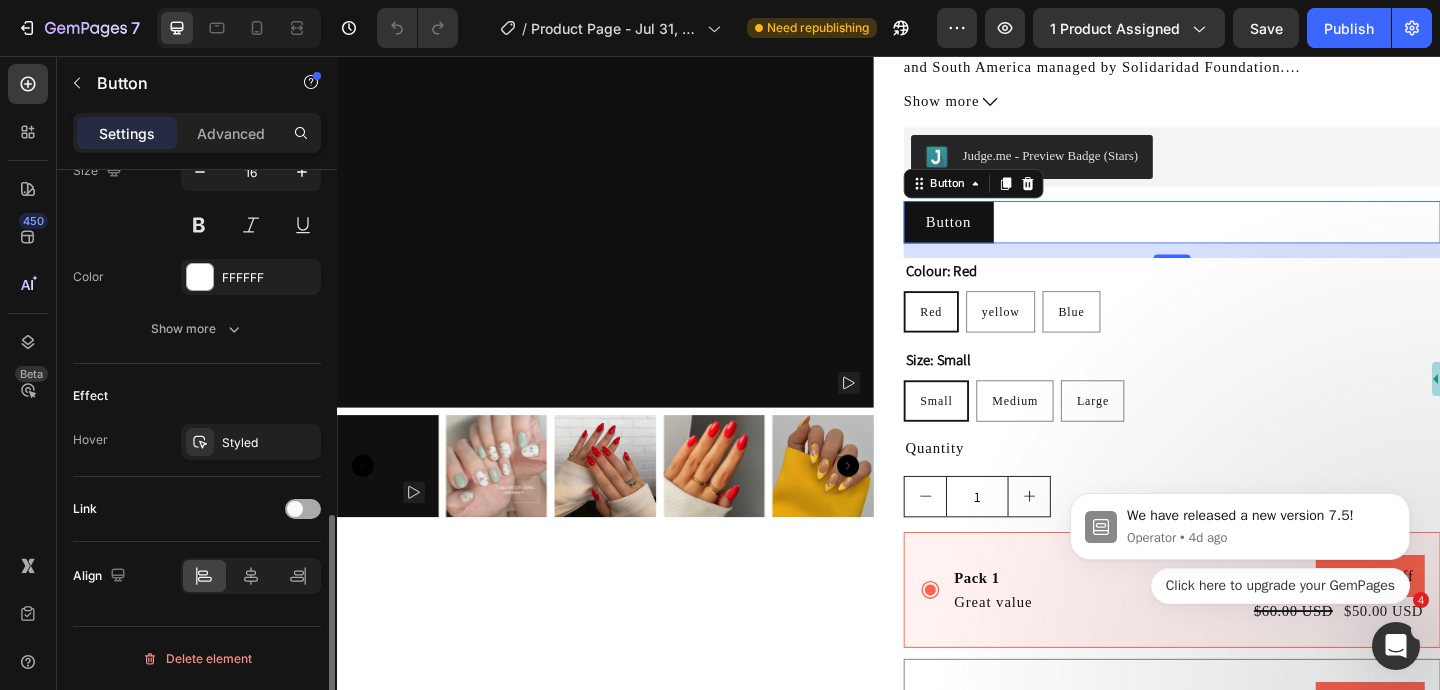 click at bounding box center (295, 509) 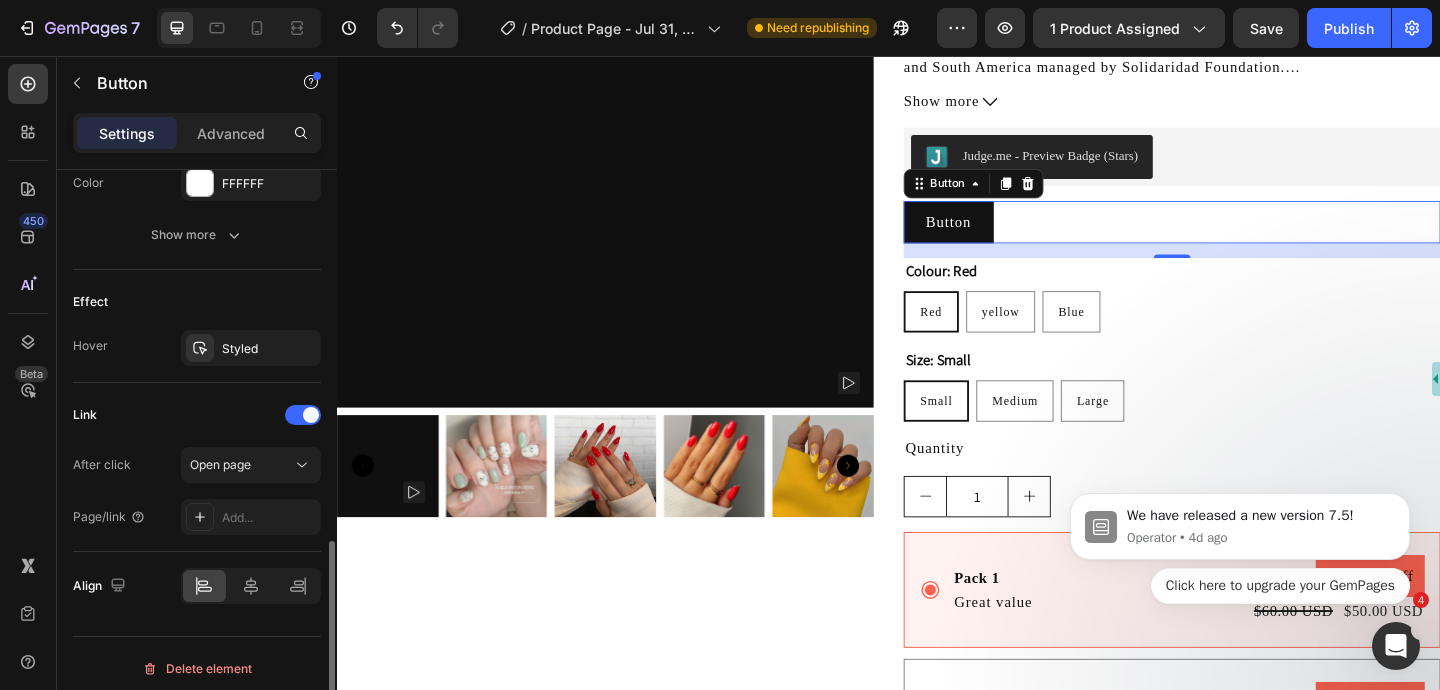 scroll, scrollTop: 961, scrollLeft: 0, axis: vertical 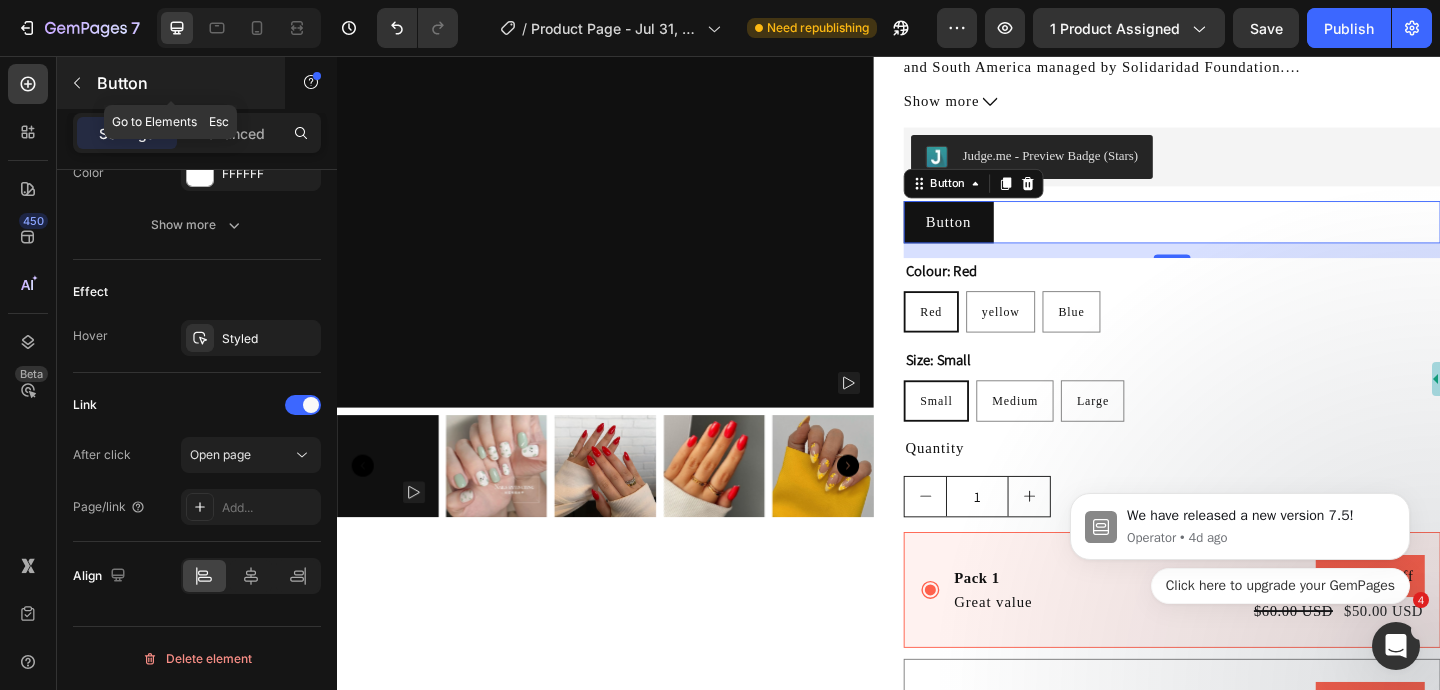click 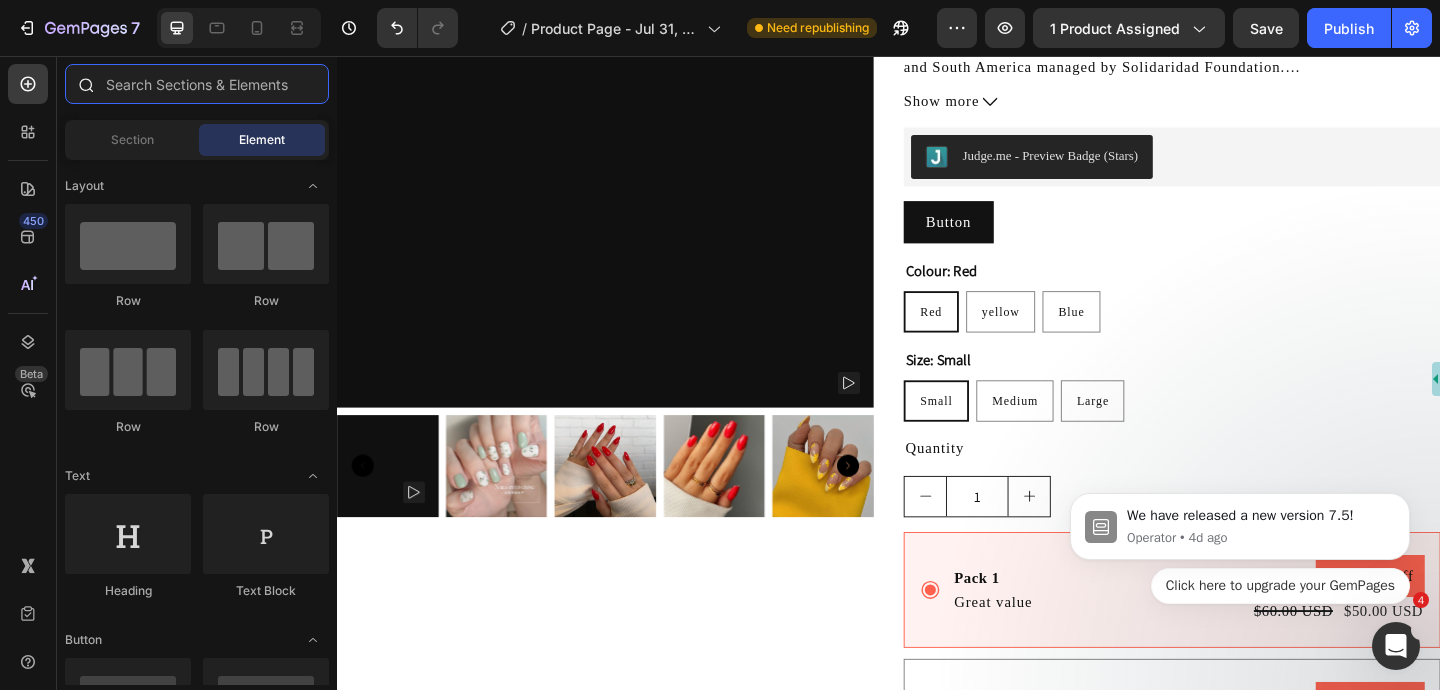 click at bounding box center [197, 84] 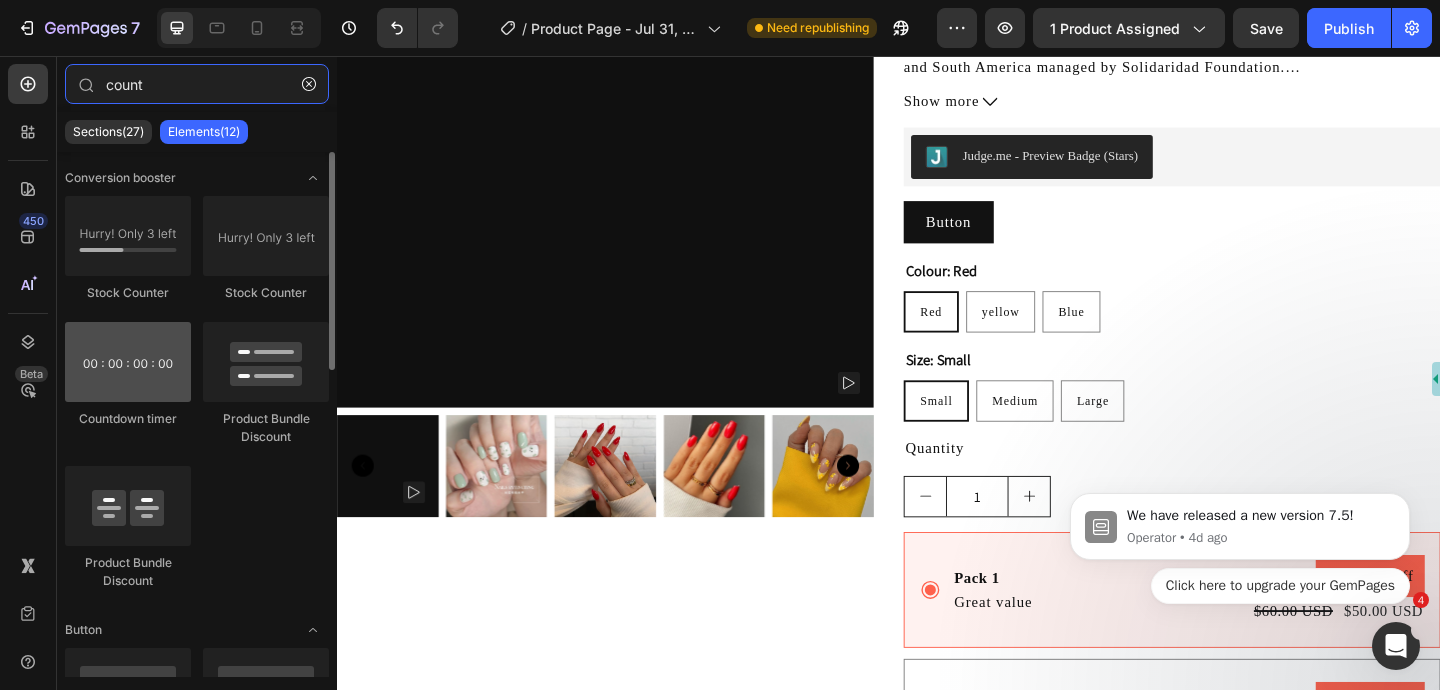 type on "count" 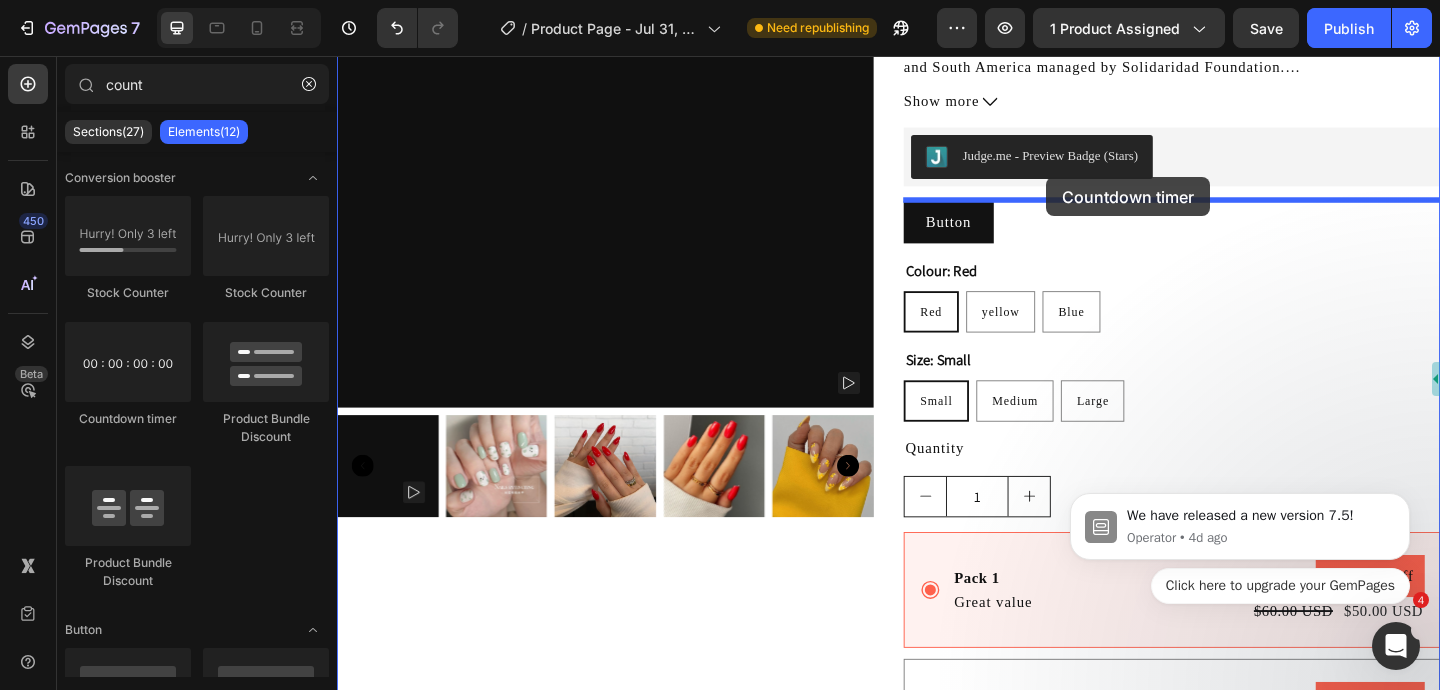 drag, startPoint x: 474, startPoint y: 424, endPoint x: 1106, endPoint y: 186, distance: 675.32806 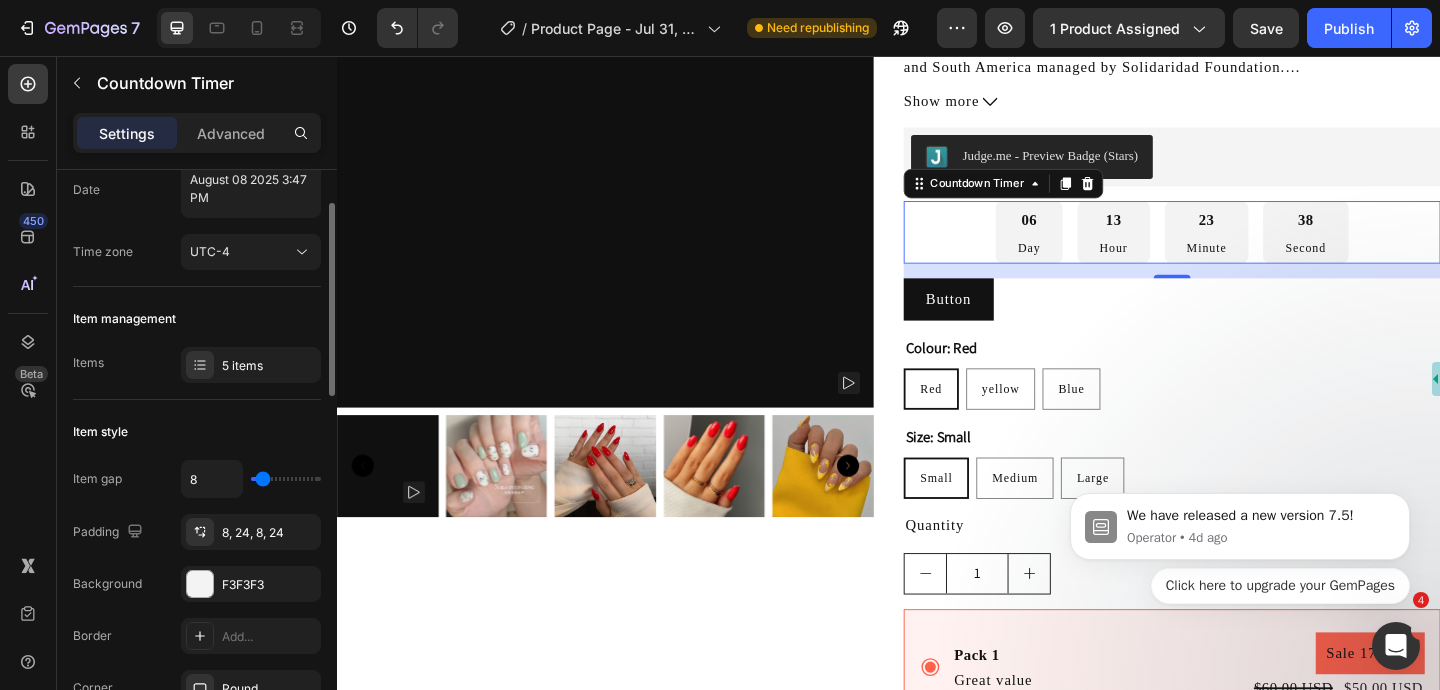 scroll, scrollTop: 121, scrollLeft: 0, axis: vertical 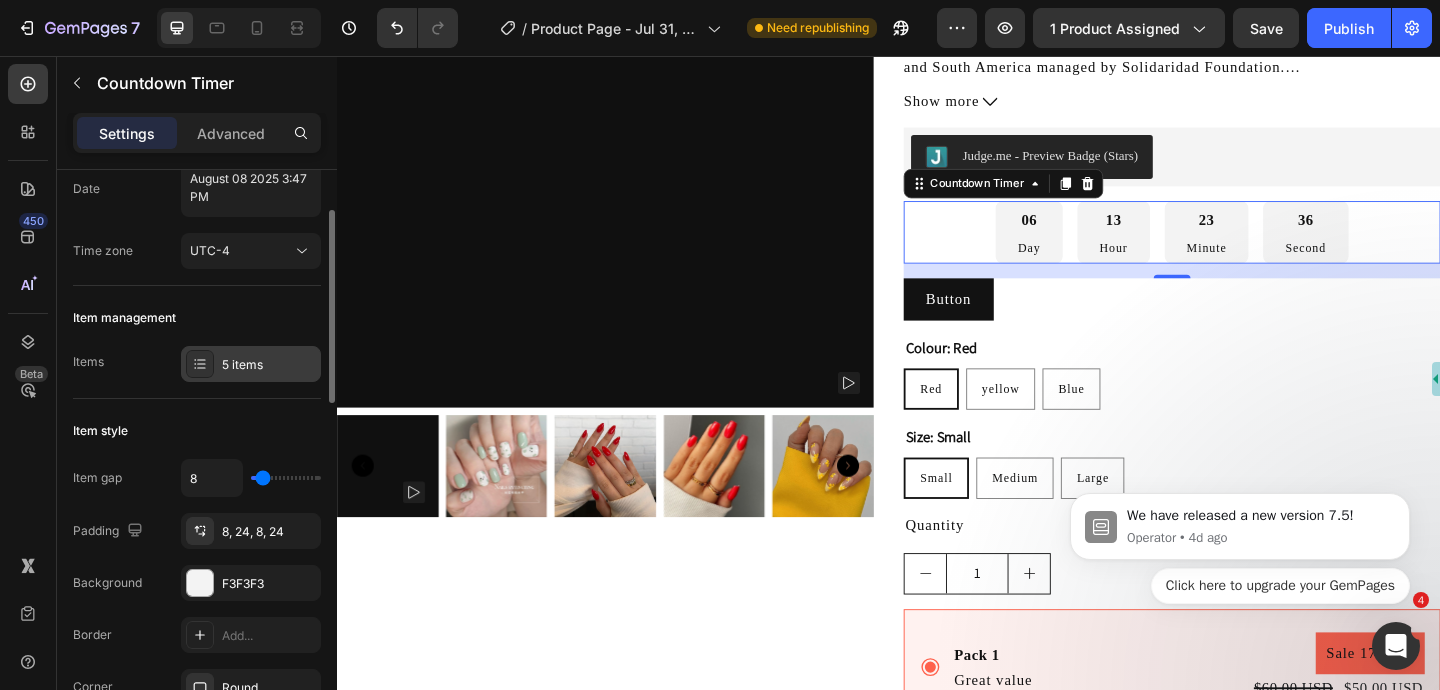 click on "5 items" at bounding box center [251, 364] 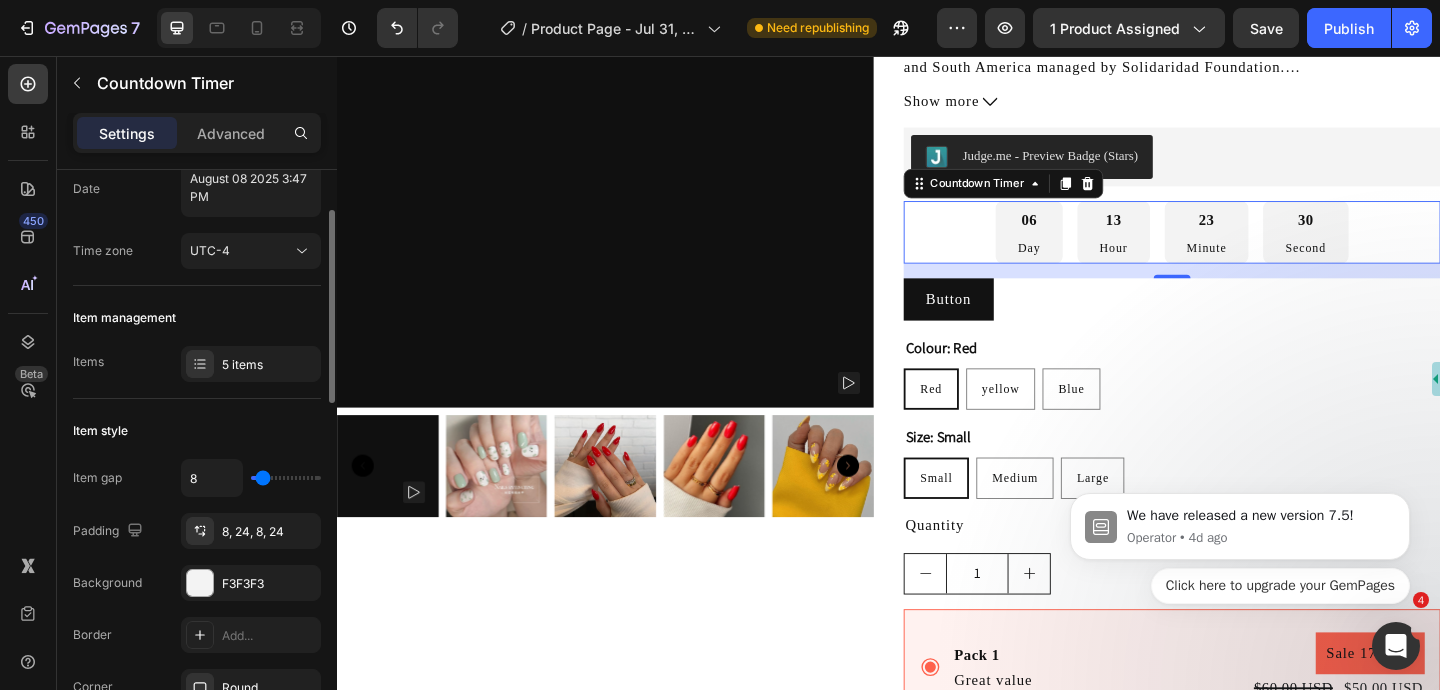 click on "Item style" at bounding box center [197, 431] 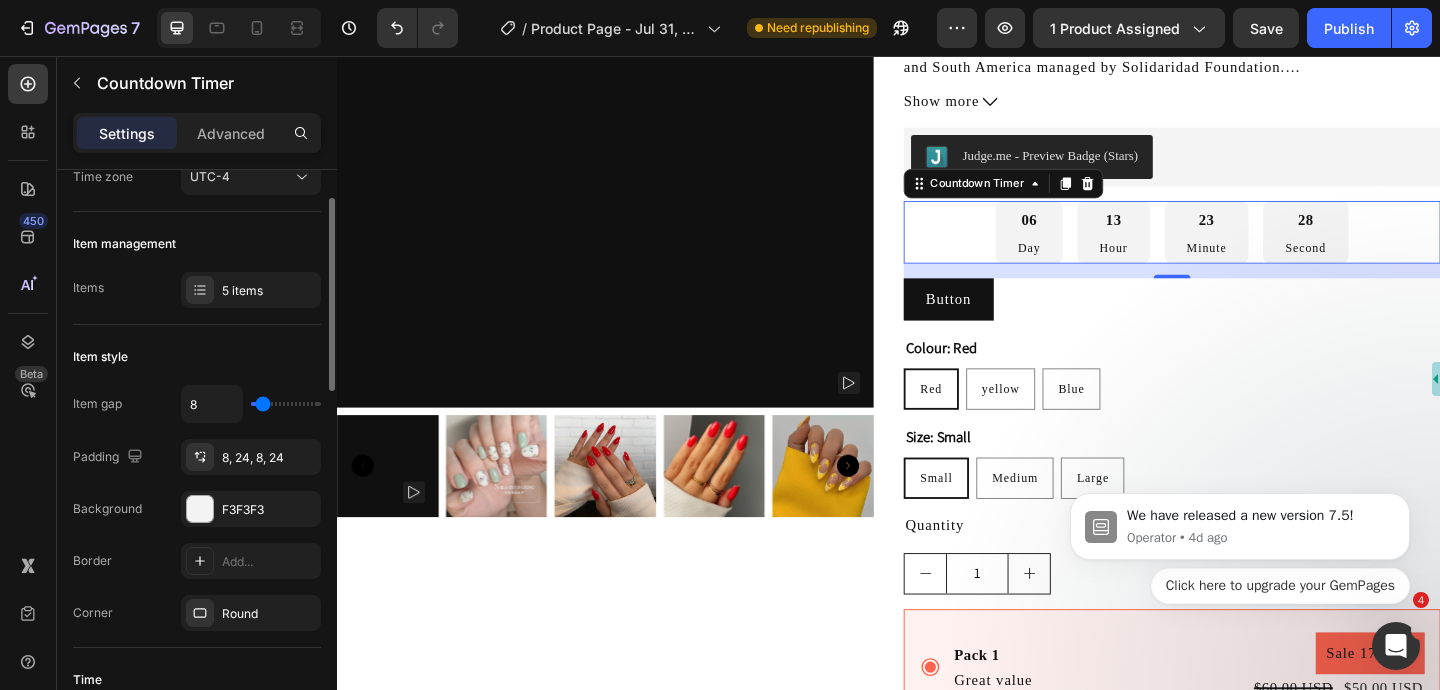 scroll, scrollTop: 215, scrollLeft: 0, axis: vertical 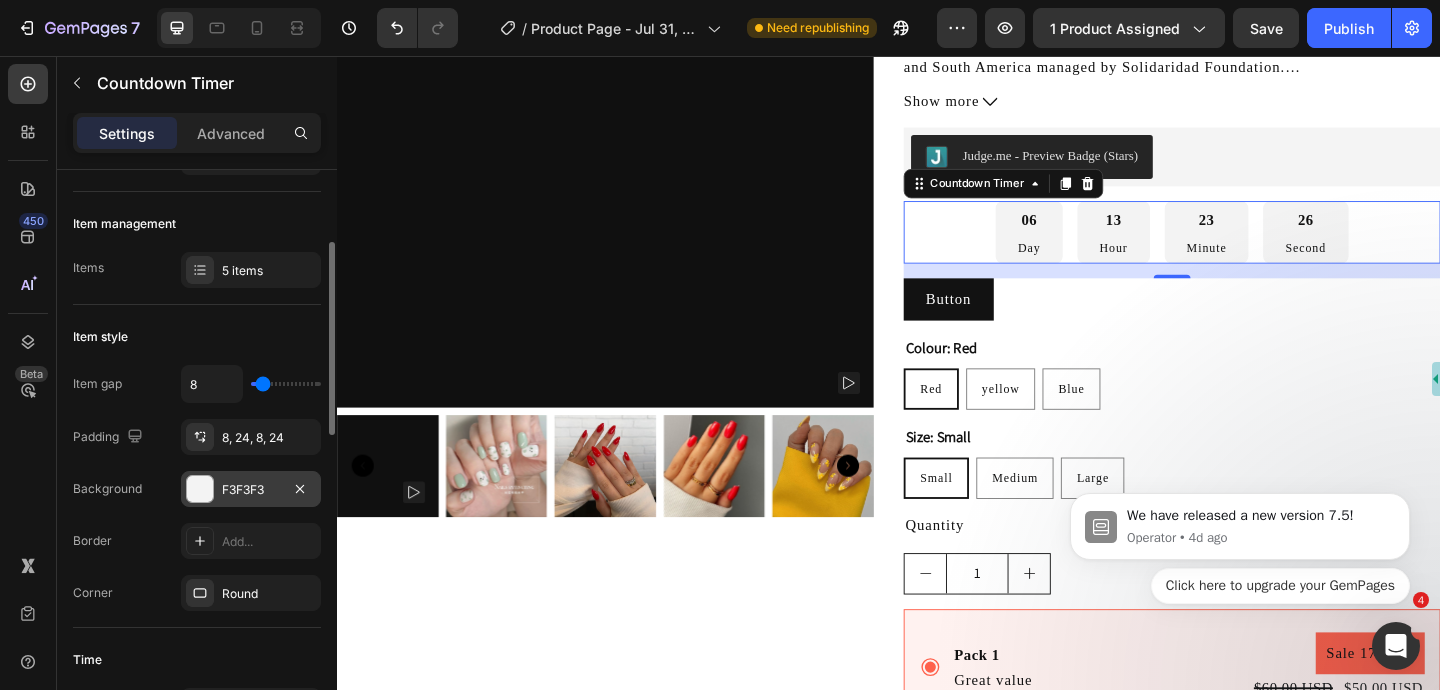 click on "F3F3F3" at bounding box center [251, 490] 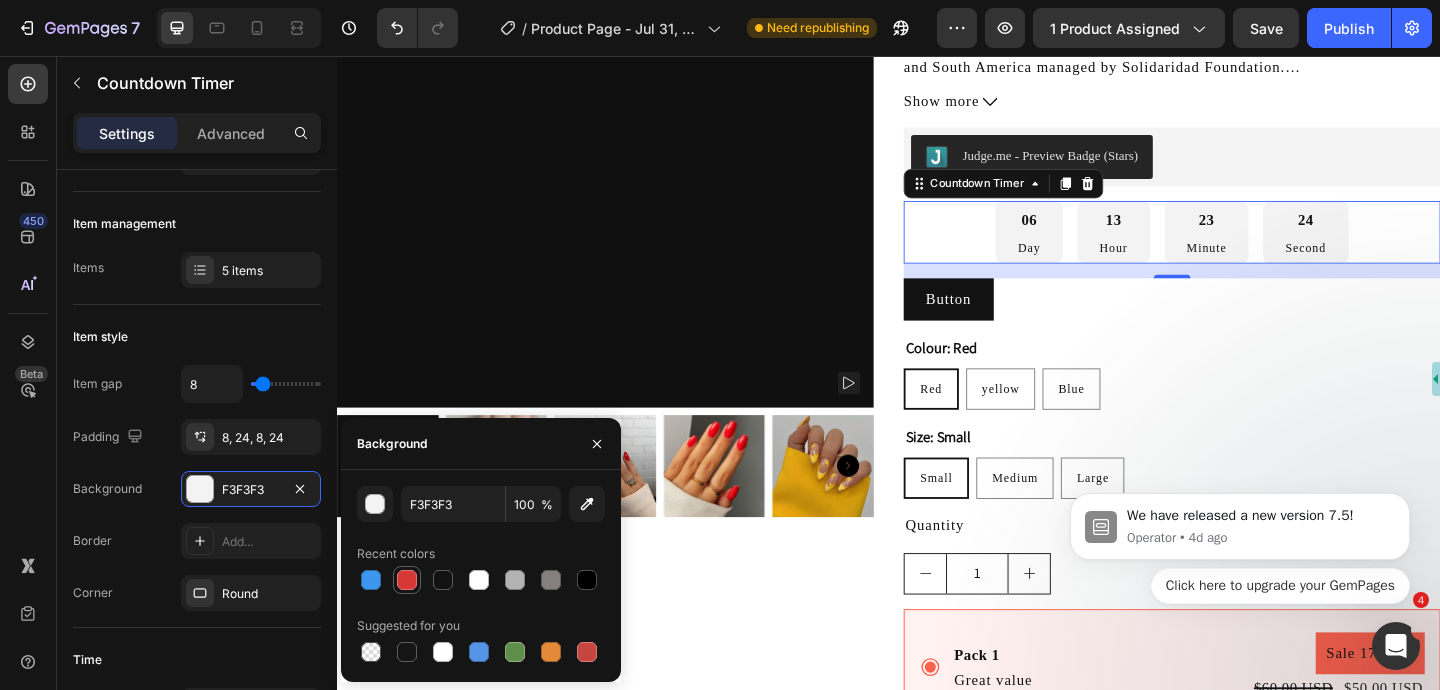 click at bounding box center [407, 580] 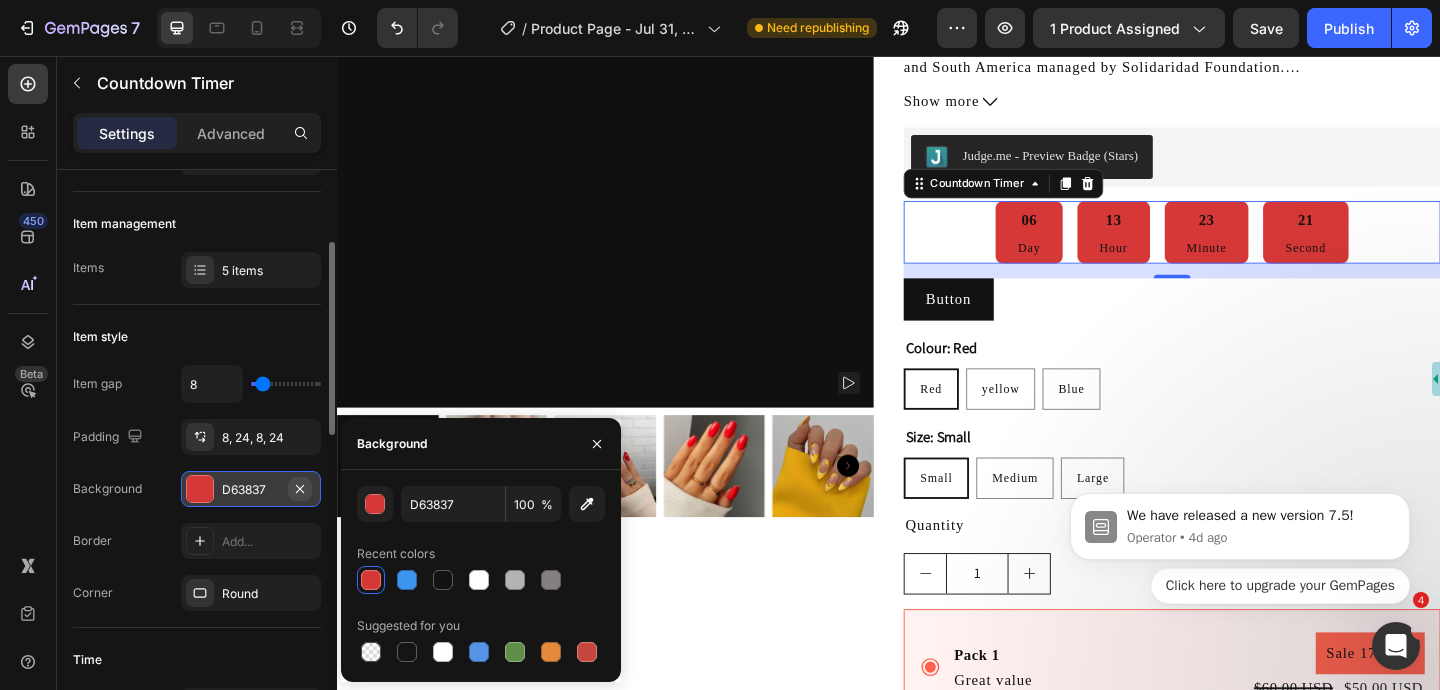 click 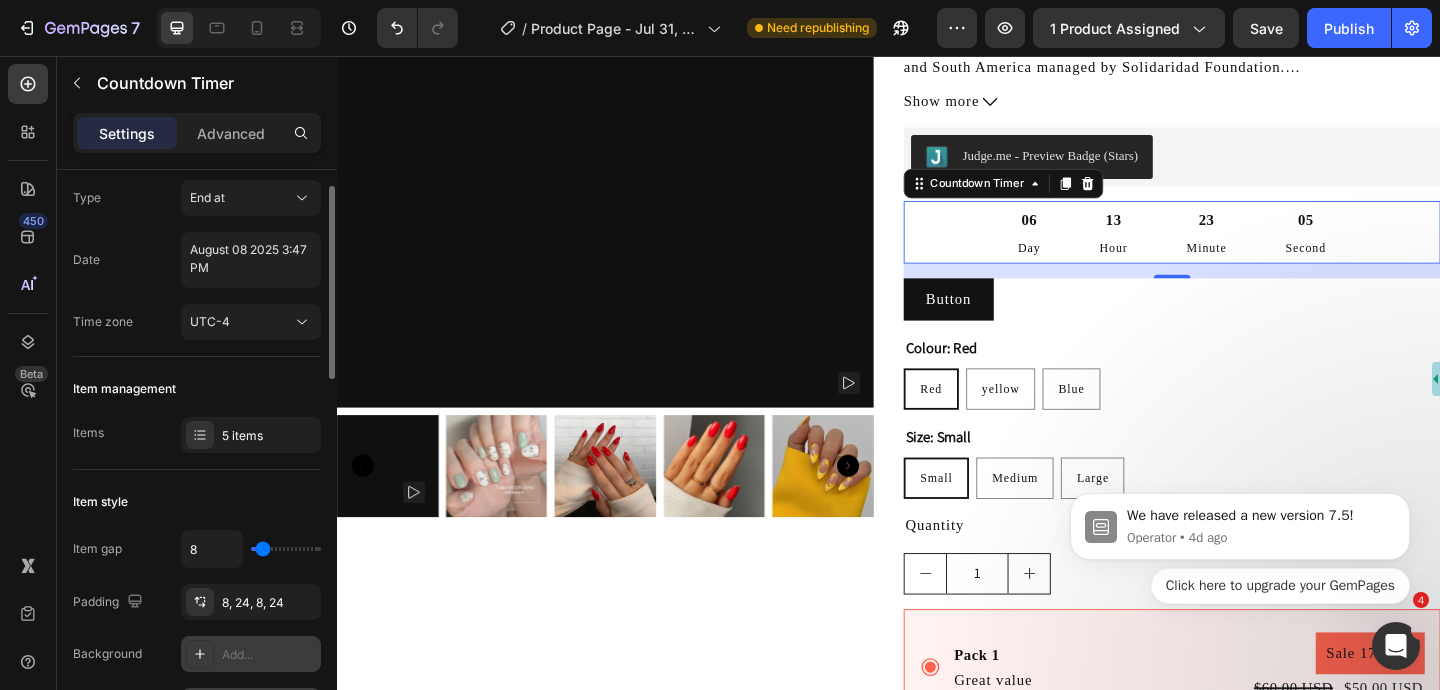 scroll, scrollTop: 0, scrollLeft: 0, axis: both 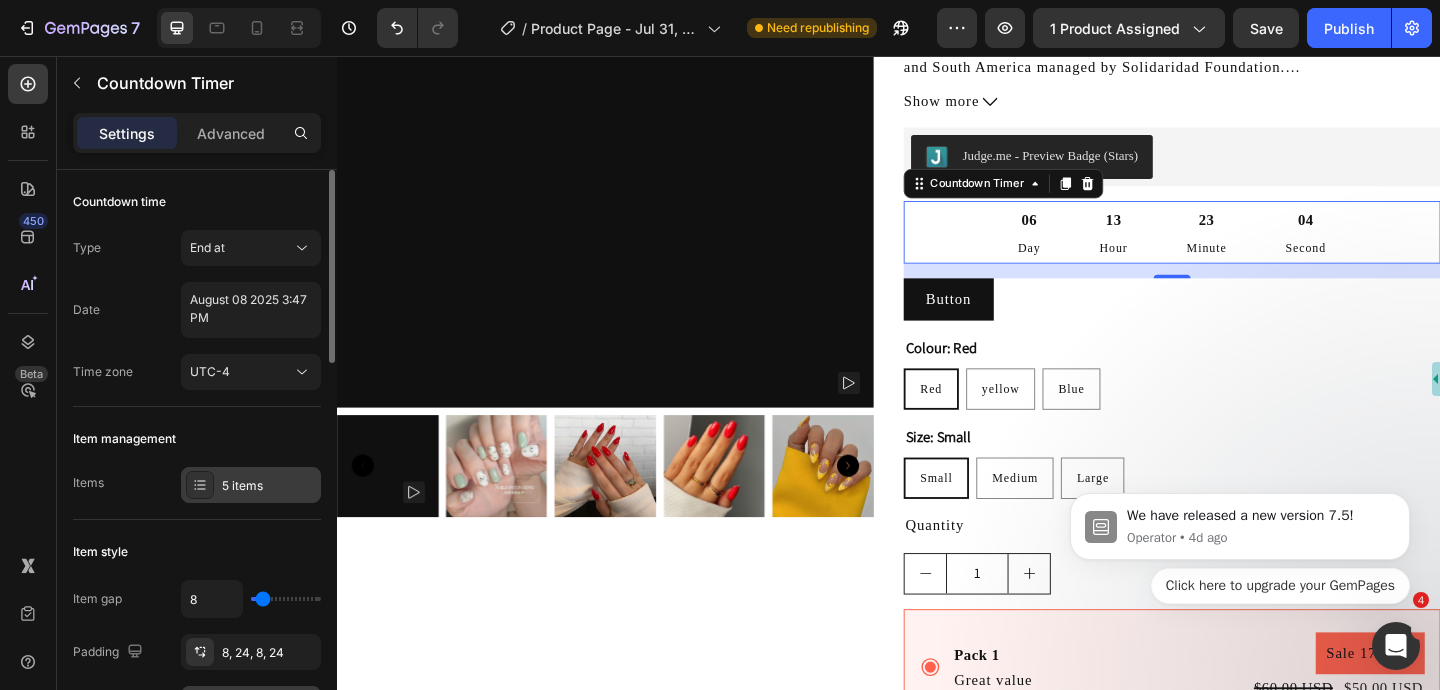click on "5 items" at bounding box center [269, 486] 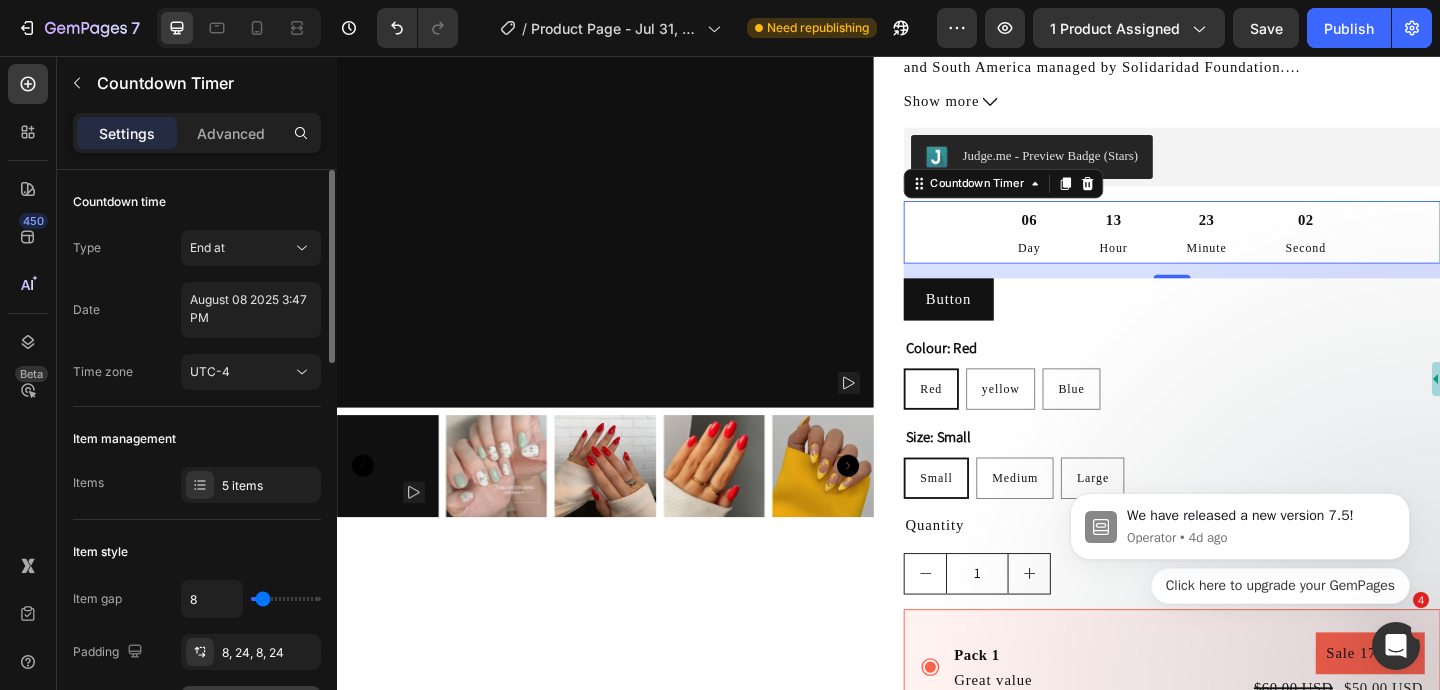 click on "Item style" at bounding box center (197, 552) 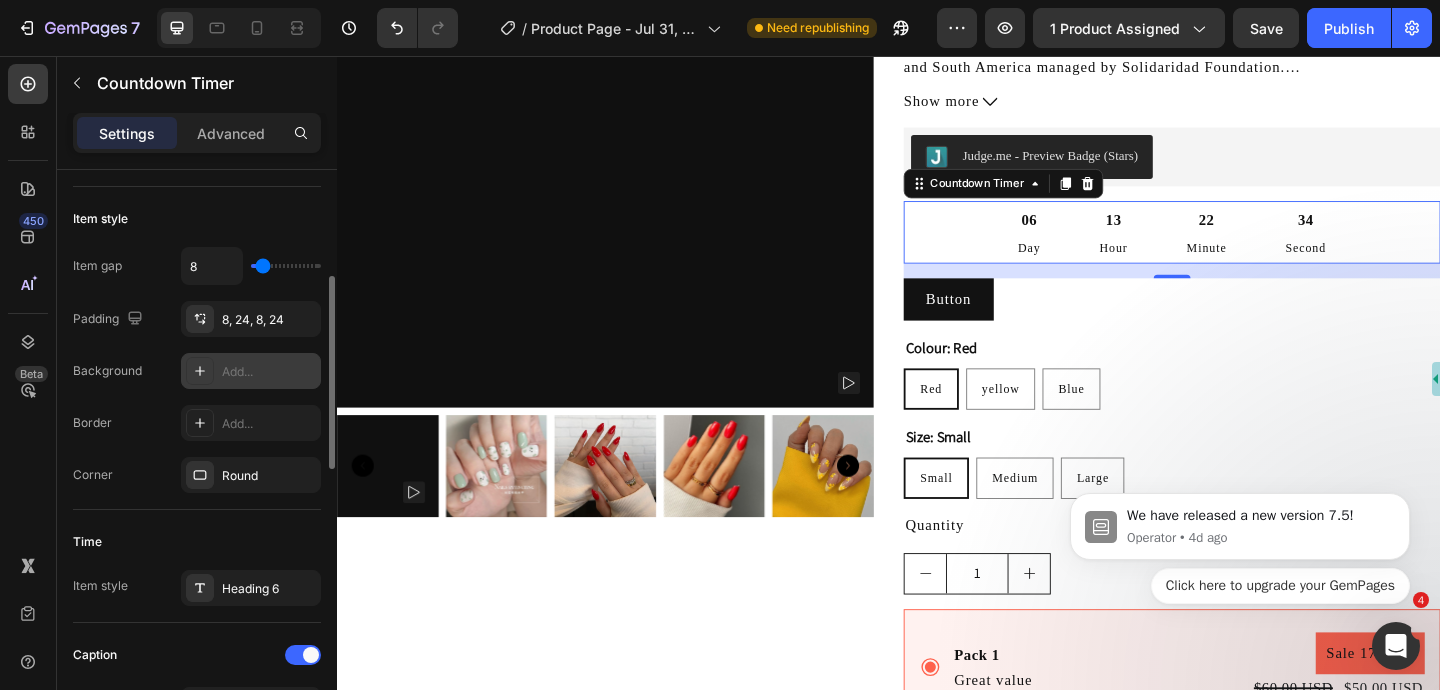 scroll, scrollTop: 329, scrollLeft: 0, axis: vertical 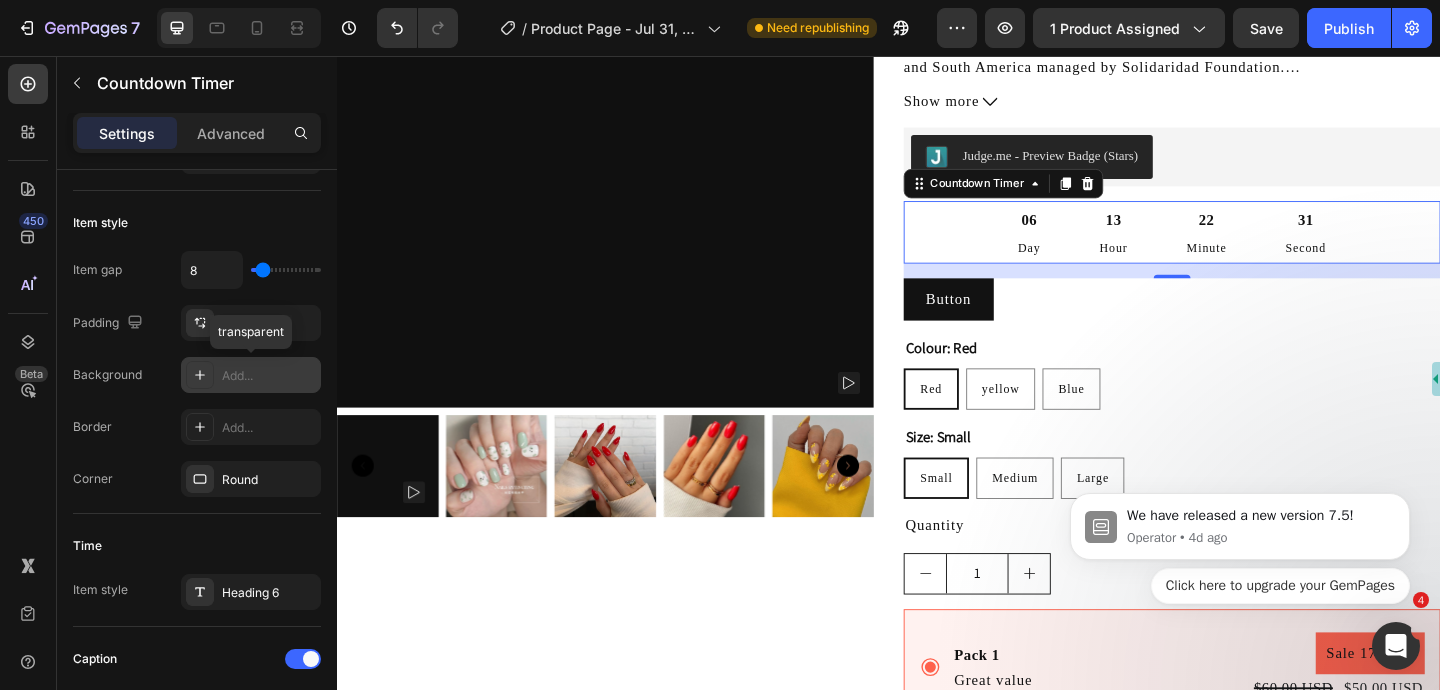 click on "Add..." at bounding box center (269, 376) 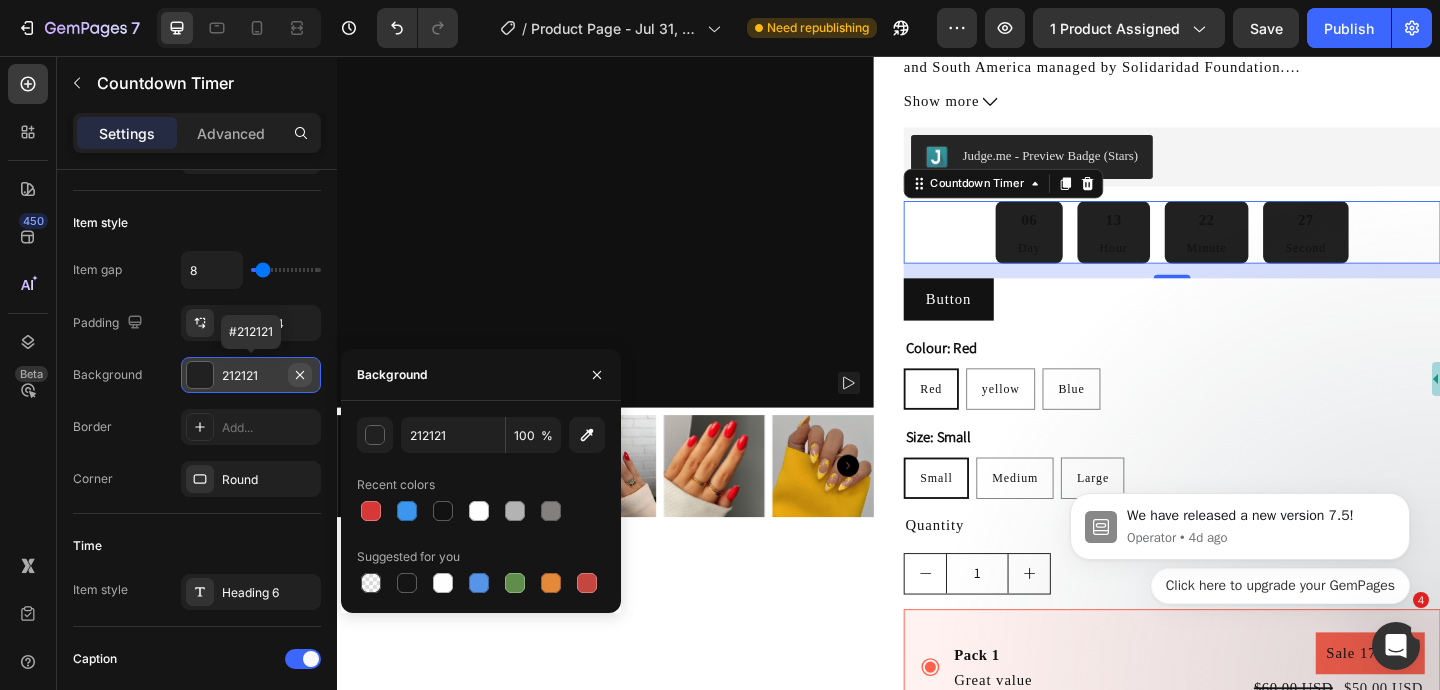 click 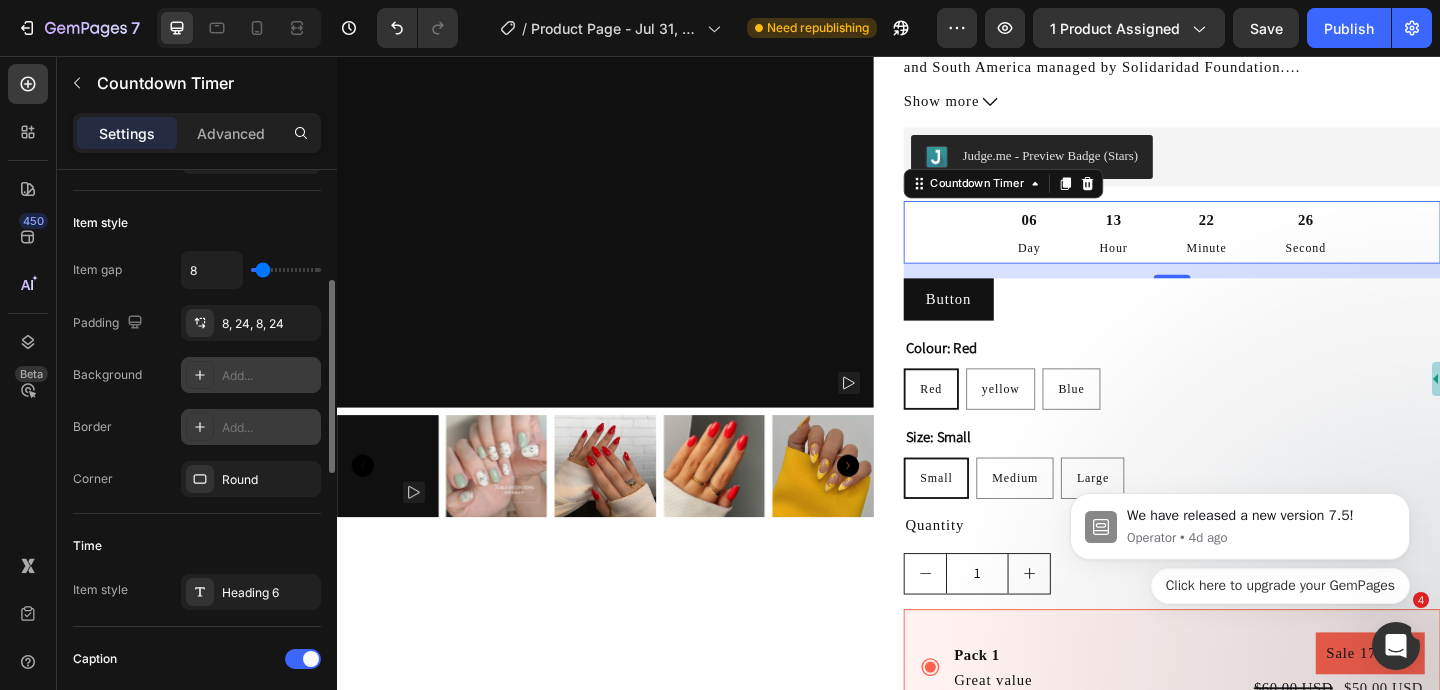 click on "Add..." at bounding box center [269, 428] 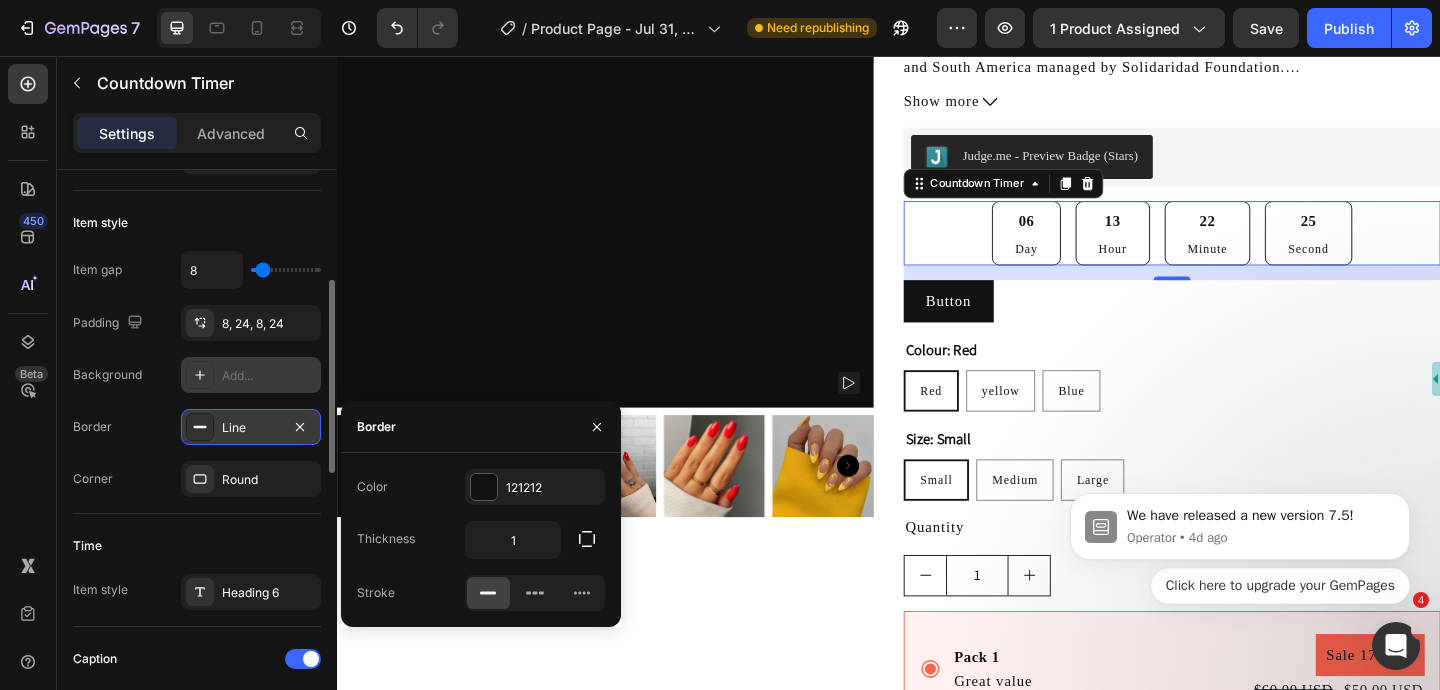 click on "Line" at bounding box center [251, 428] 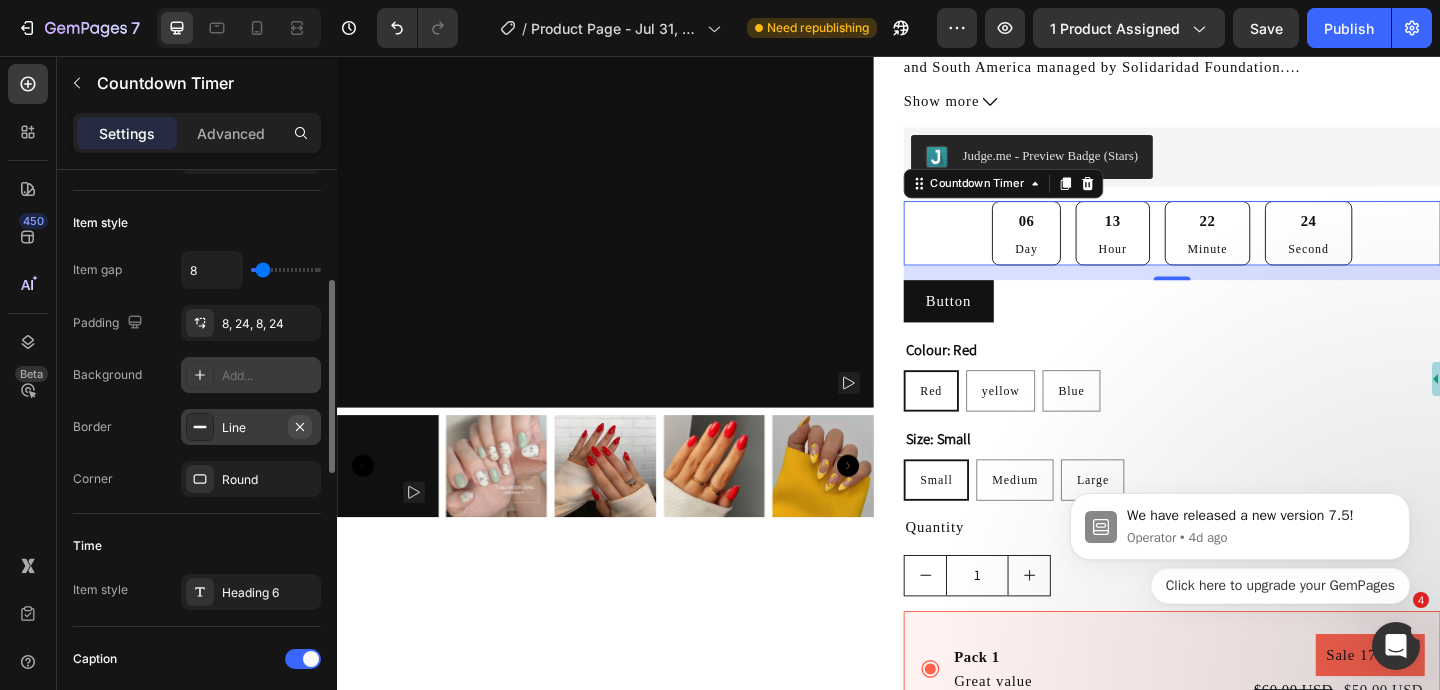 click 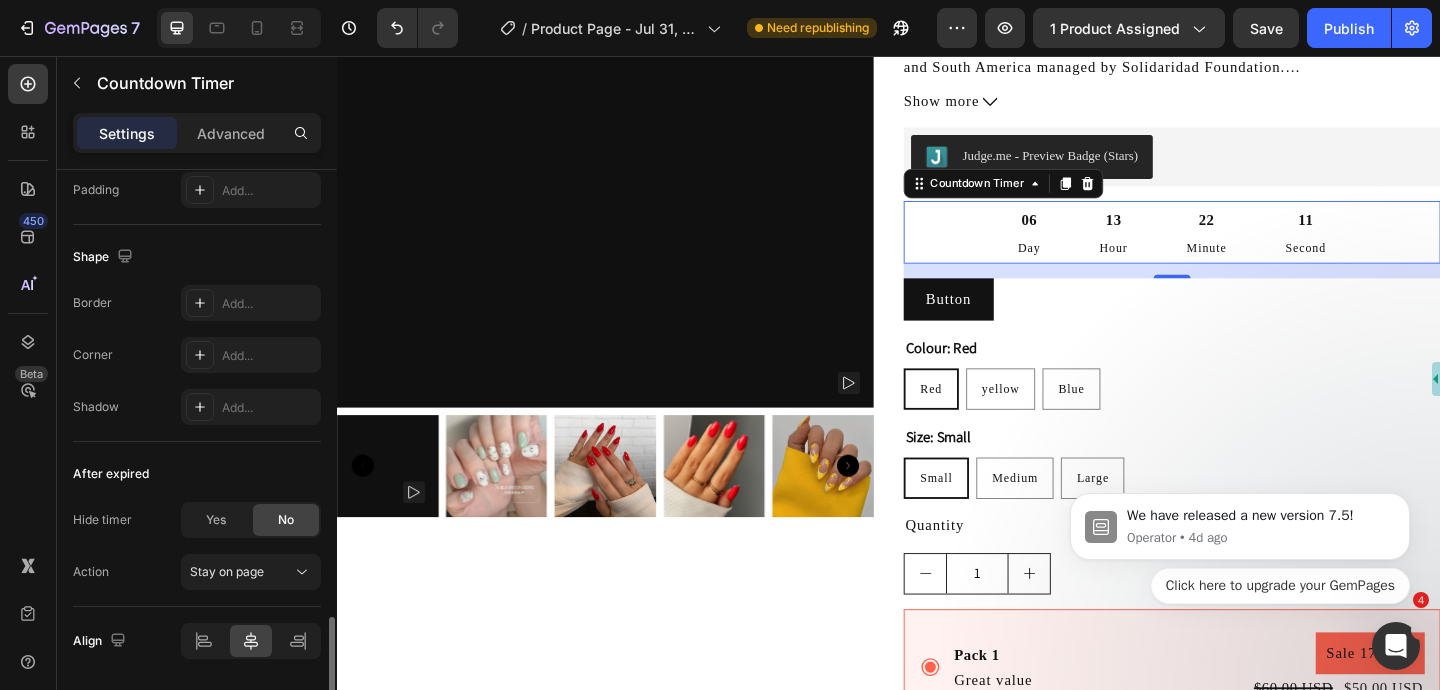 scroll, scrollTop: 1141, scrollLeft: 0, axis: vertical 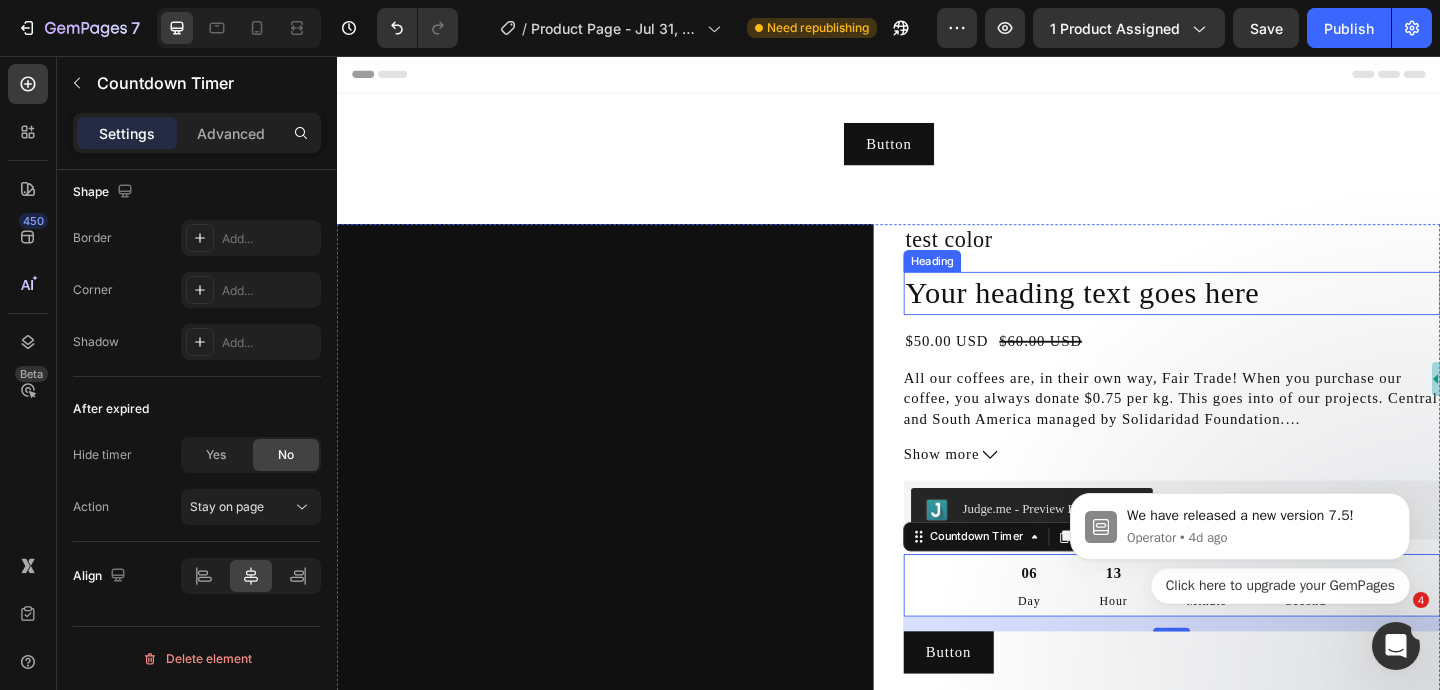 click on "Your heading text goes here" at bounding box center [1245, 314] 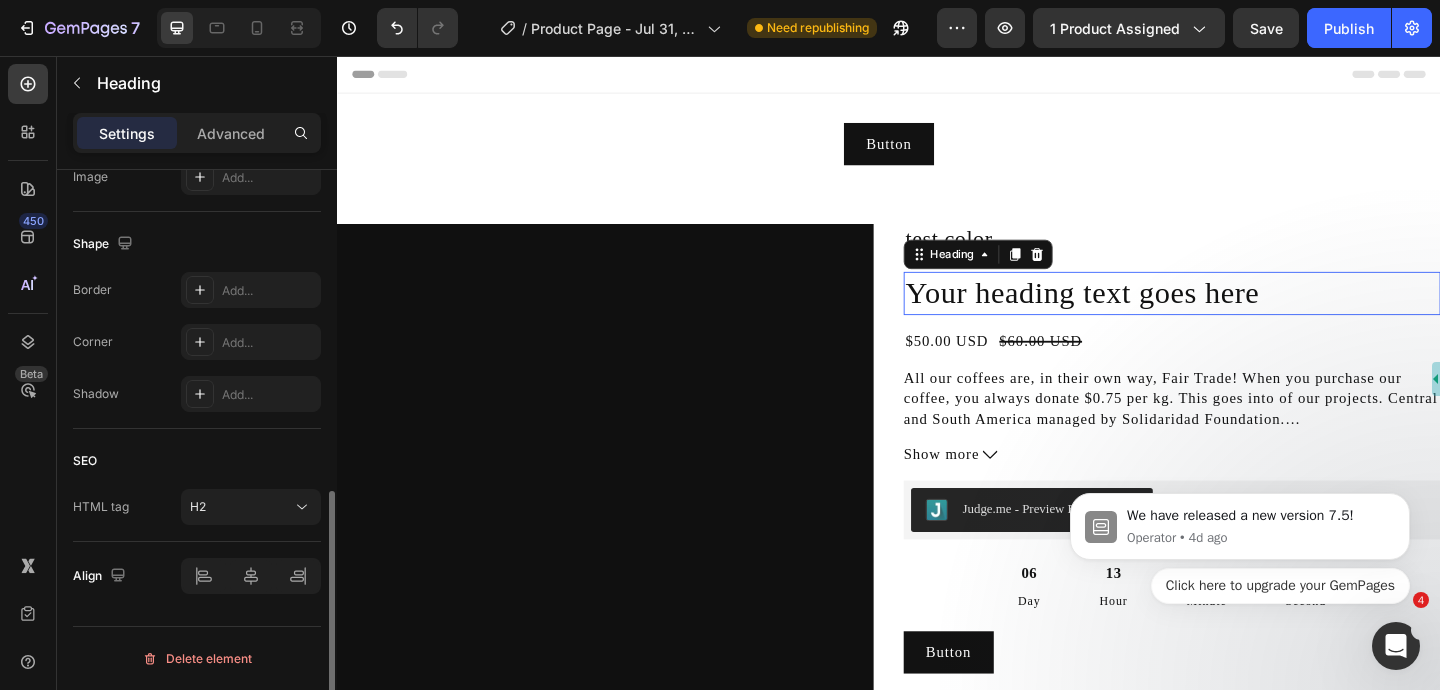 scroll, scrollTop: 0, scrollLeft: 0, axis: both 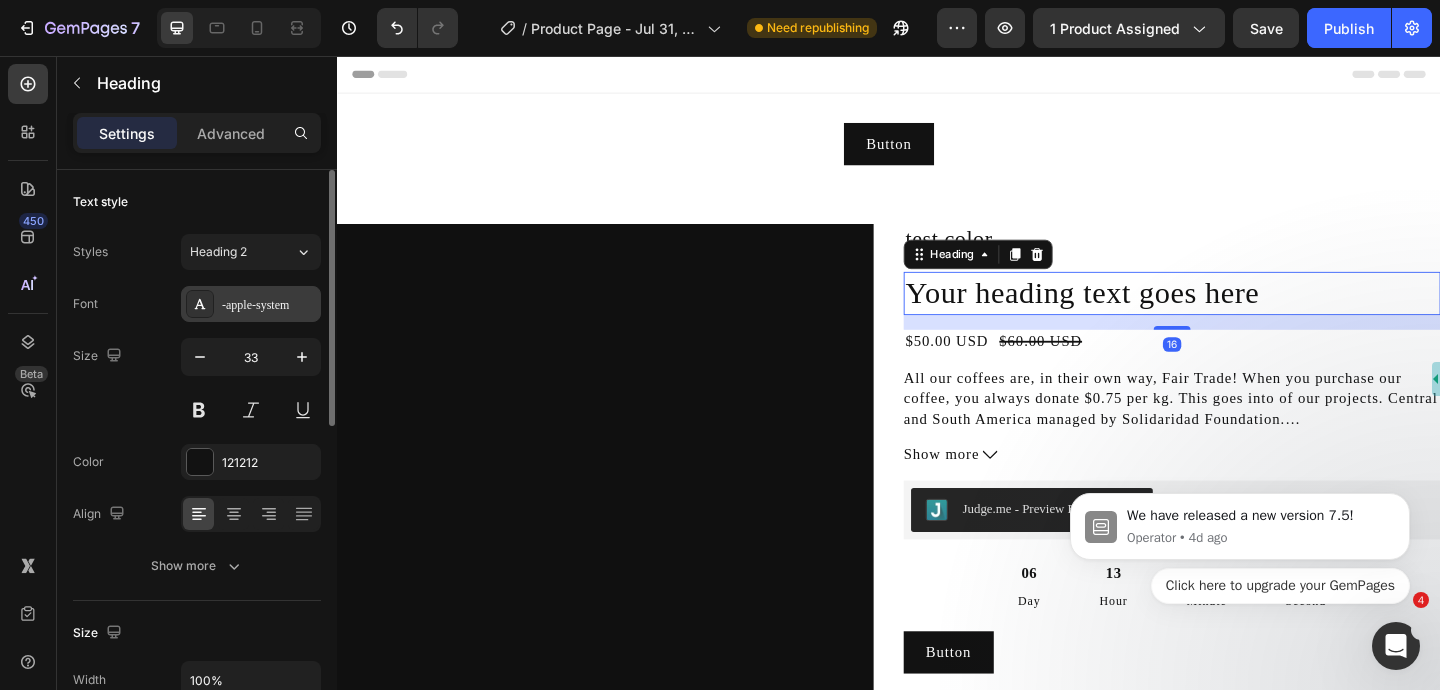 click on "-apple-system" at bounding box center [269, 305] 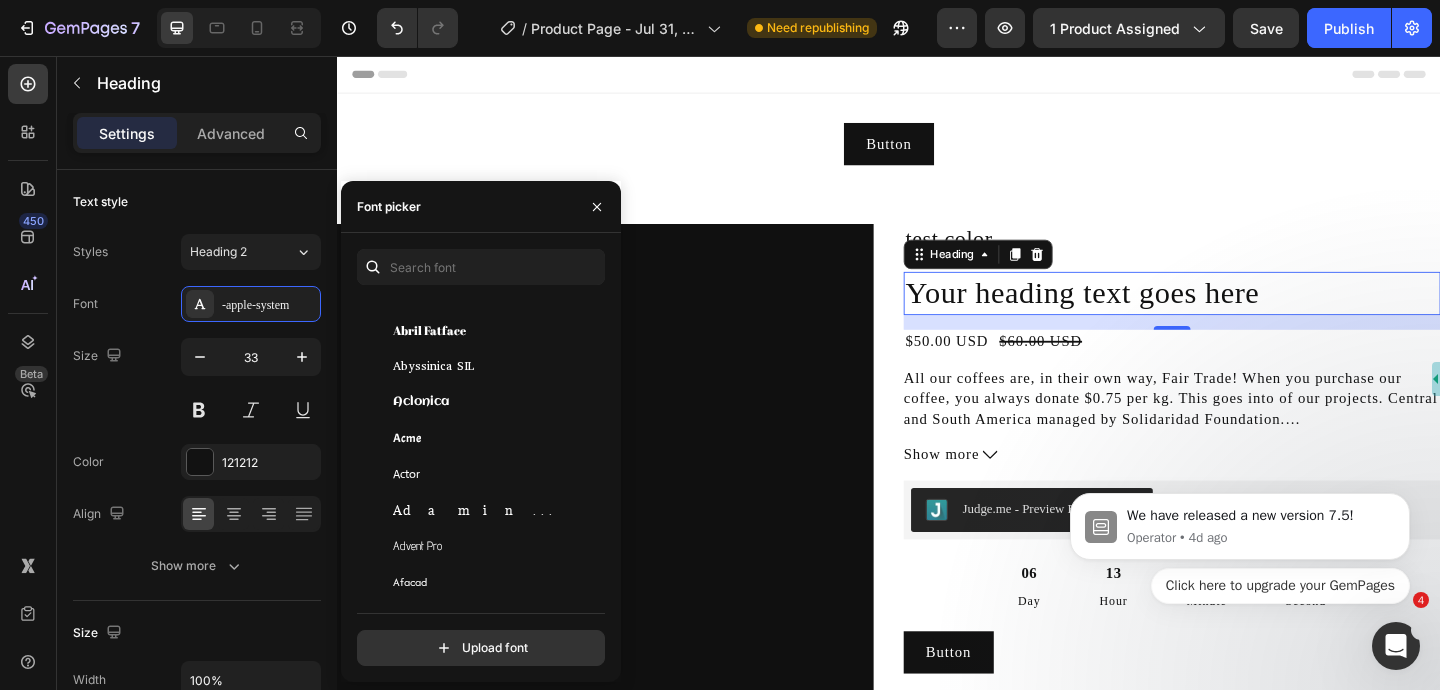 scroll, scrollTop: 27, scrollLeft: 0, axis: vertical 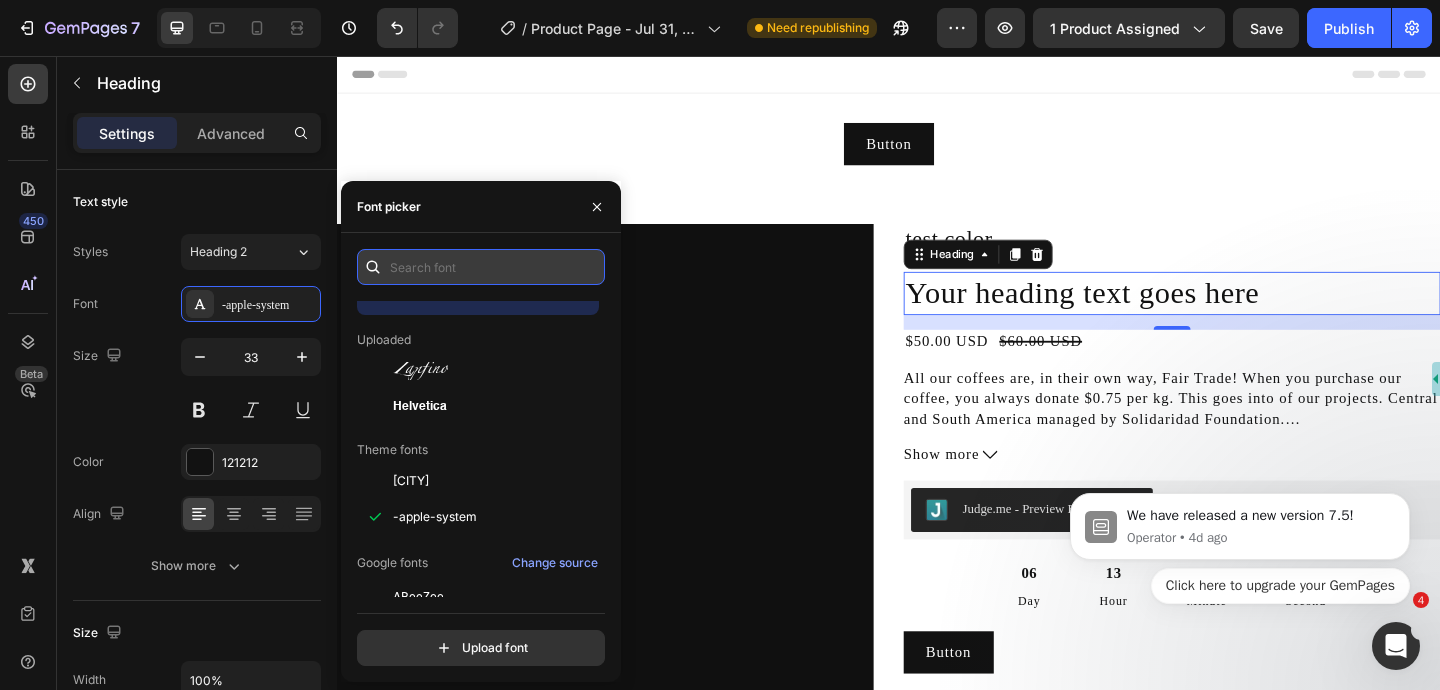 click at bounding box center [481, 267] 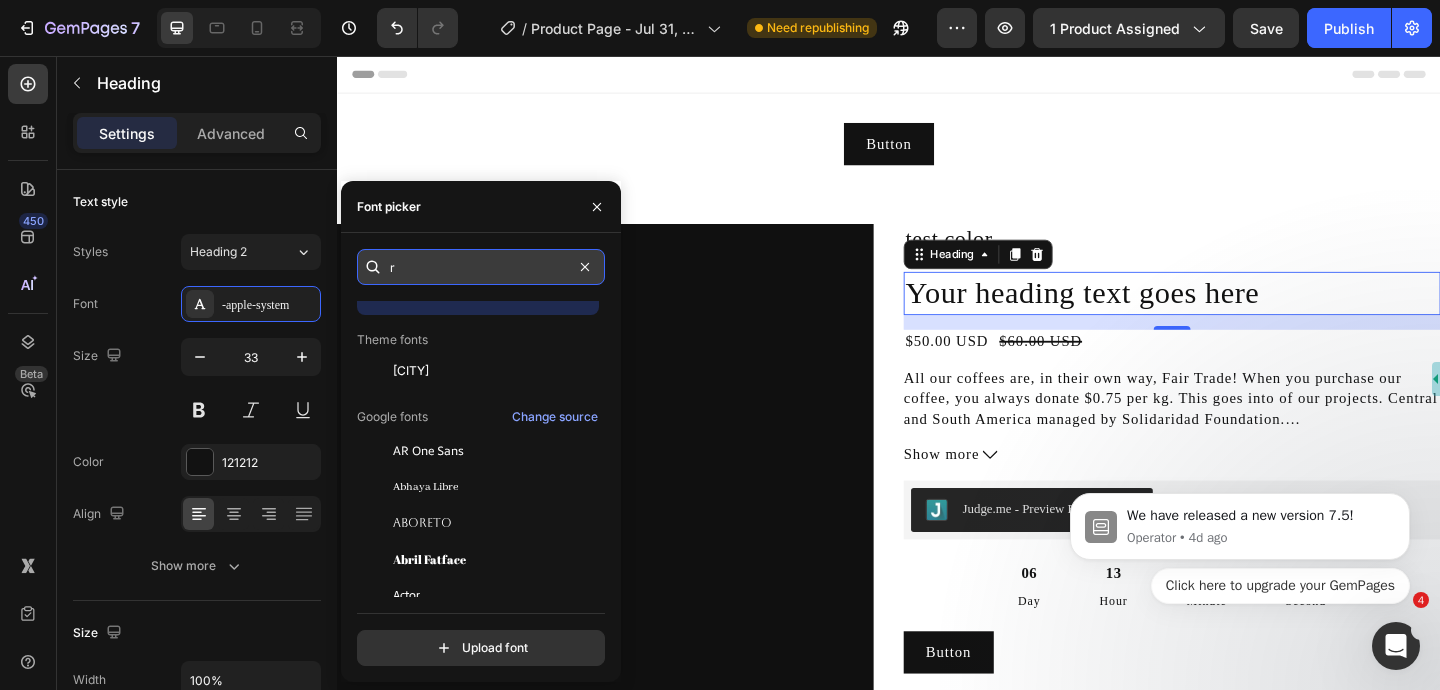 scroll, scrollTop: 0, scrollLeft: 0, axis: both 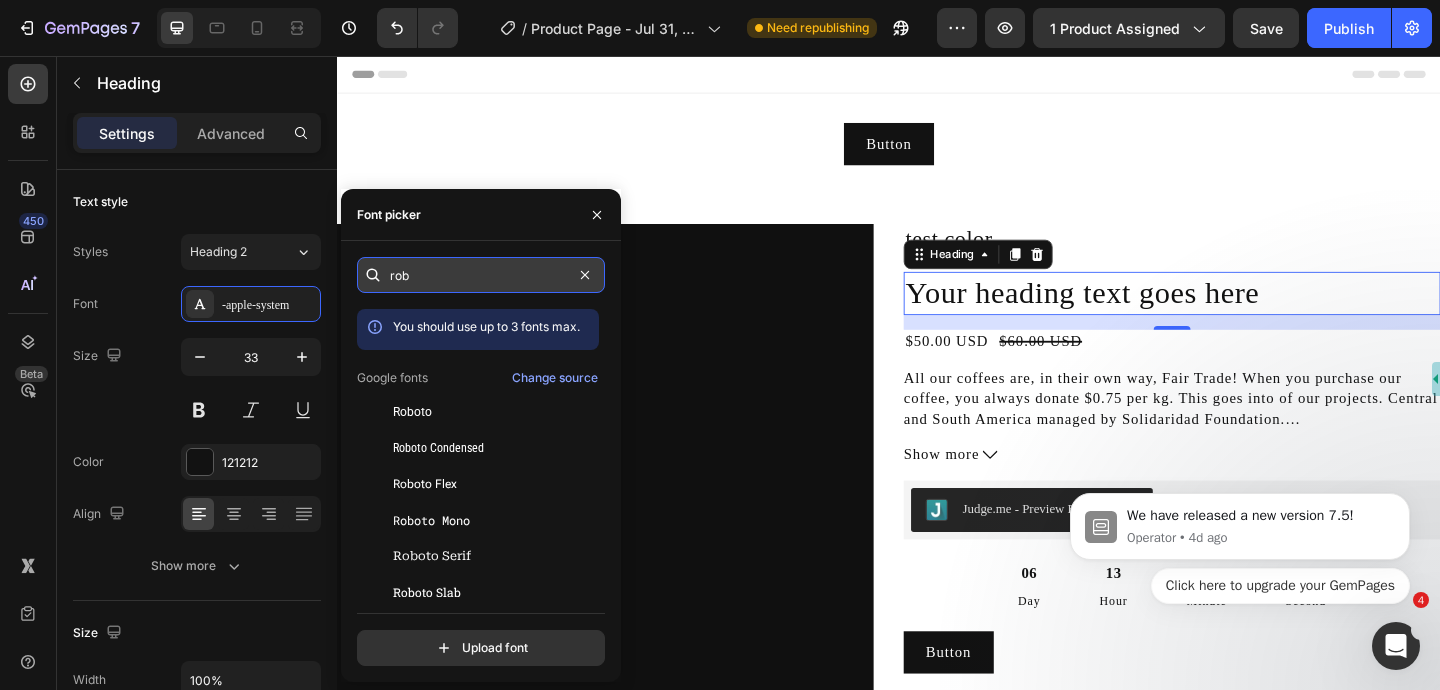 type on "robo" 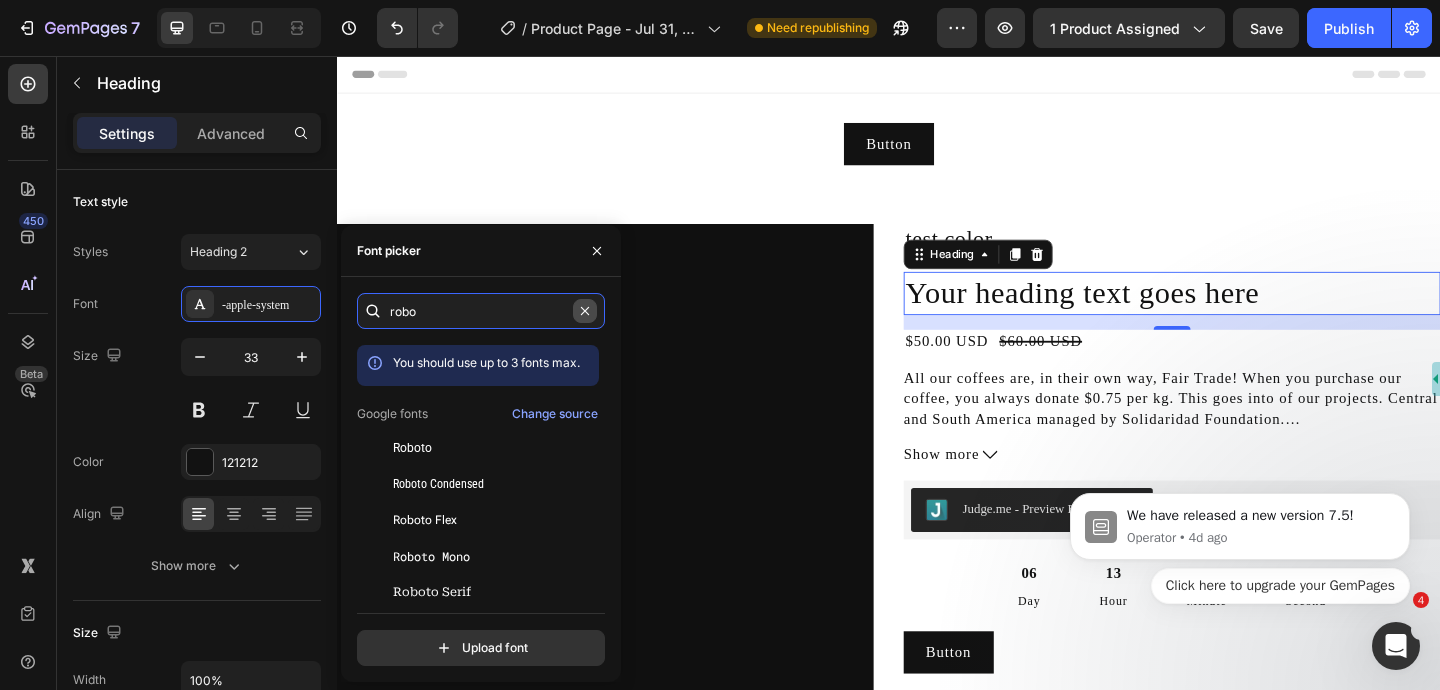 type 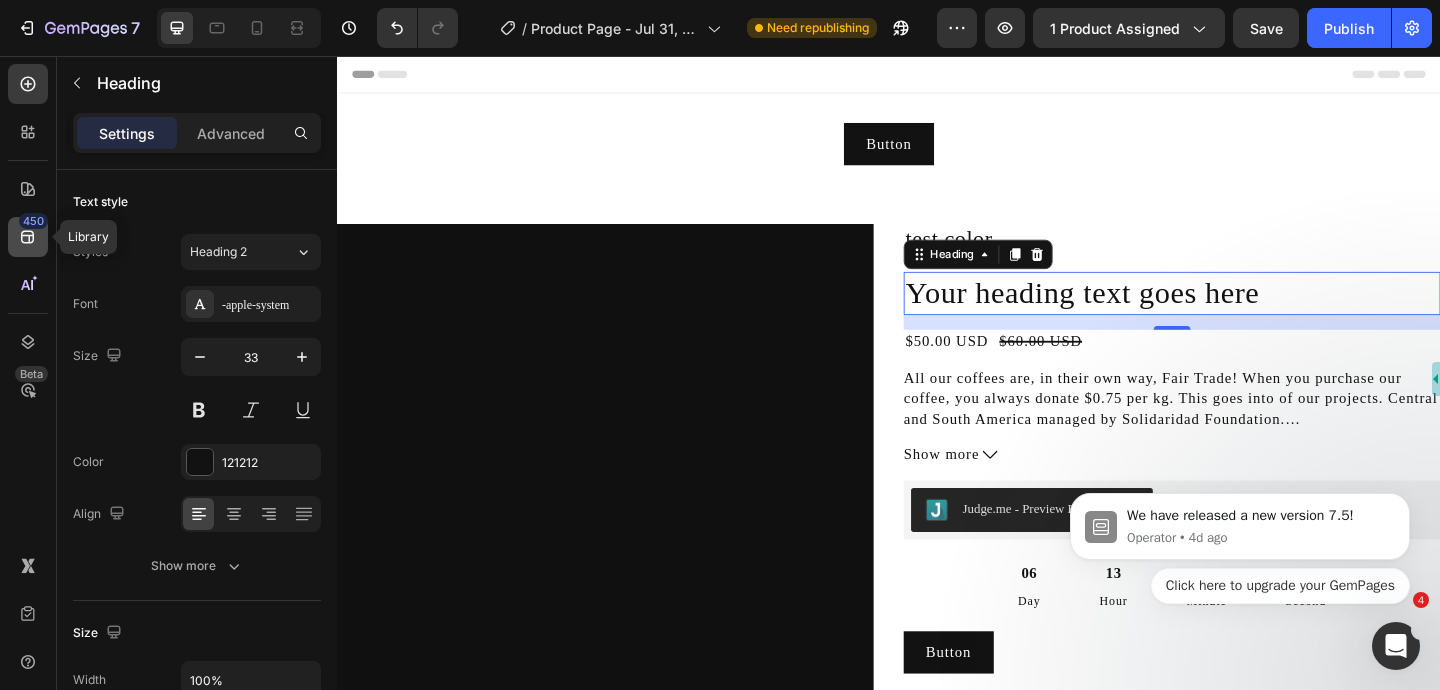 click on "450" 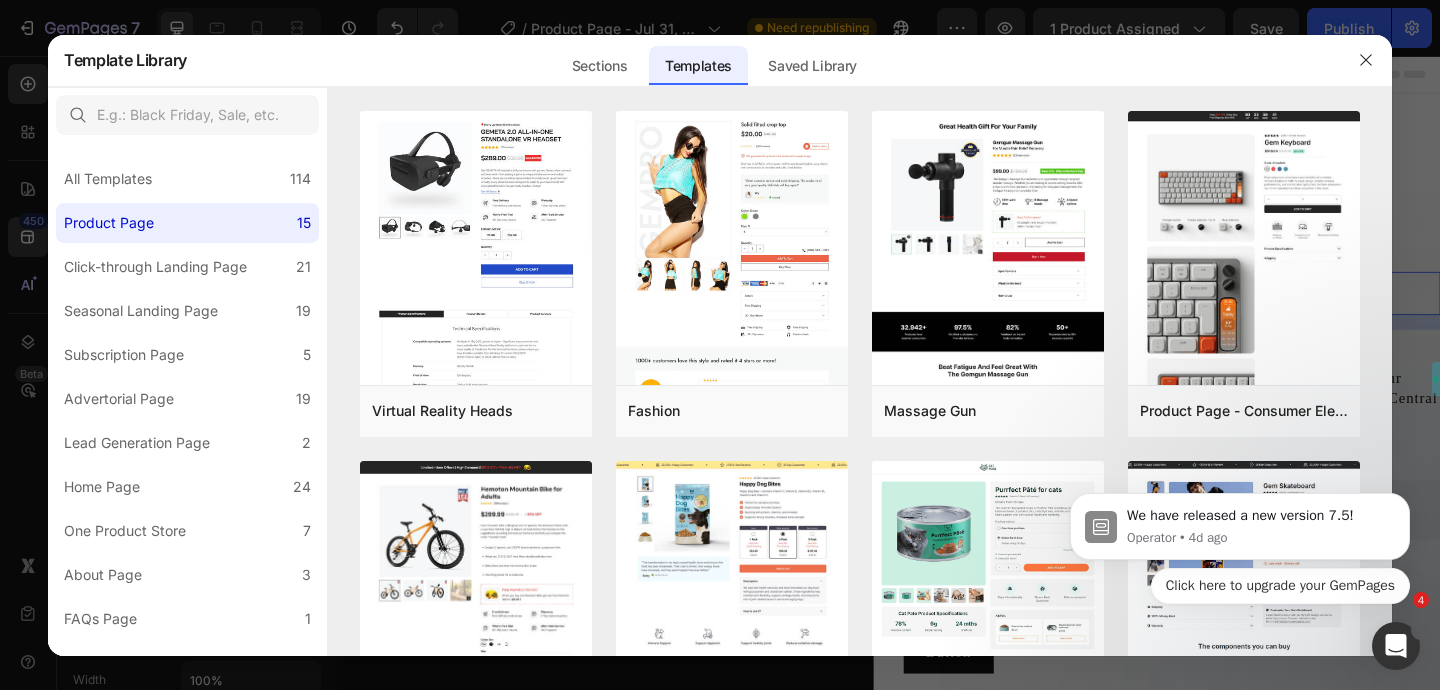 click at bounding box center [720, 345] 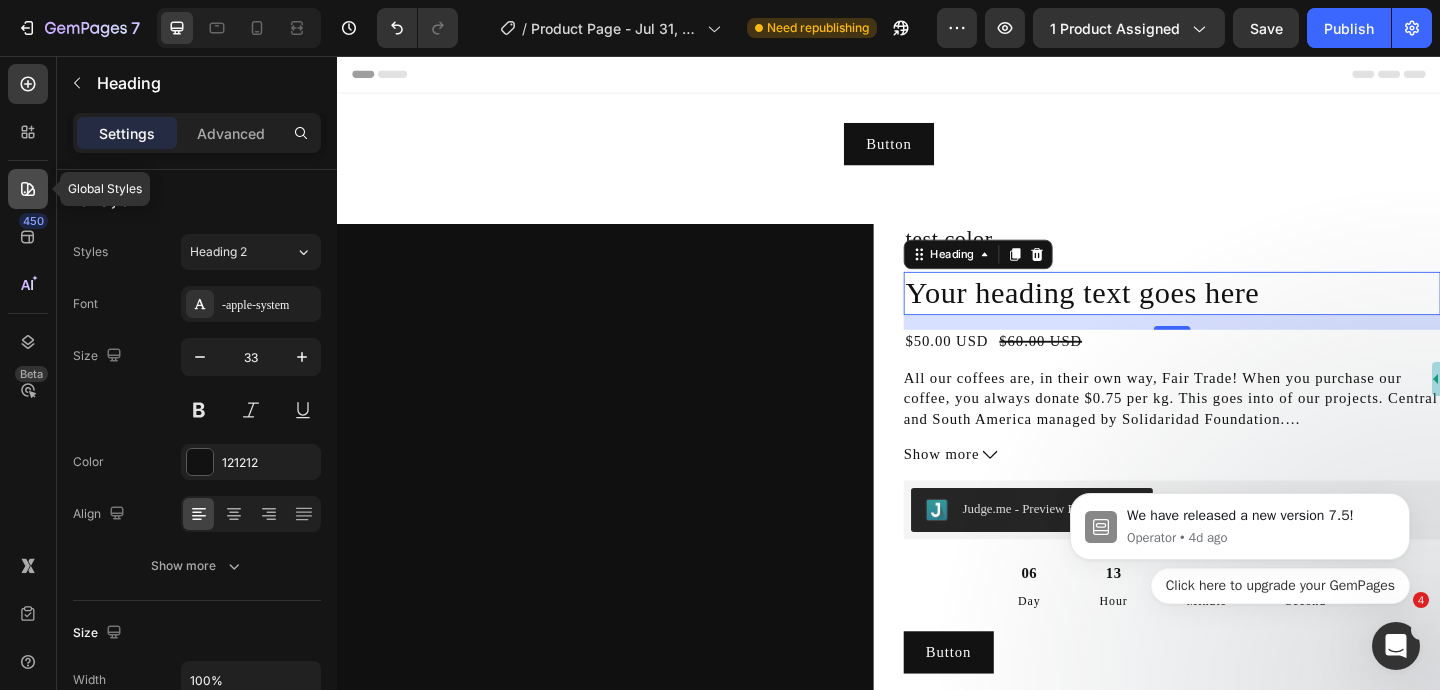 click 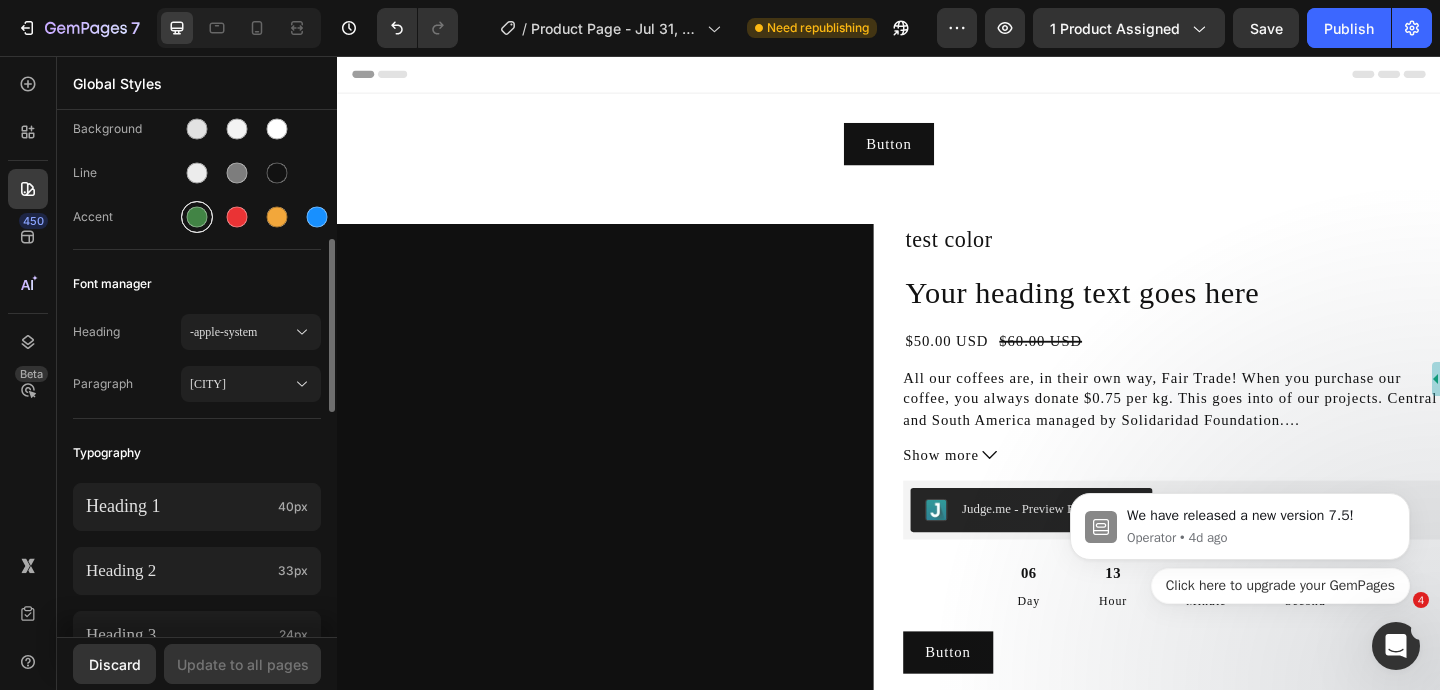 scroll, scrollTop: 290, scrollLeft: 0, axis: vertical 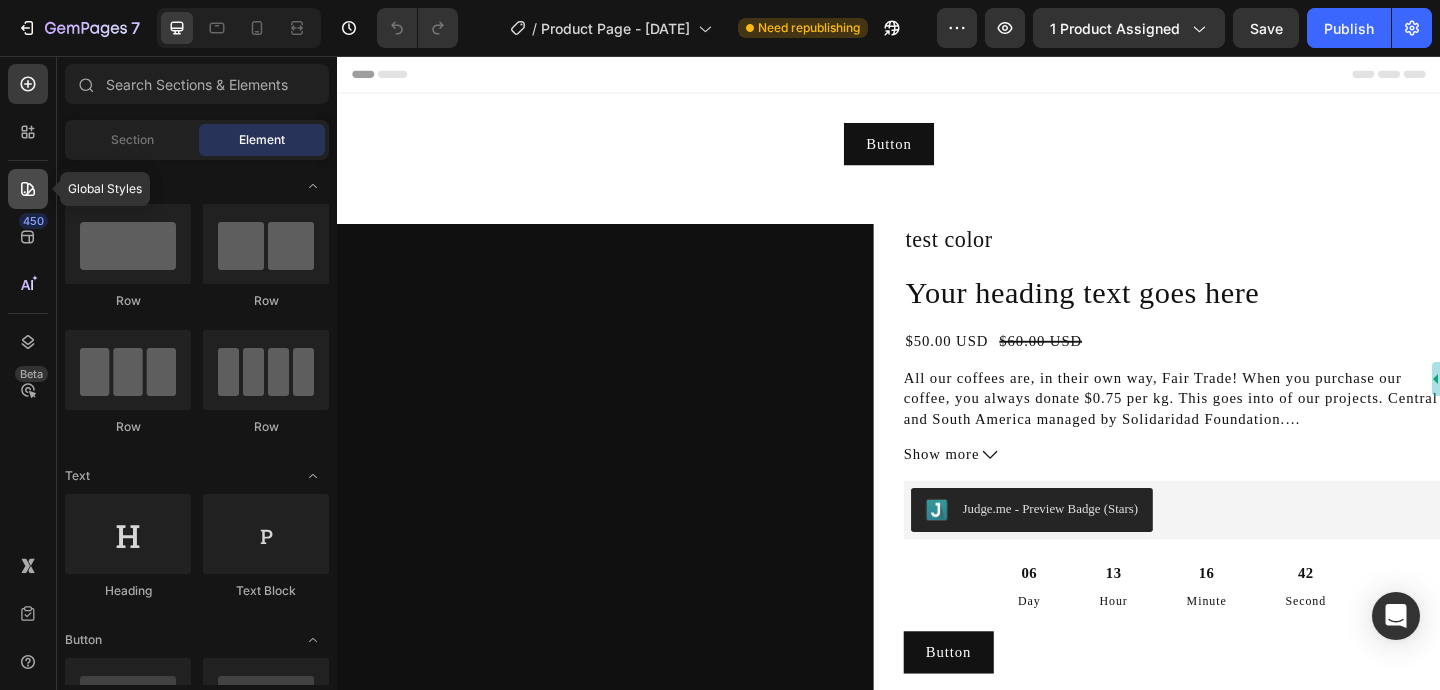 click 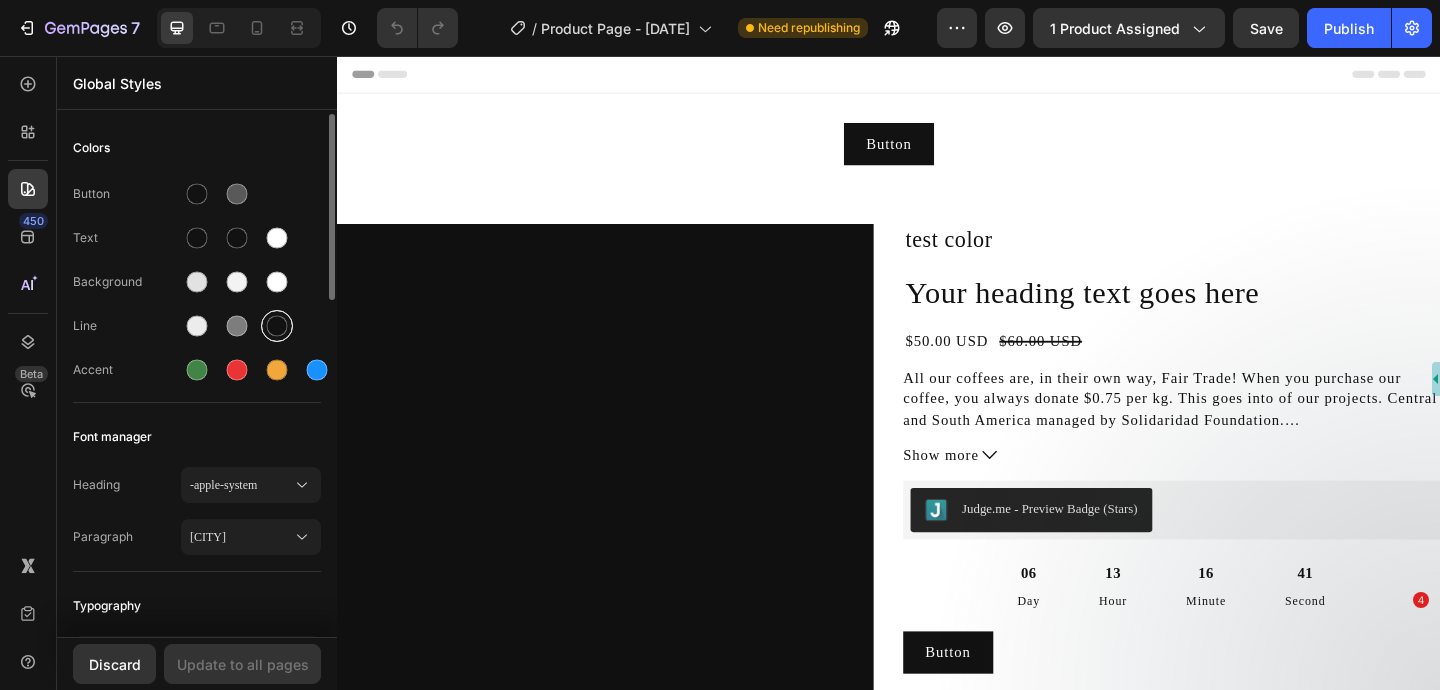 scroll, scrollTop: 0, scrollLeft: 0, axis: both 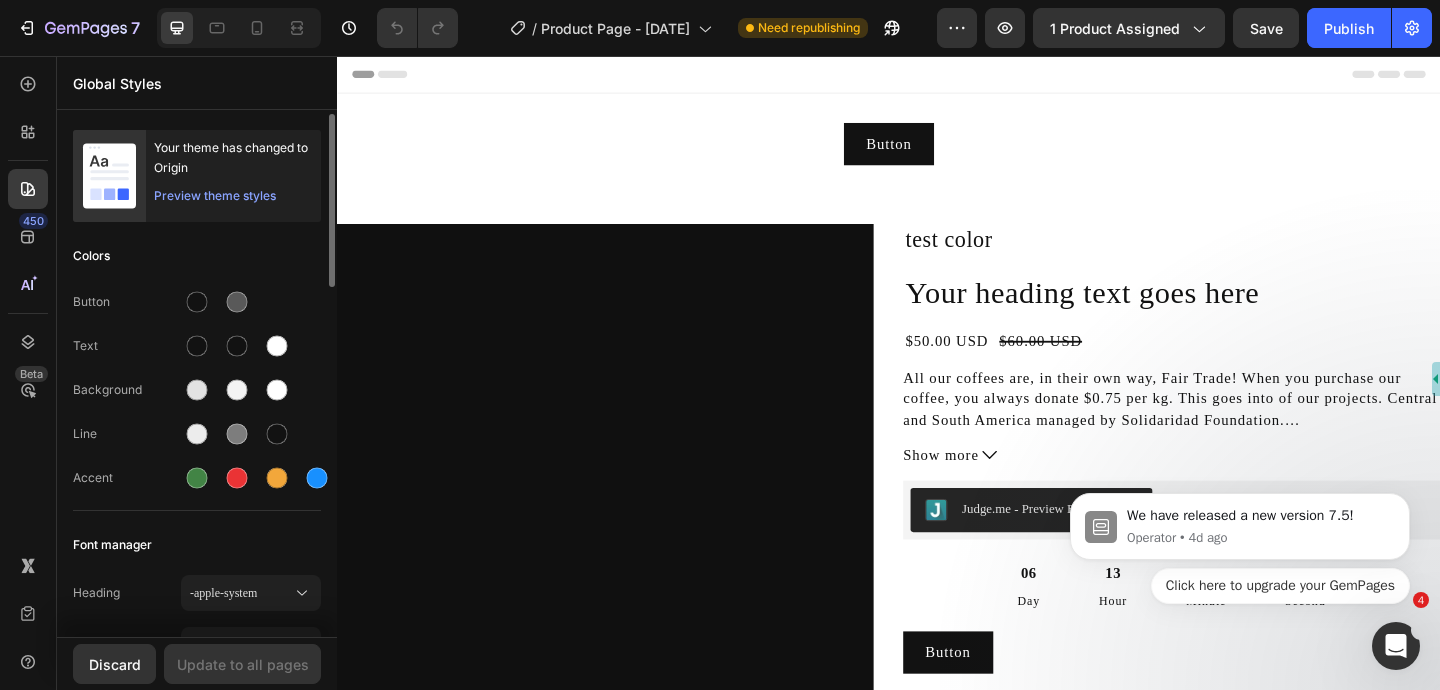click on "Preview theme styles" 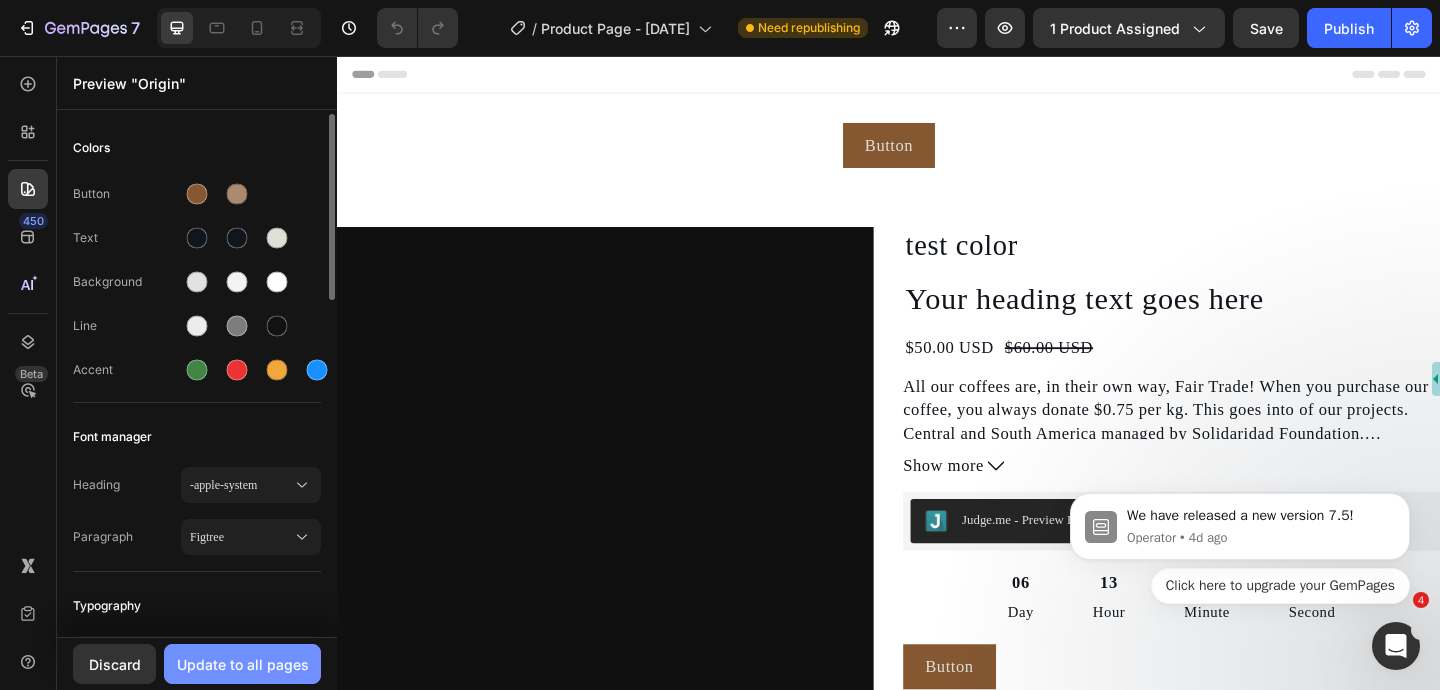 click on "Update to all pages" at bounding box center (243, 664) 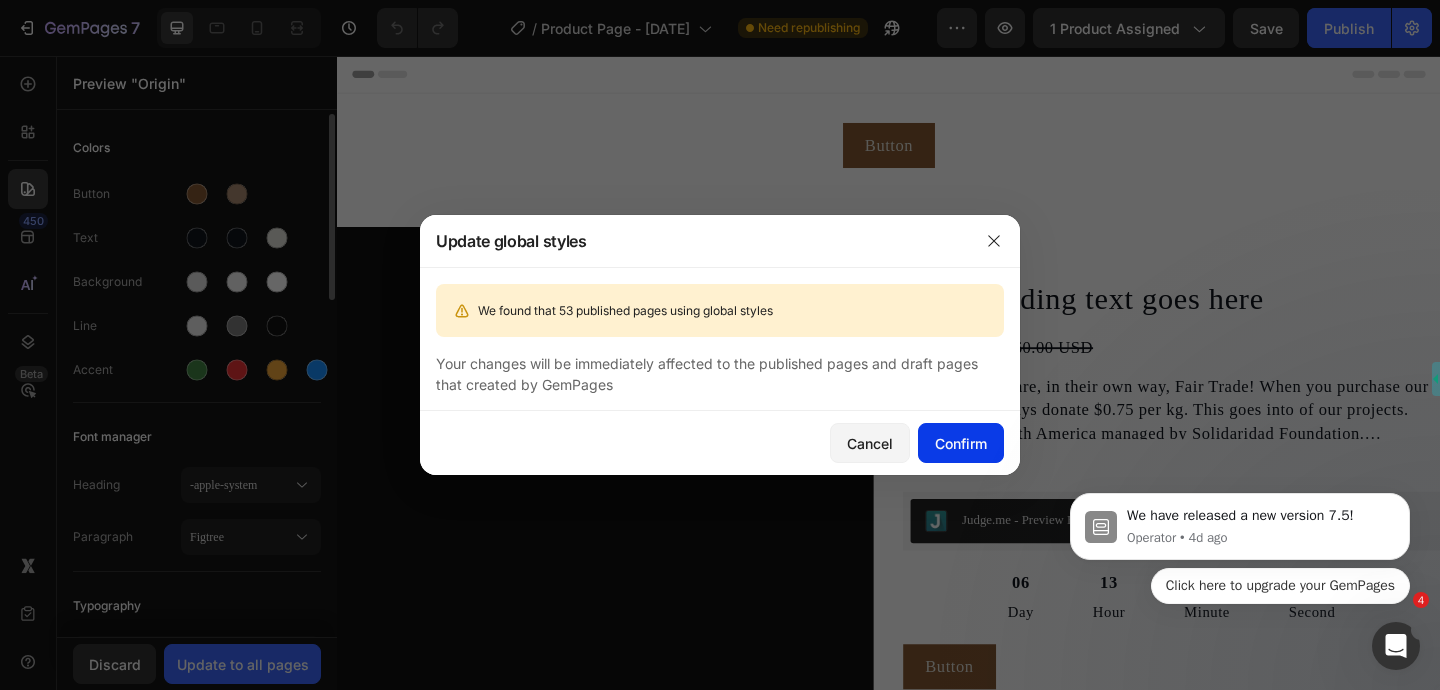 click on "Confirm" 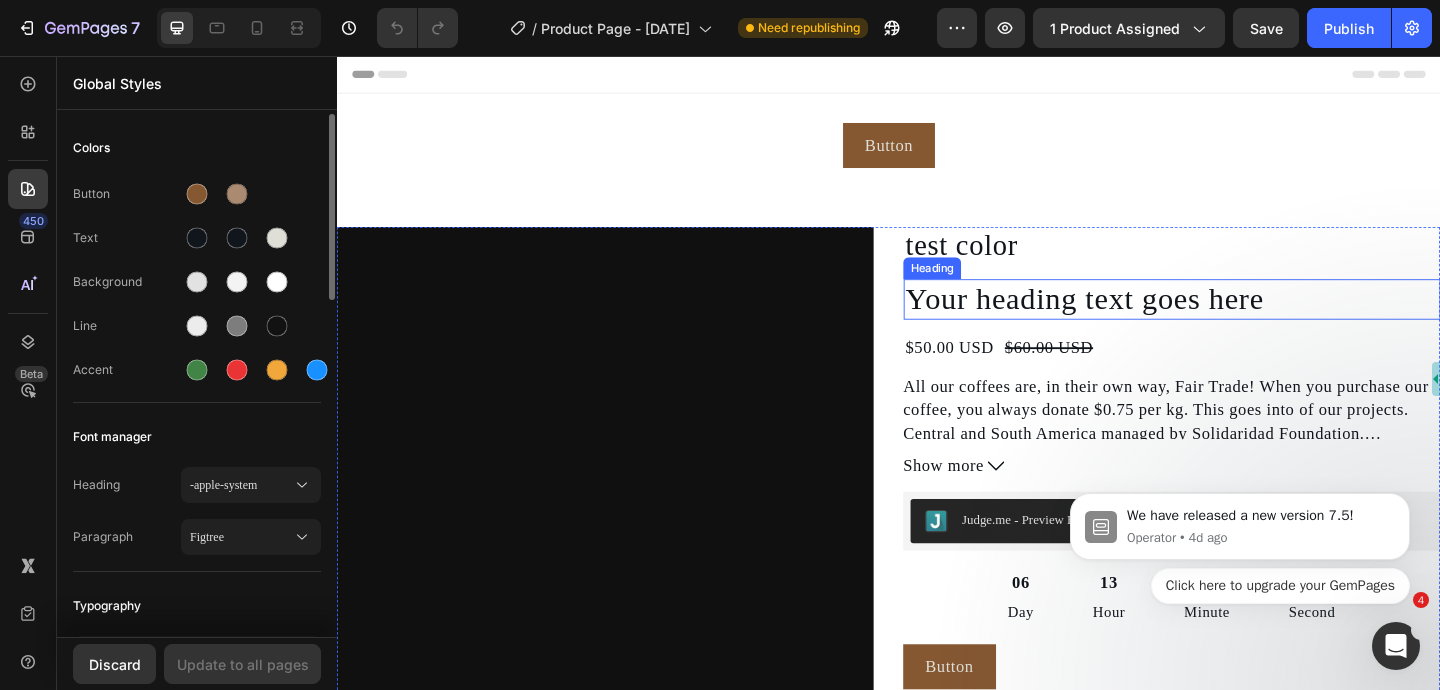 click on "Your heading text goes here" at bounding box center (1245, 321) 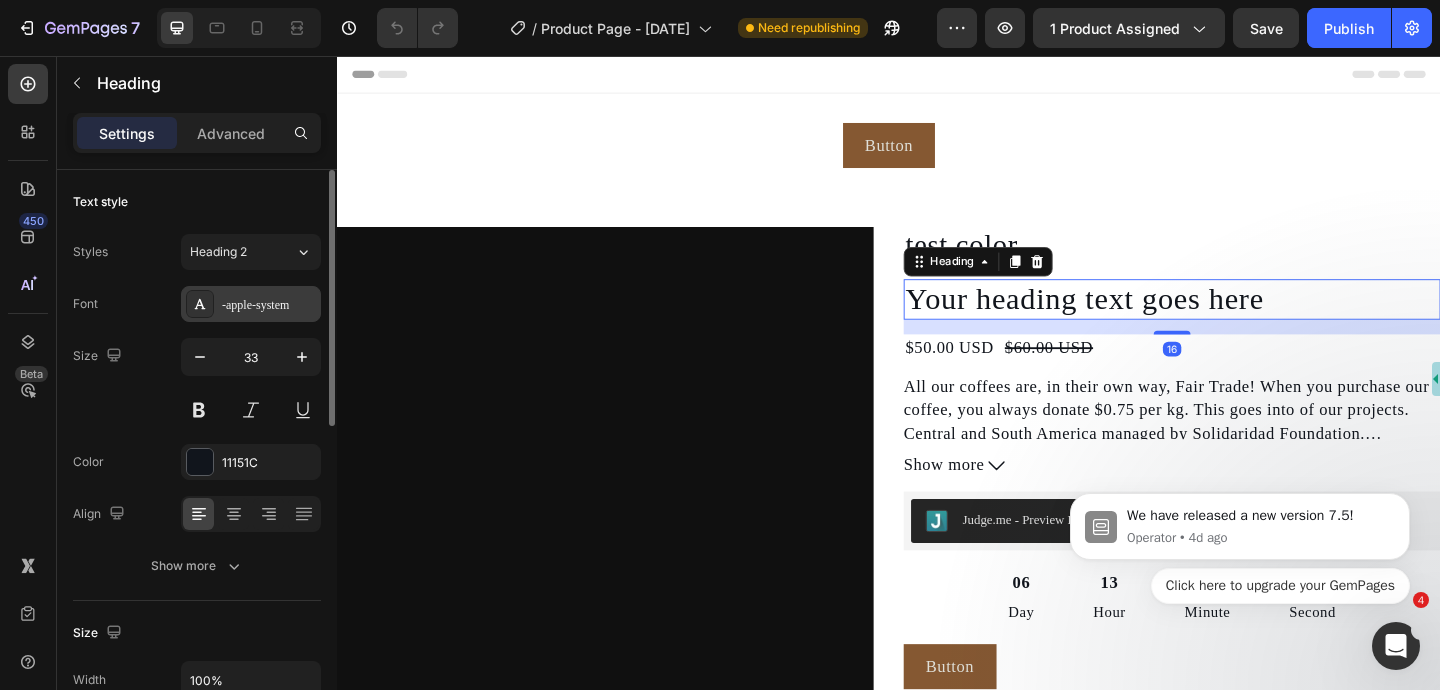 click on "-apple-system" at bounding box center [251, 304] 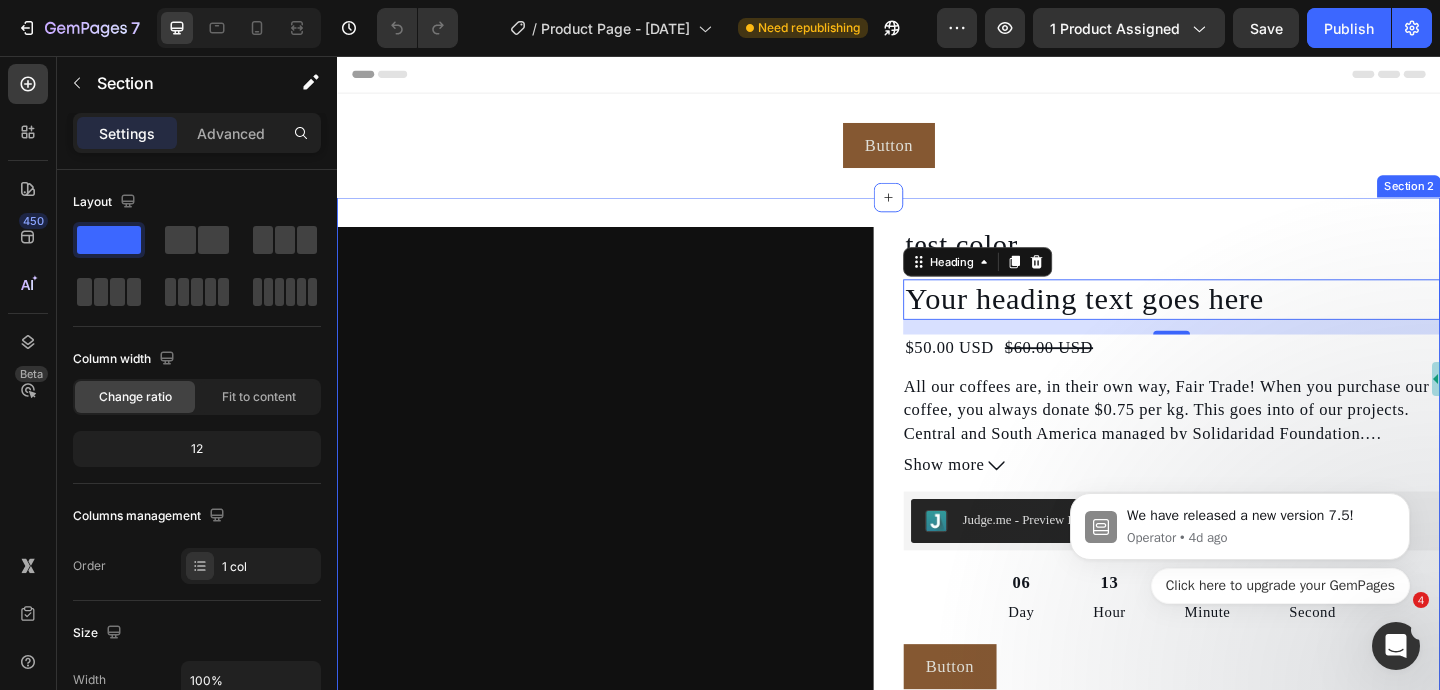 click on "Product Images test color Product Title Your heading text goes here Heading   16 $50.00 USD Product Price Product Price $60.00 USD Product Price Product Price Row All our coffees are, in their own way, Fair Trade! When you purchase our coffee, you always donate $0.75 per kg. This goes into of our projects. Central and South America managed by Solidaridad Foundation.
All our coffees are, in their own way, Fair Trade! When you purchase our coffee, you always donate $0.75 per kg. This goes into of our projects. Central and South America managed by Solidaridad Foundation.
All our coffees are, in their own way, Fair Trade! When you purchase our coffee, you always donate $0.75 per kg. This goes into of our projects. Central and South America managed by Solidaridad Foundation. Show more
Product Description Judge.me - Preview Badge (Stars) Judge.me 06 Day 13 Hour 15 Minute 55 Second Countdown Timer Button Button Colour: Red Red Red Red yellow yellow yellow Blue Blue Blue Small" at bounding box center (937, 927) 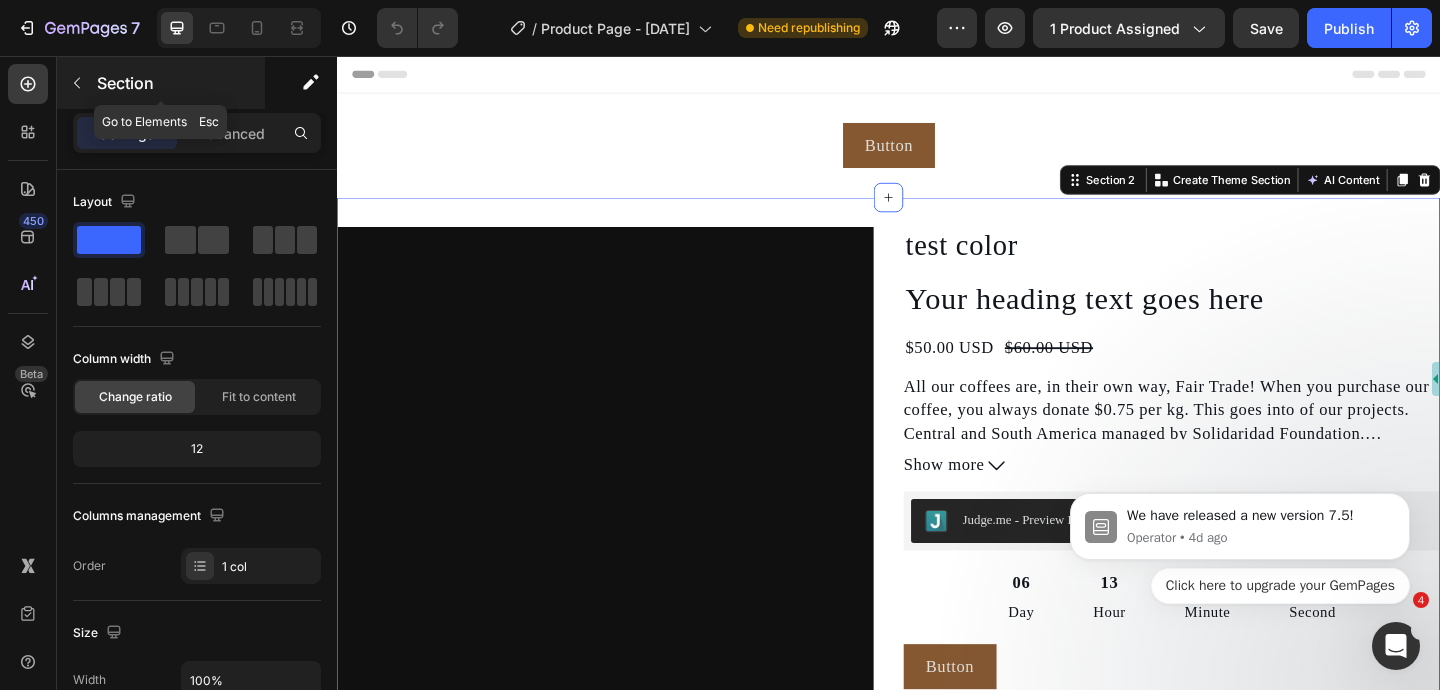 click 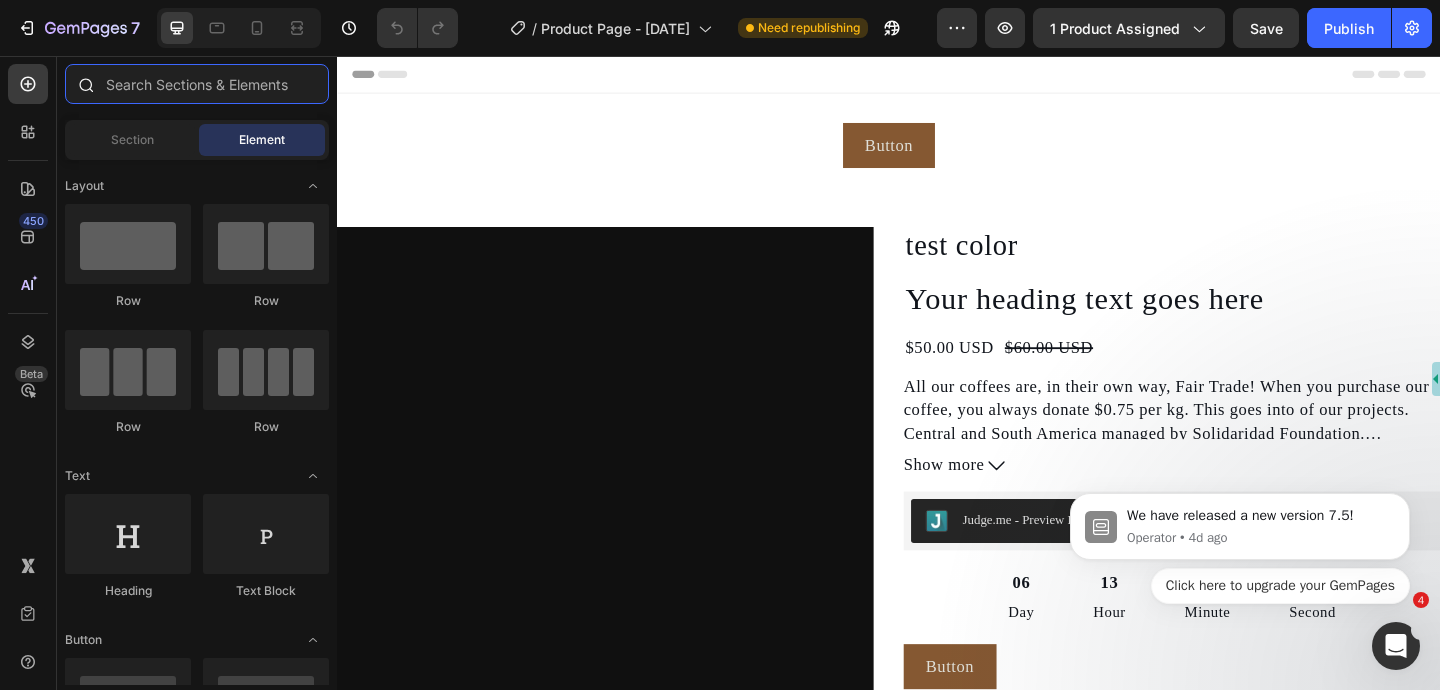 click at bounding box center [197, 84] 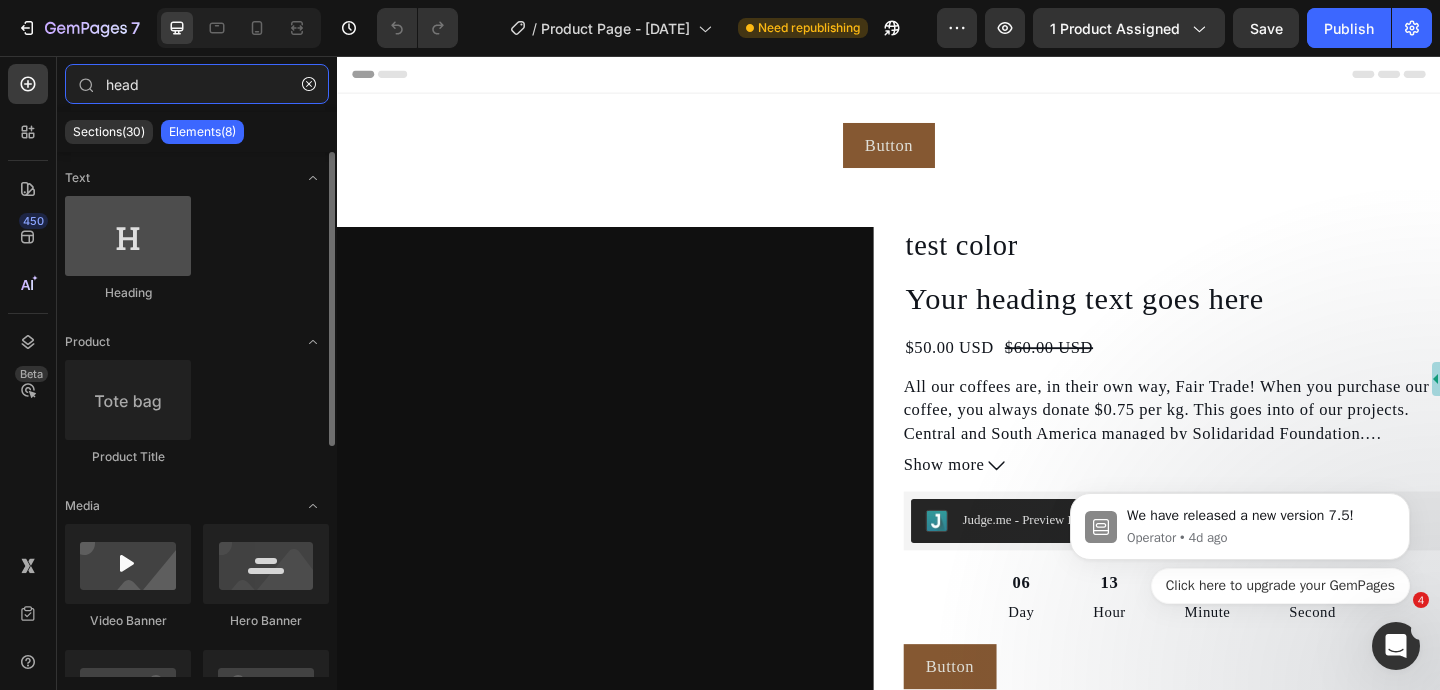 type on "head" 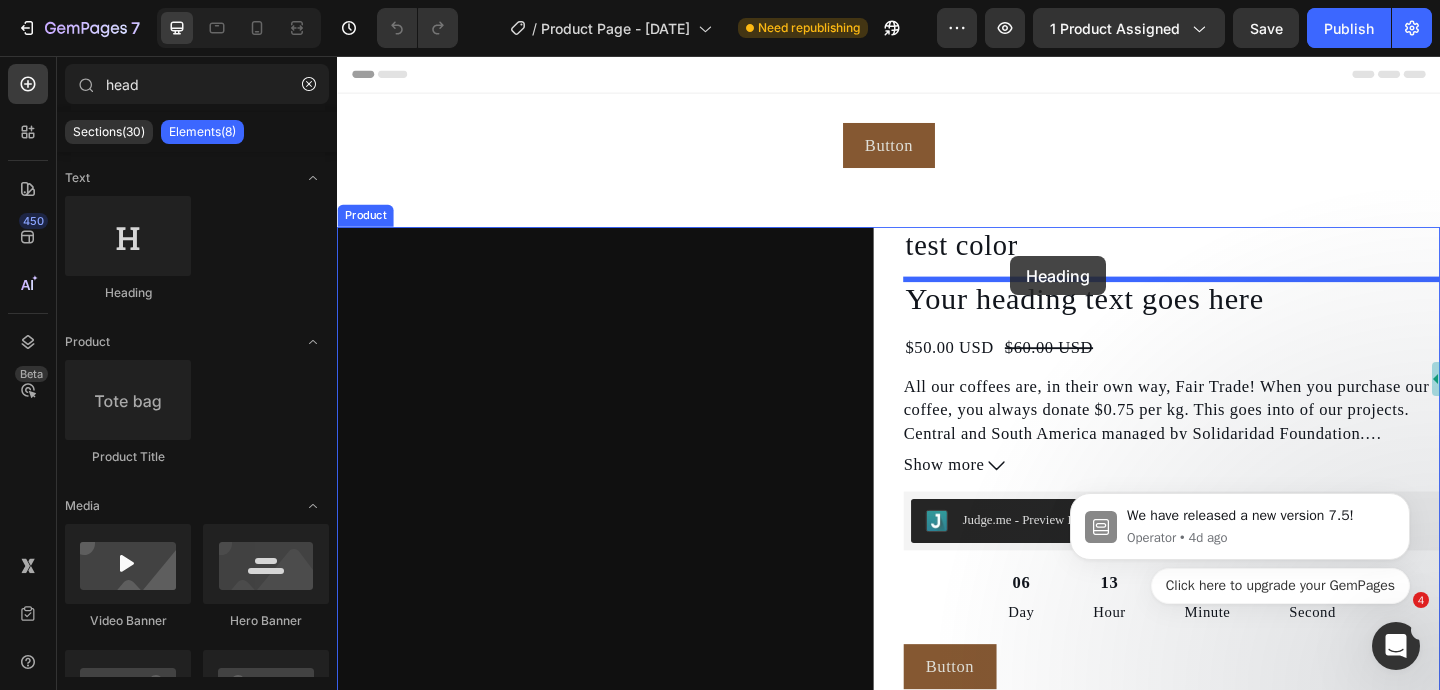 drag, startPoint x: 462, startPoint y: 313, endPoint x: 1067, endPoint y: 274, distance: 606.25574 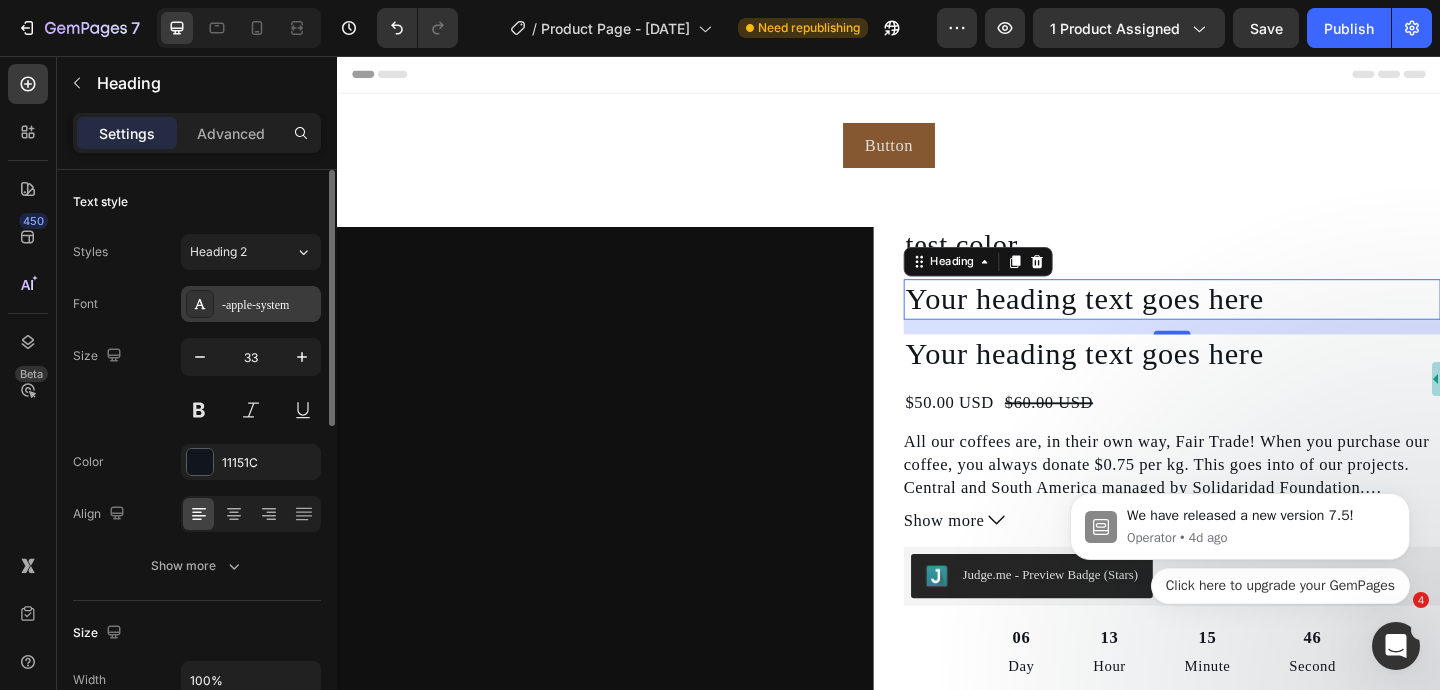click on "-apple-system" at bounding box center (269, 305) 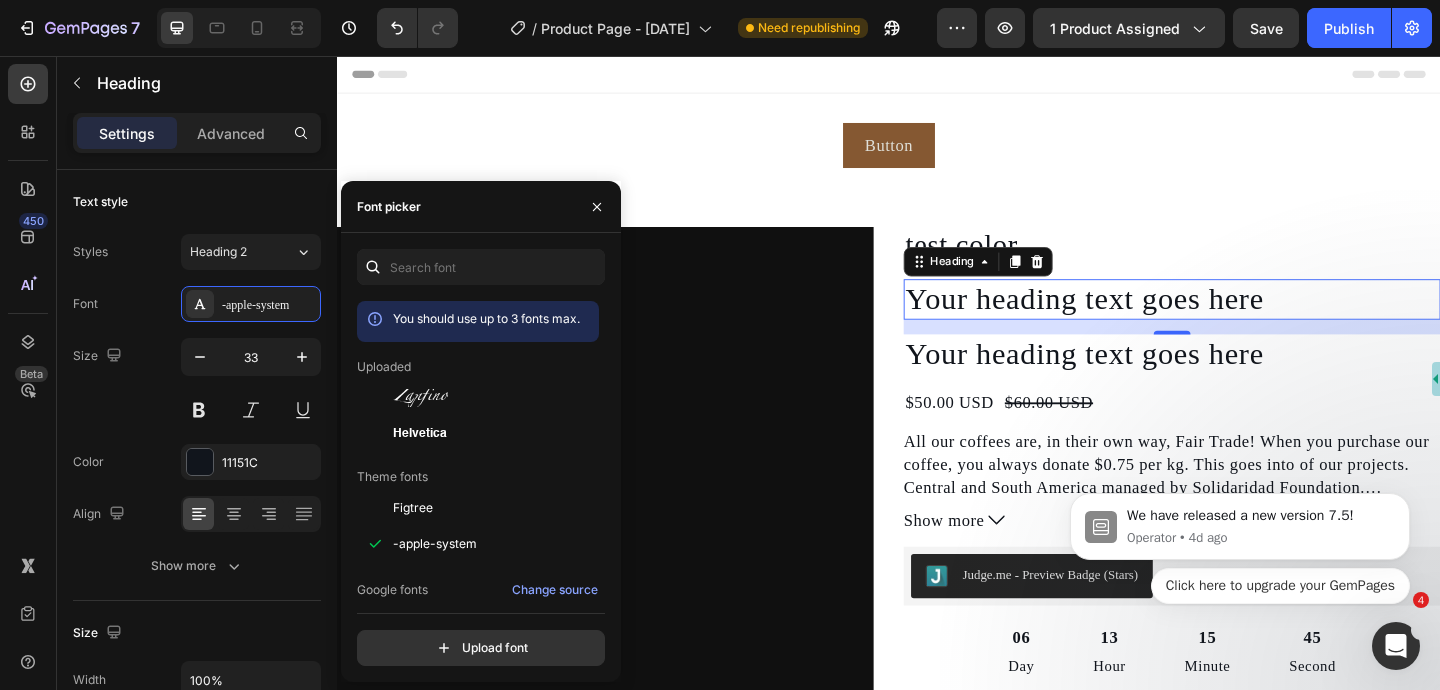 scroll, scrollTop: 1, scrollLeft: 0, axis: vertical 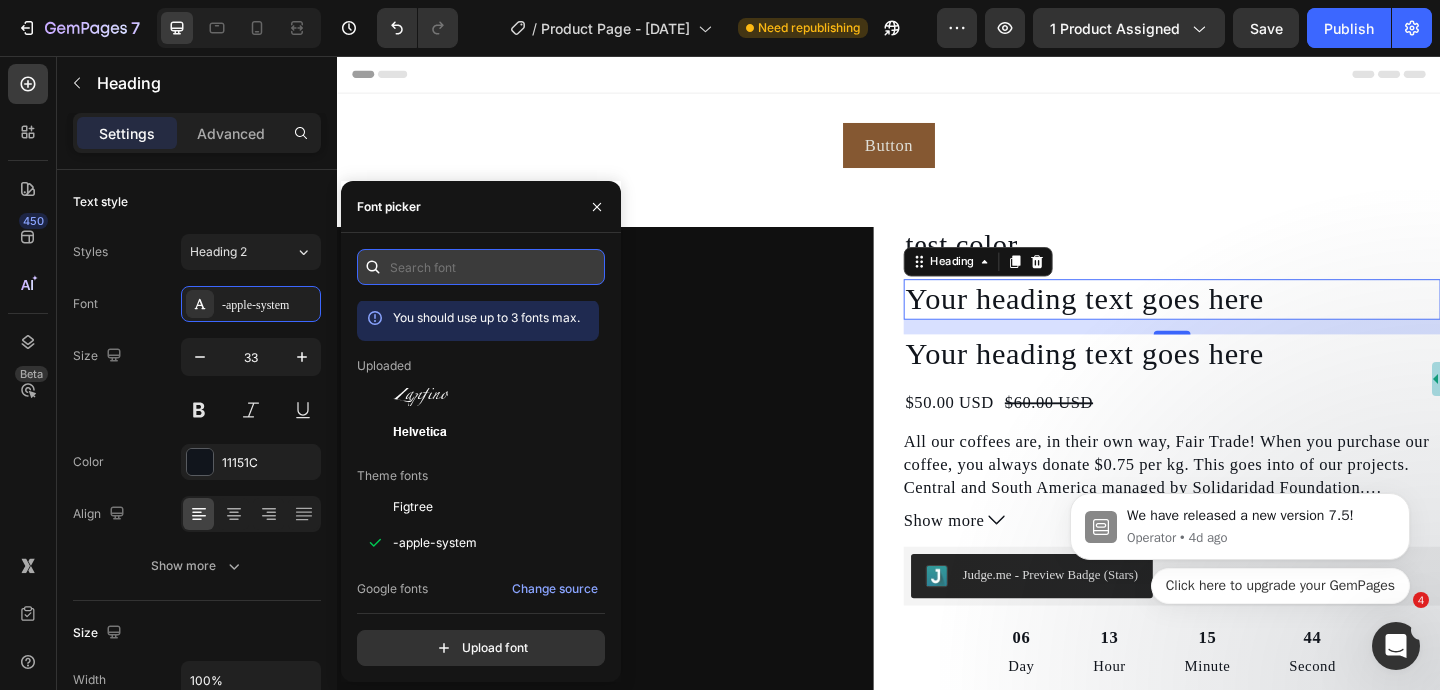 click at bounding box center [481, 267] 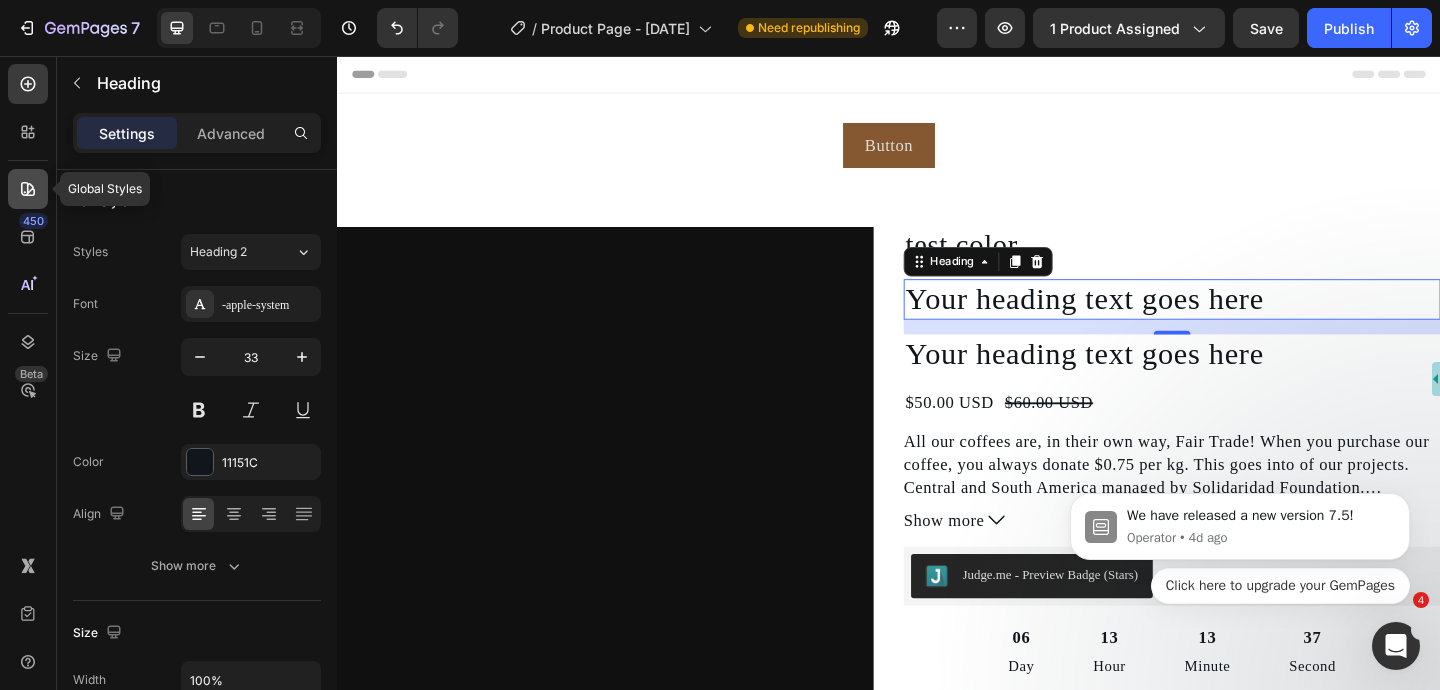 click 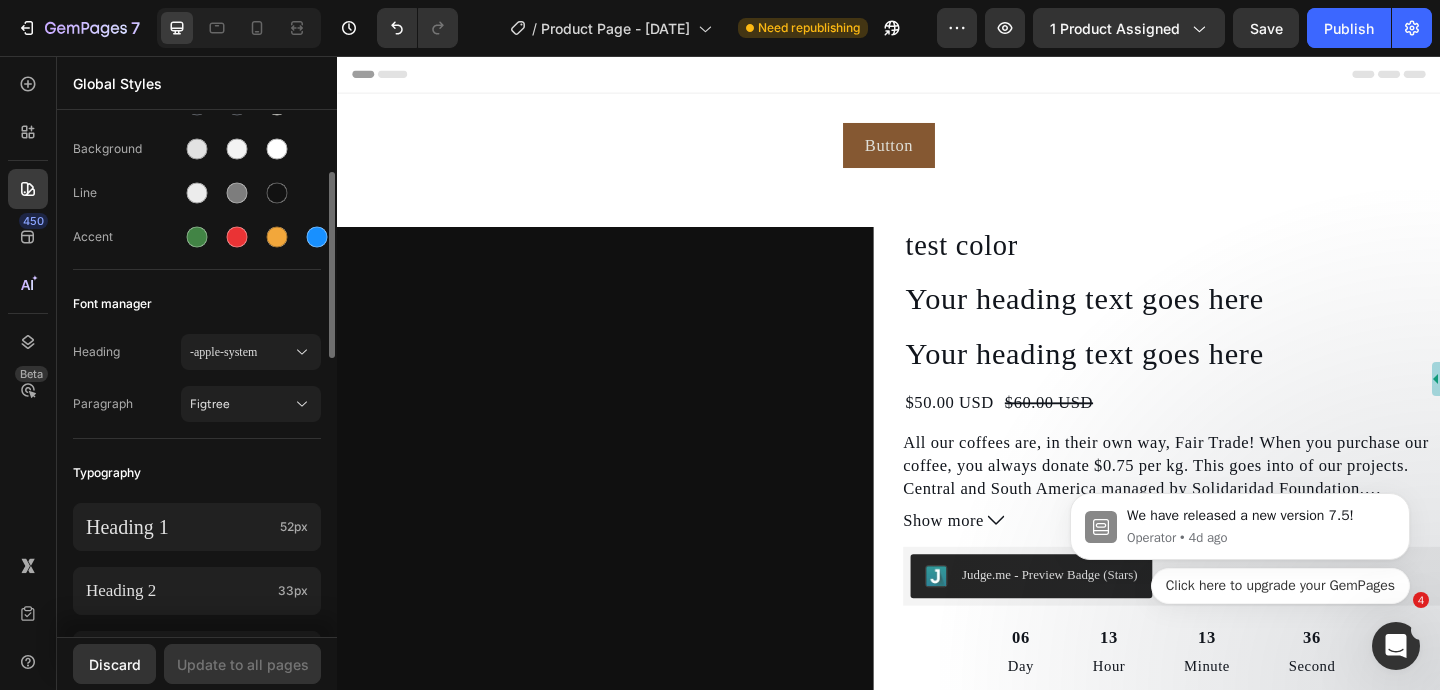 scroll, scrollTop: 141, scrollLeft: 0, axis: vertical 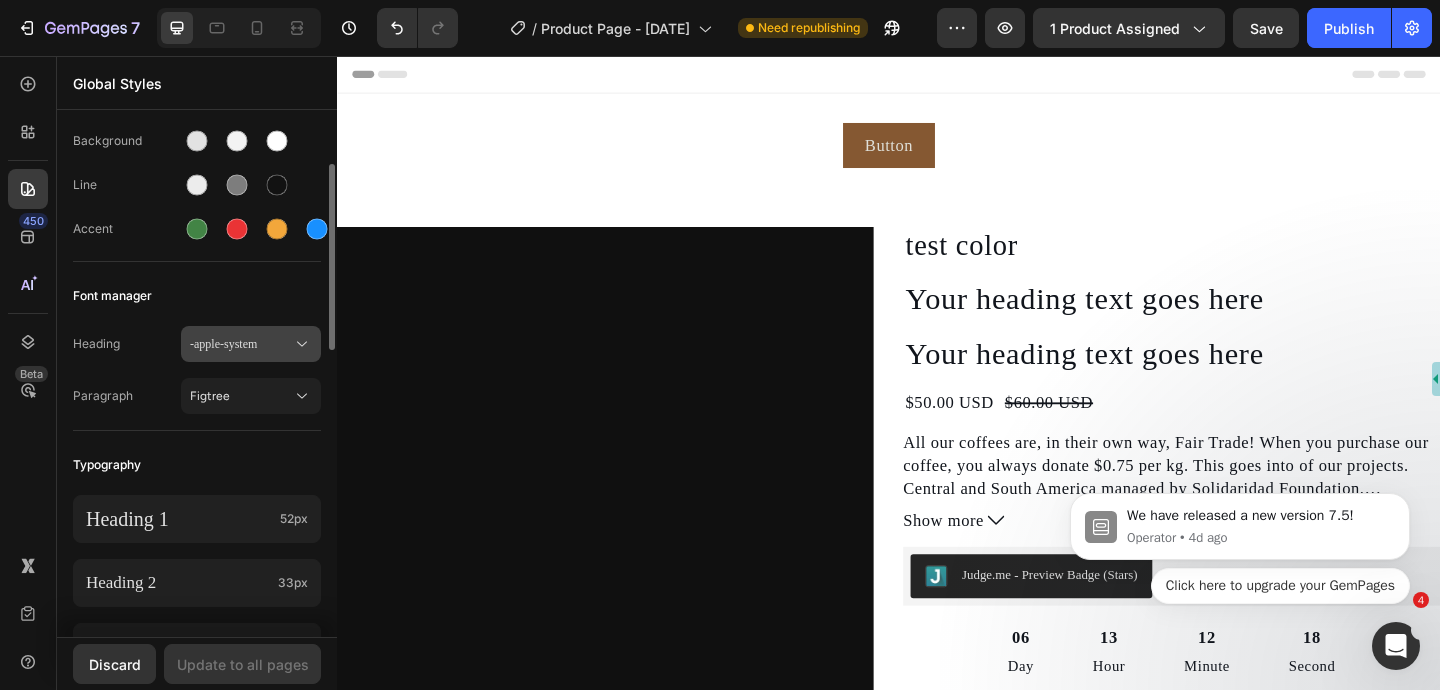 click on "-apple-system" at bounding box center (241, 344) 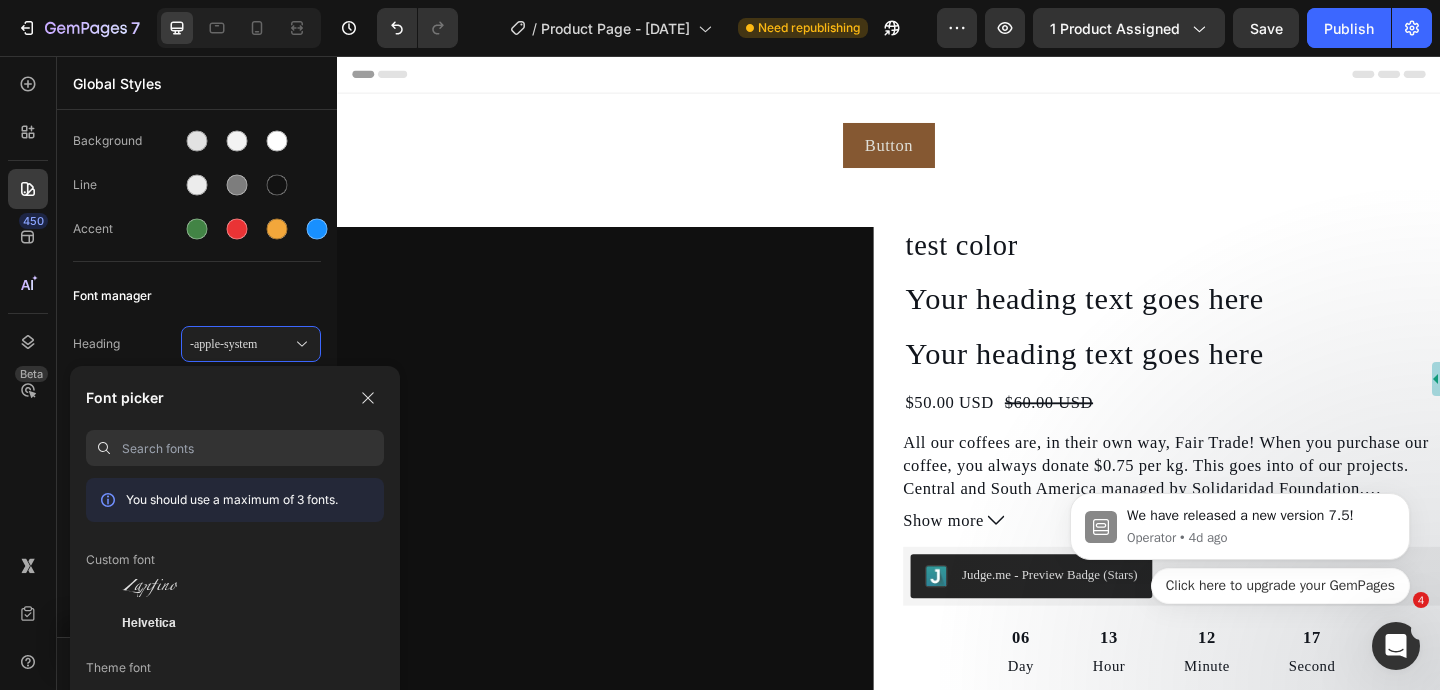 click at bounding box center (253, 448) 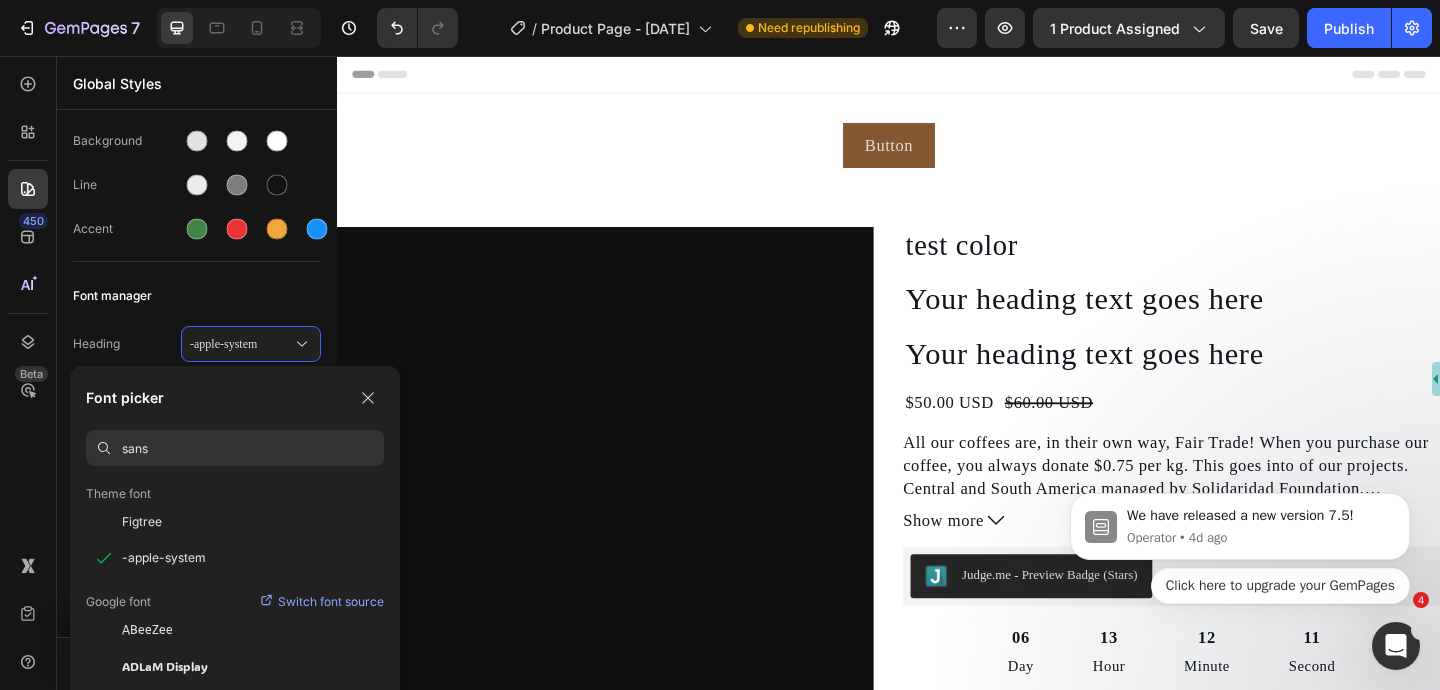 scroll, scrollTop: 185, scrollLeft: 0, axis: vertical 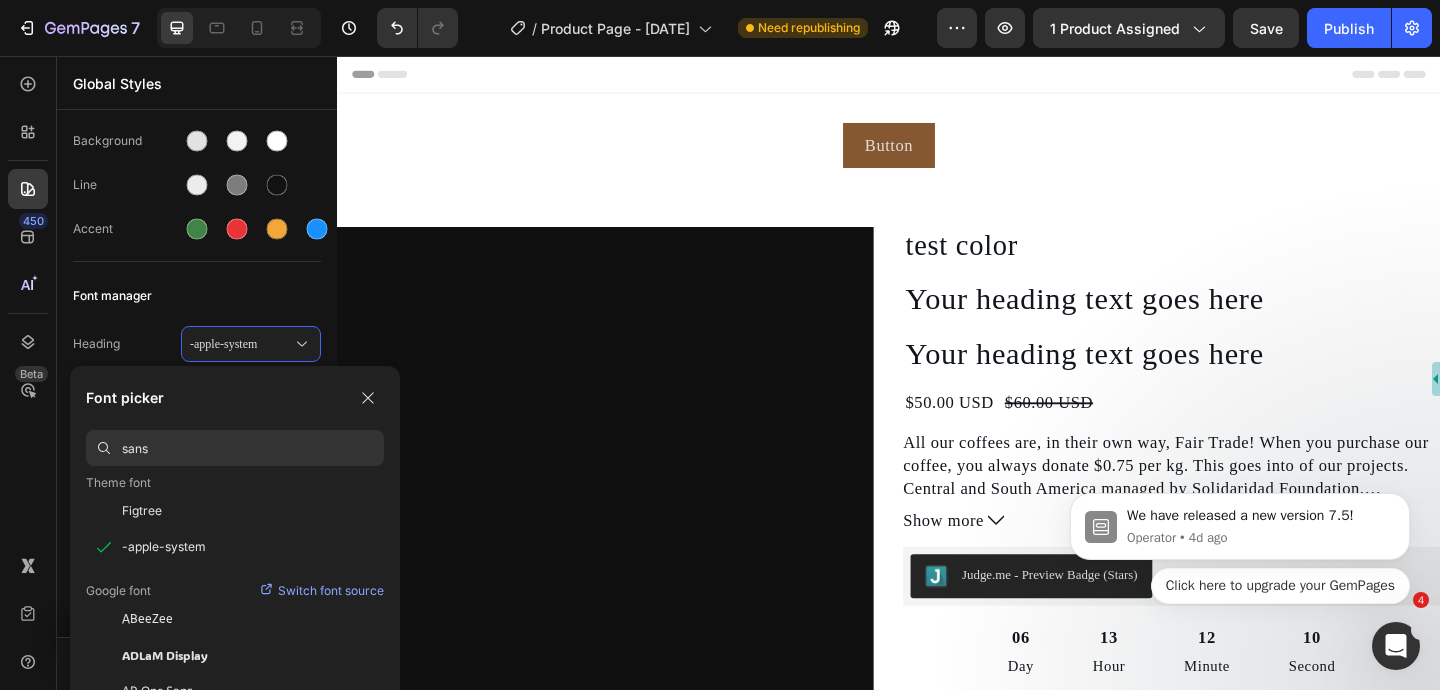 type on "sans" 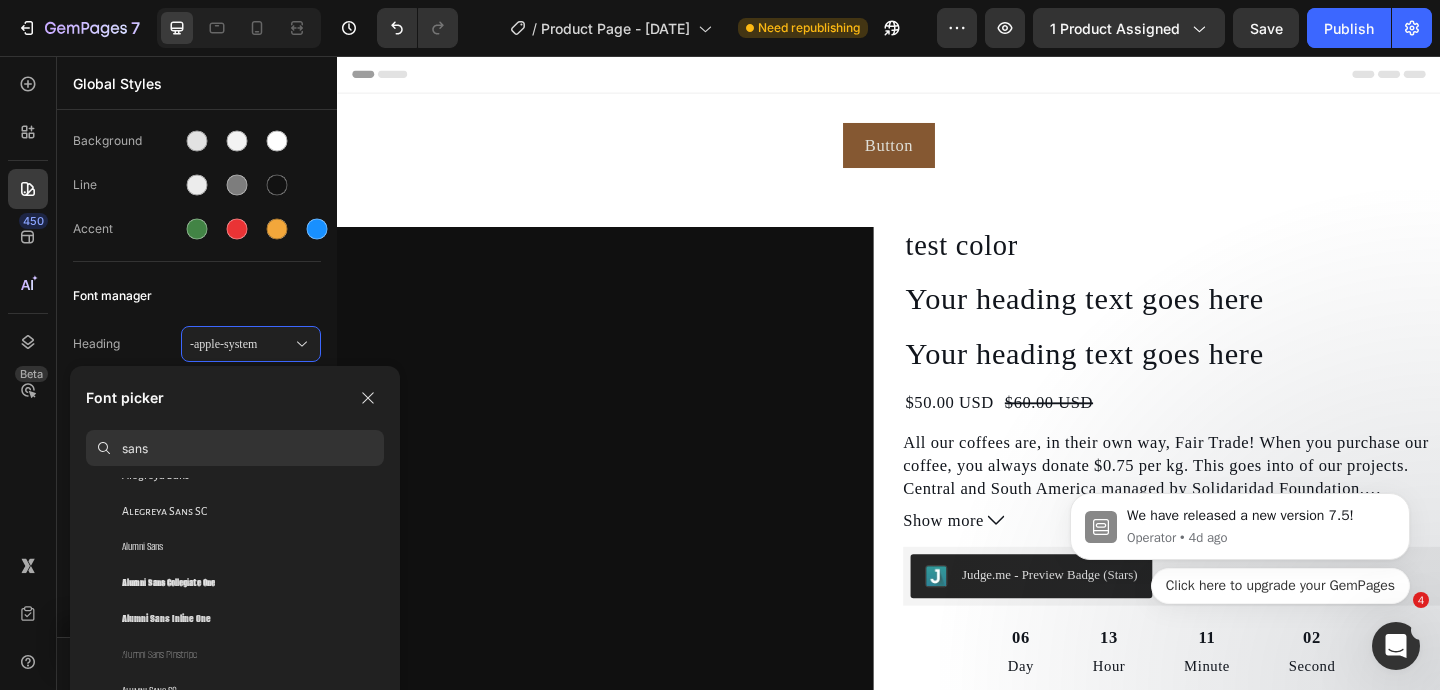 scroll, scrollTop: 0, scrollLeft: 0, axis: both 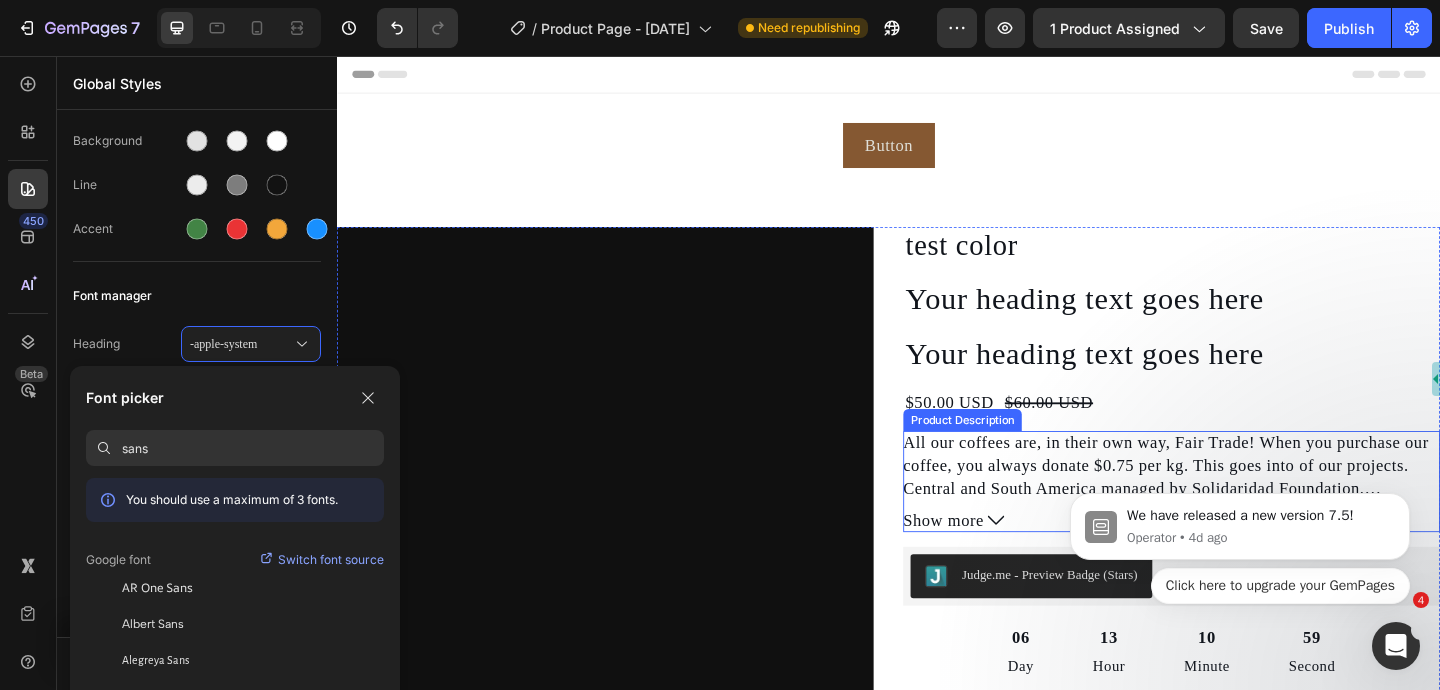 click on "All our coffees are, in their own way, Fair Trade! When you purchase our coffee, you always donate $0.75 per kg. This goes into of our projects. Central and South America managed by Solidaridad Foundation." at bounding box center [1239, 501] 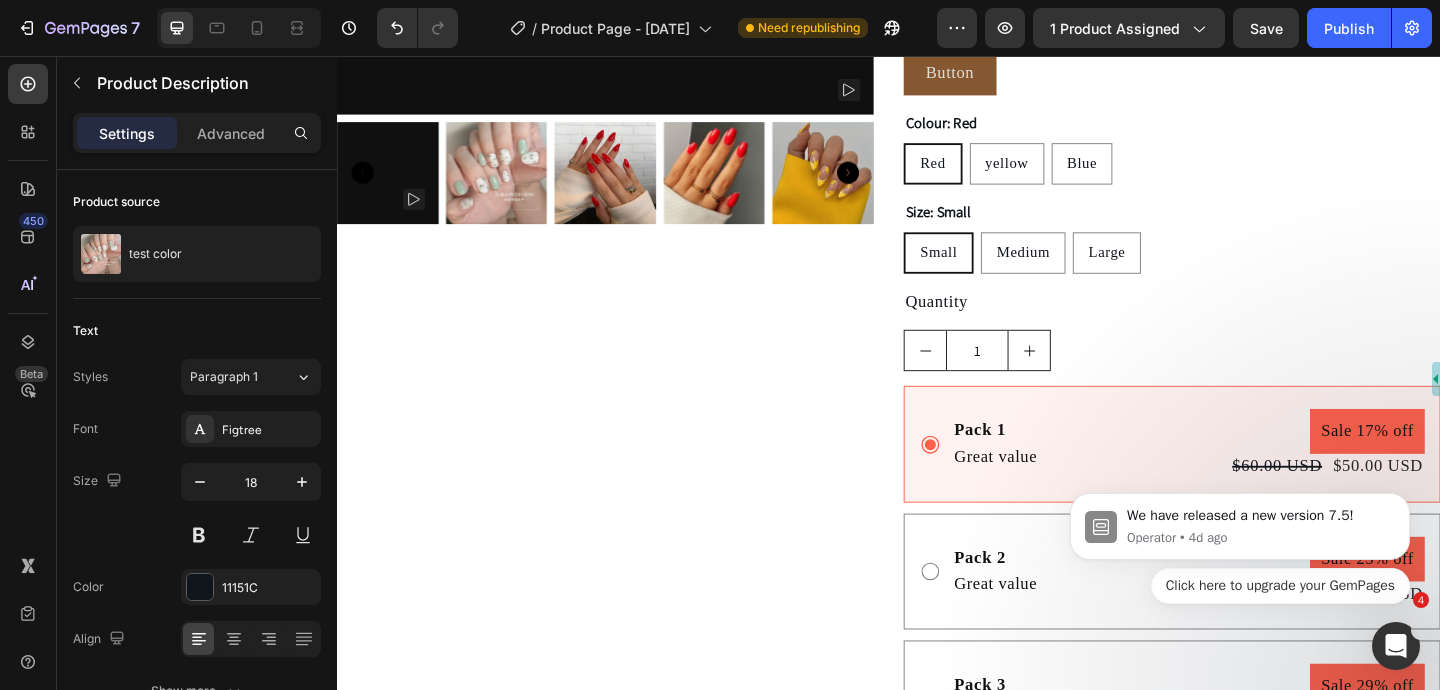 scroll, scrollTop: 534, scrollLeft: 0, axis: vertical 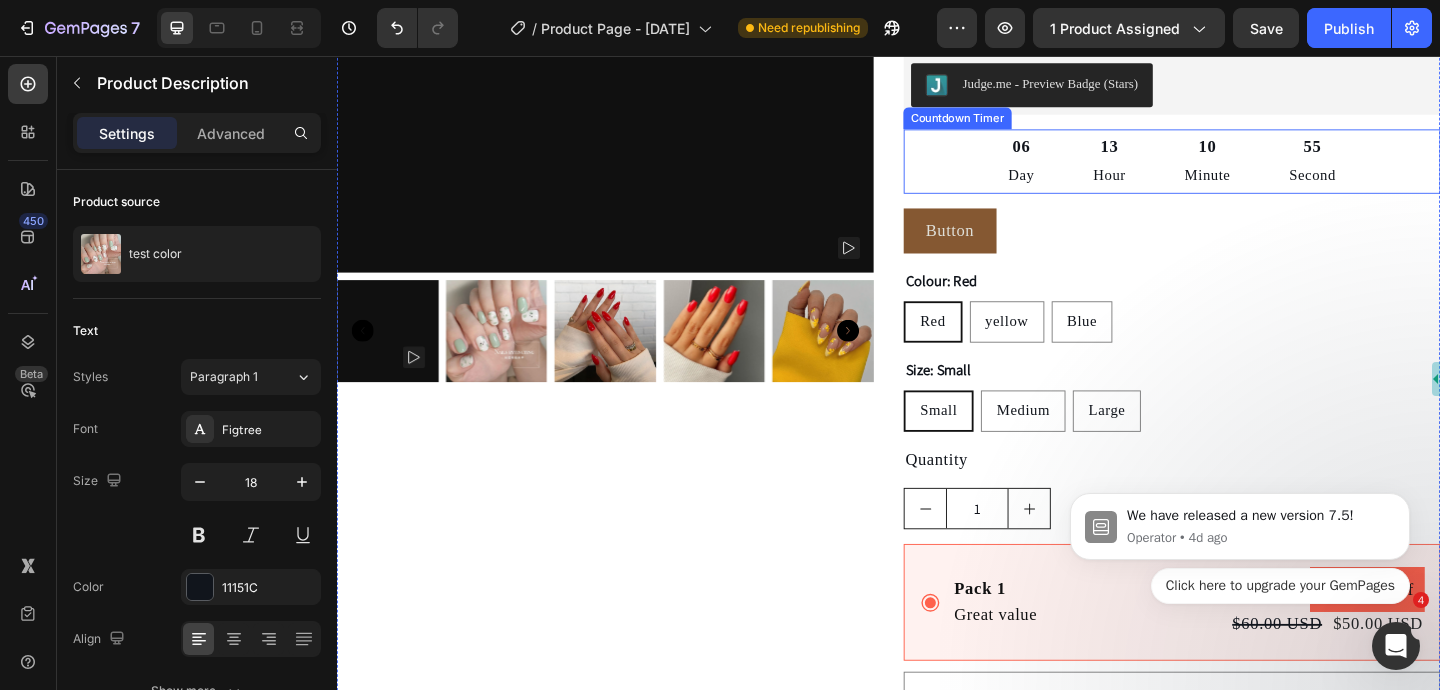 click on "Countdown Timer" at bounding box center (1012, 124) 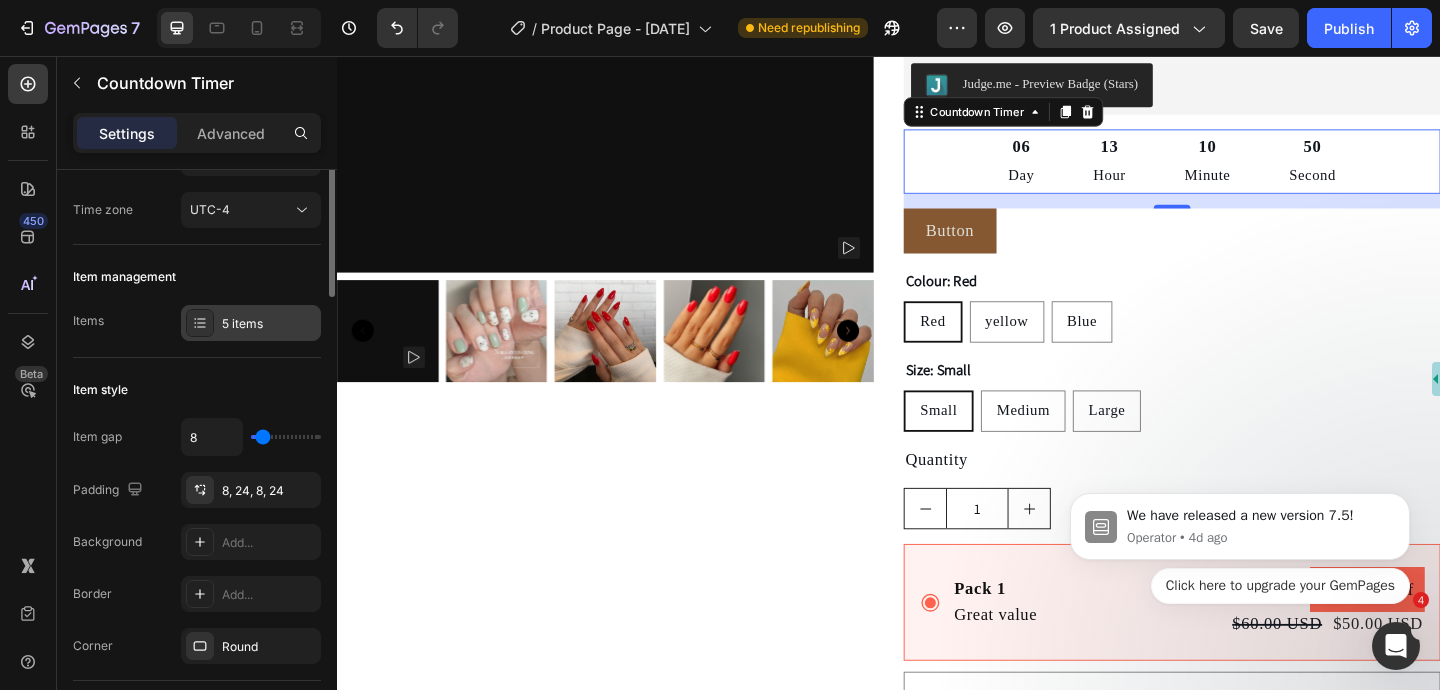scroll, scrollTop: 175, scrollLeft: 0, axis: vertical 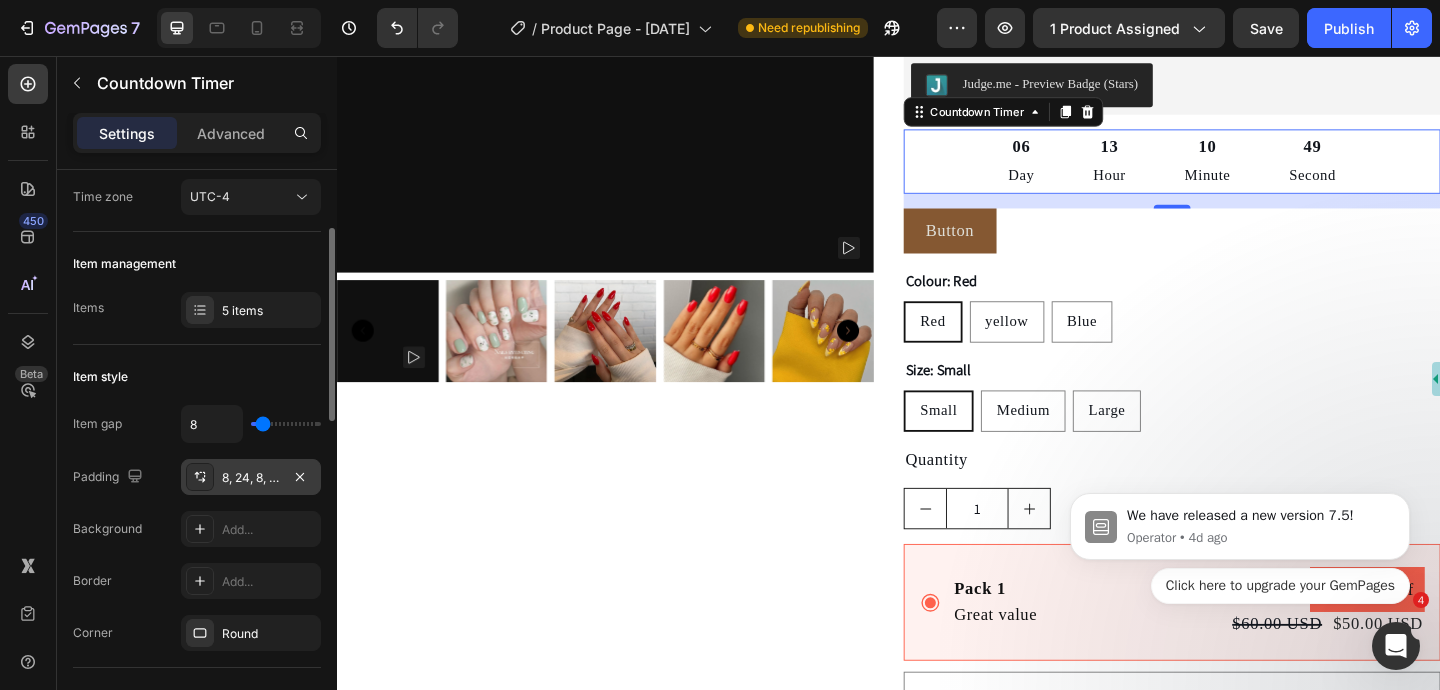 click on "8, 24, 8, 24" at bounding box center [251, 478] 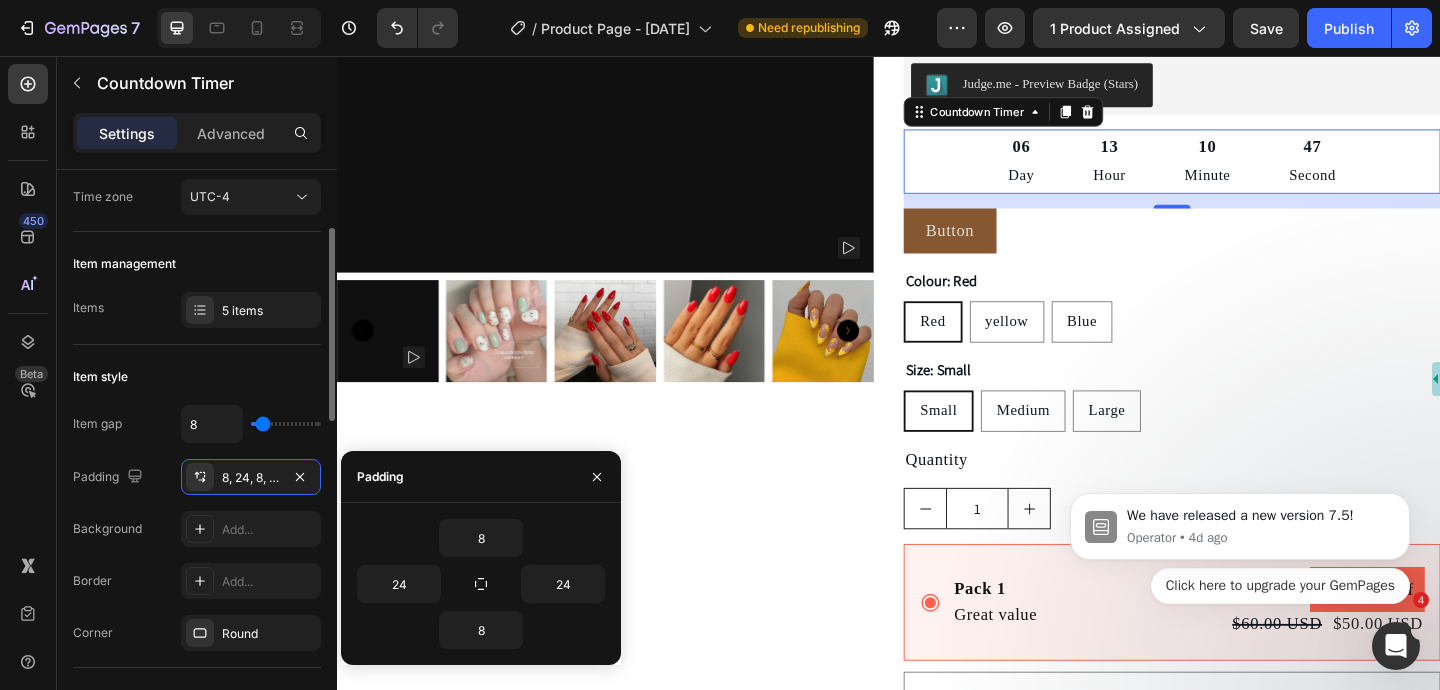 click on "Border Add..." at bounding box center (197, 581) 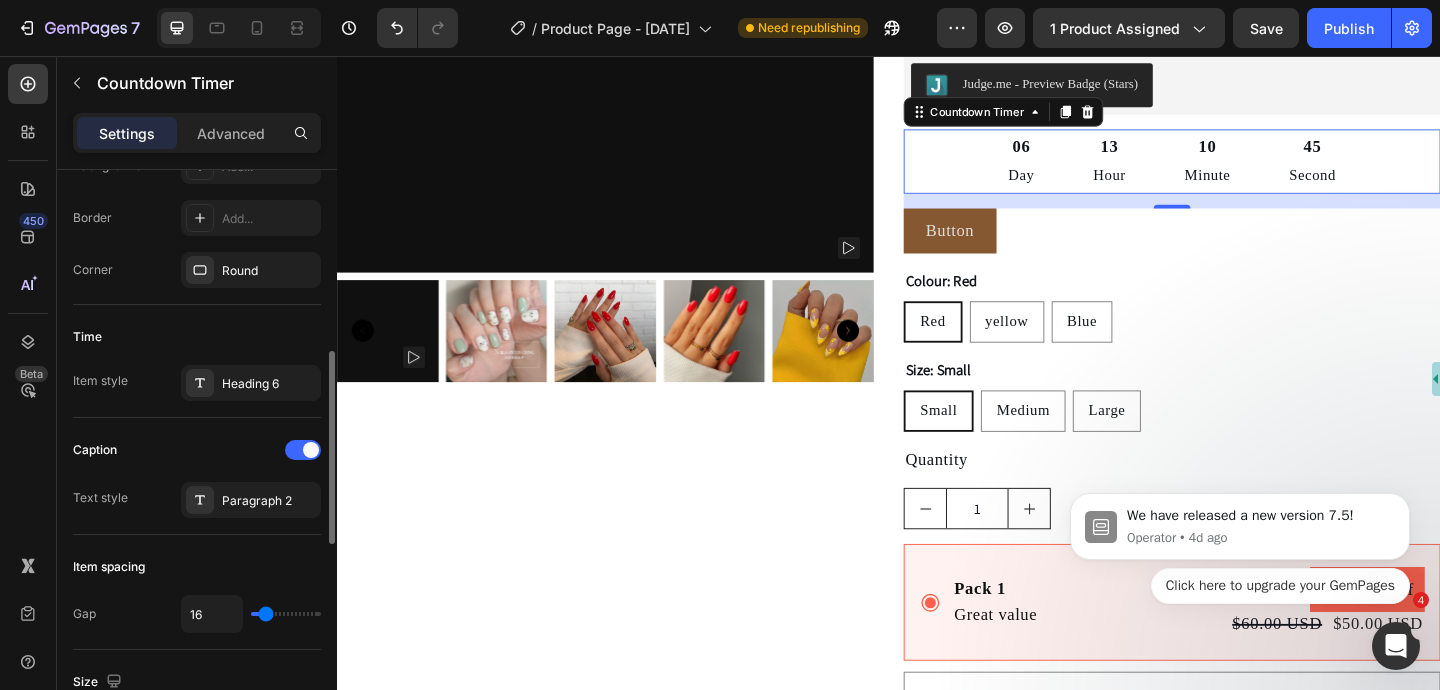 scroll, scrollTop: 540, scrollLeft: 0, axis: vertical 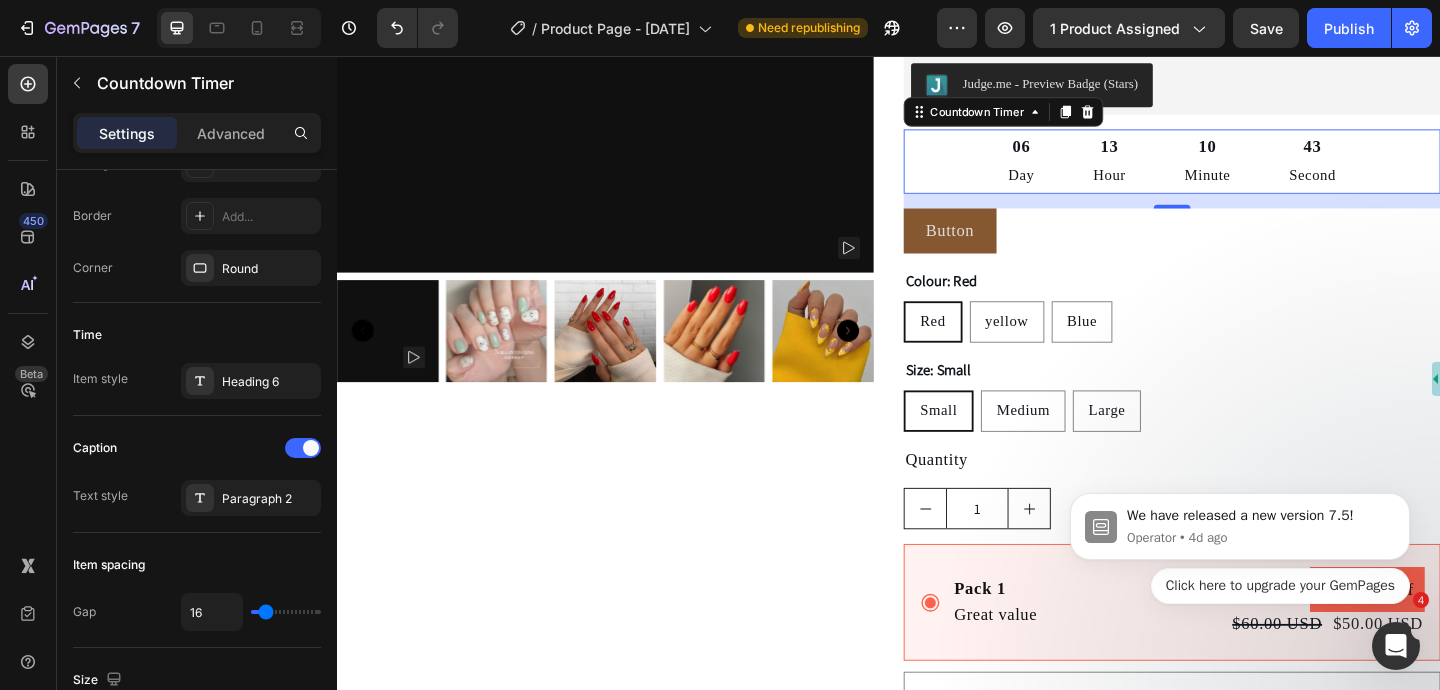 click on "06 Day" at bounding box center [1081, 171] 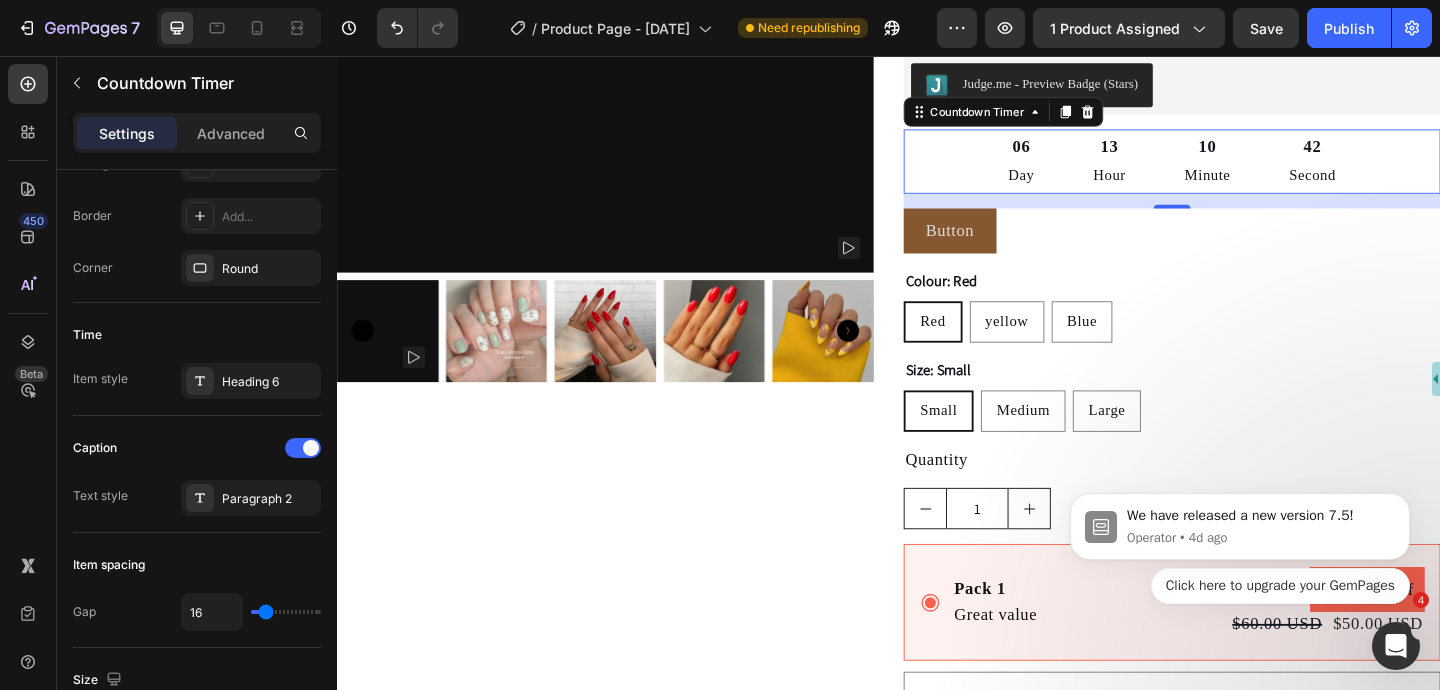 click on "06" at bounding box center [1081, 155] 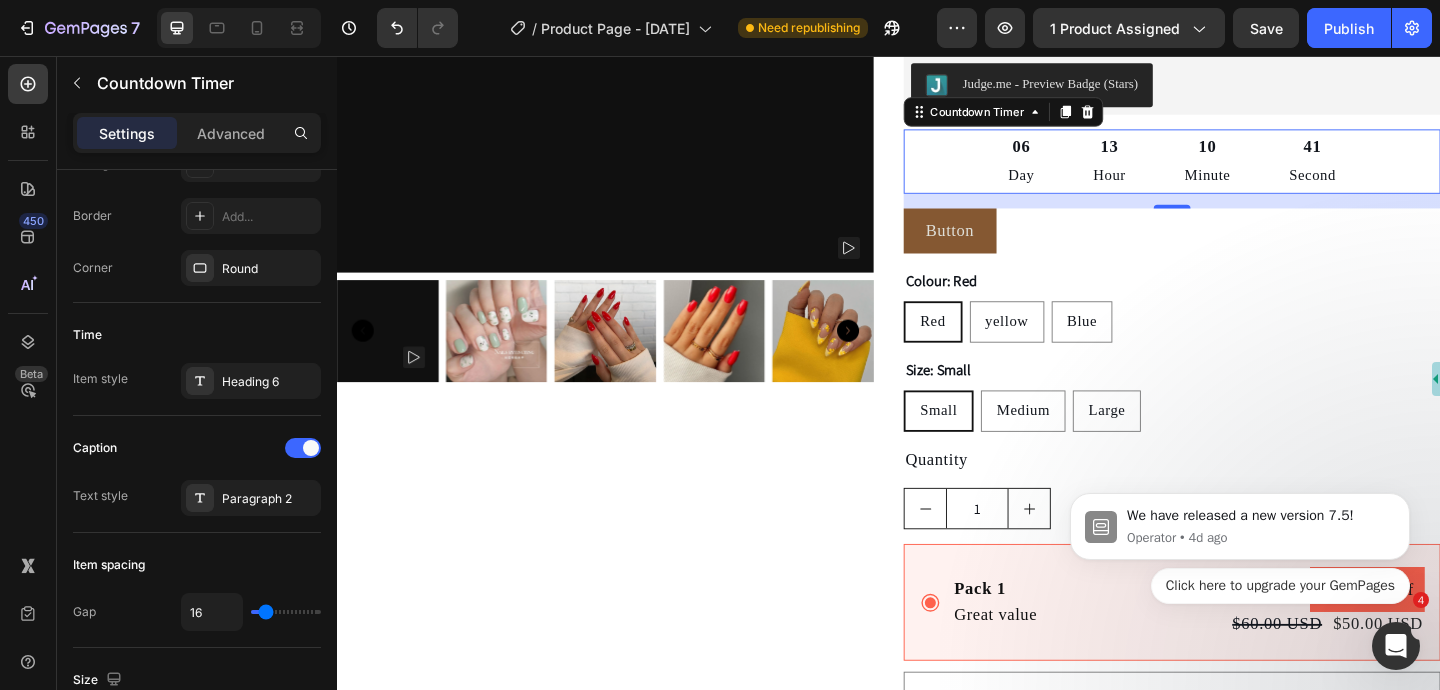 click on "Day" at bounding box center [1081, 186] 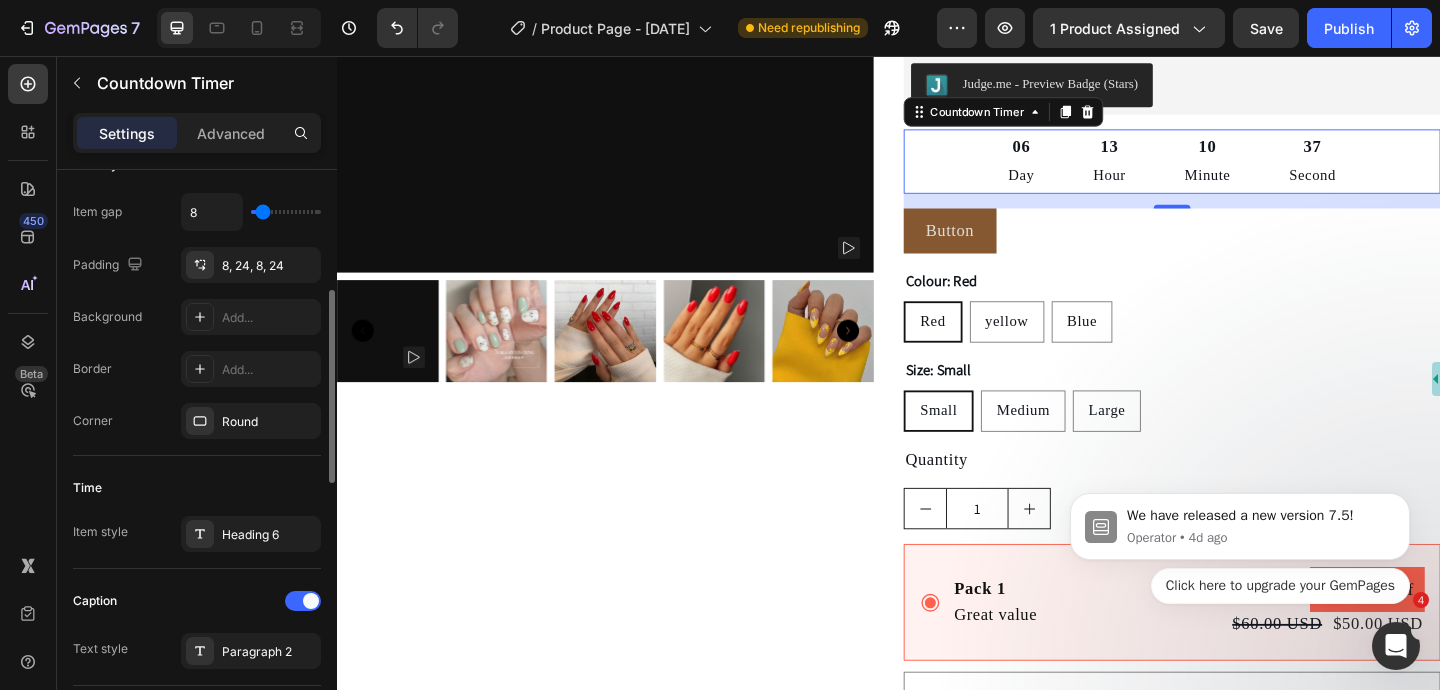 scroll, scrollTop: 376, scrollLeft: 0, axis: vertical 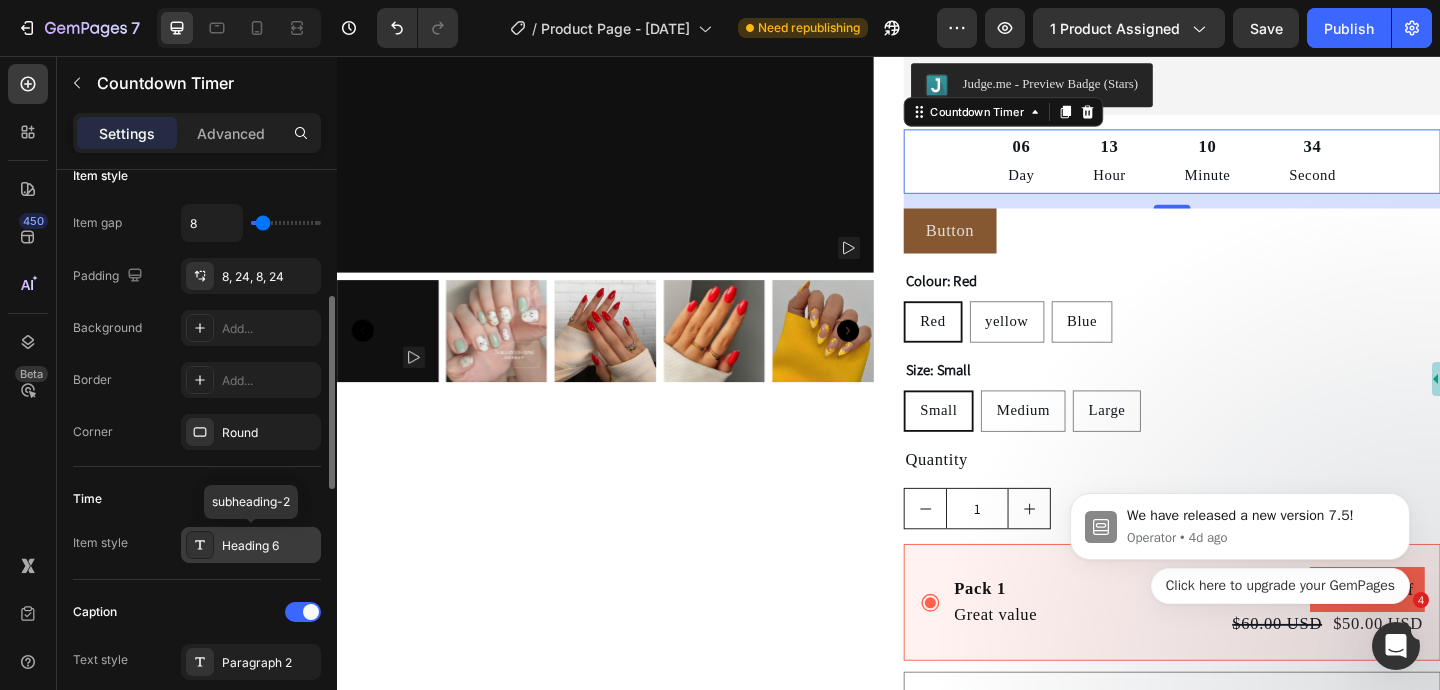 click on "Heading 6" at bounding box center (269, 546) 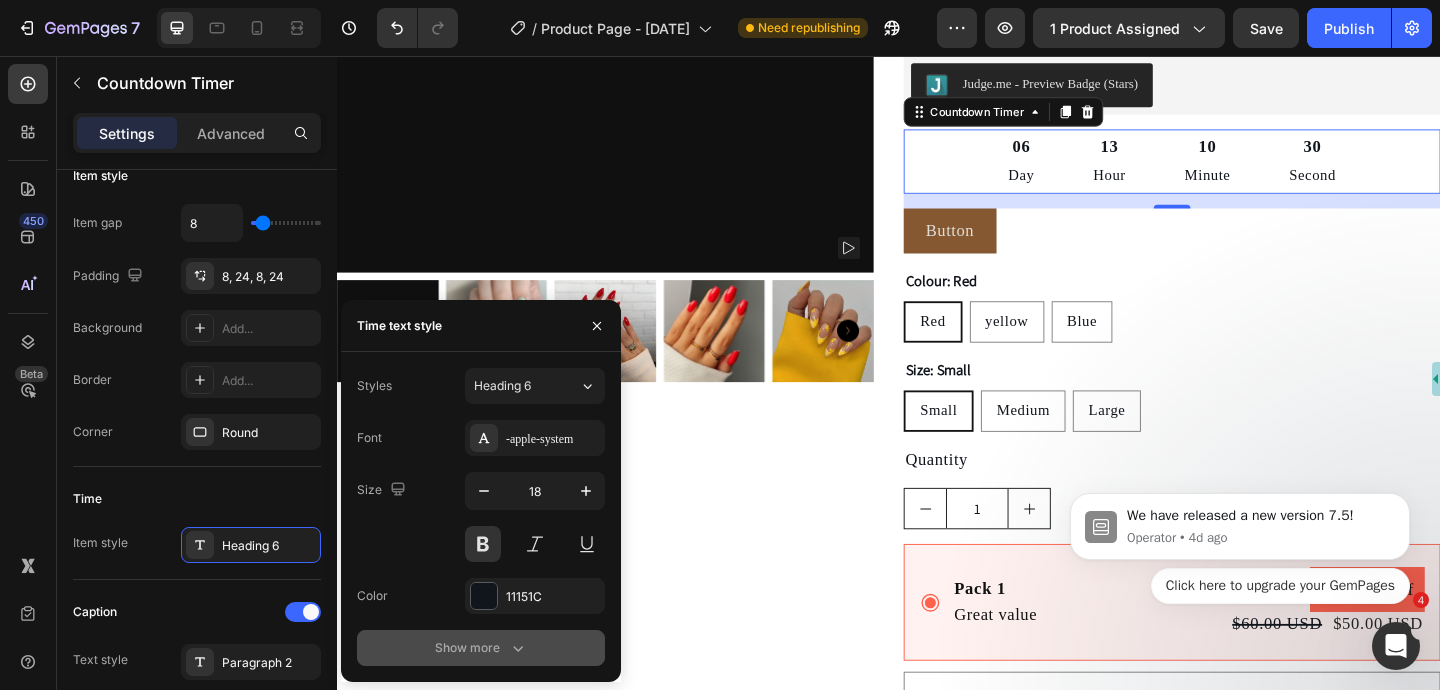 click on "Show more" at bounding box center [481, 648] 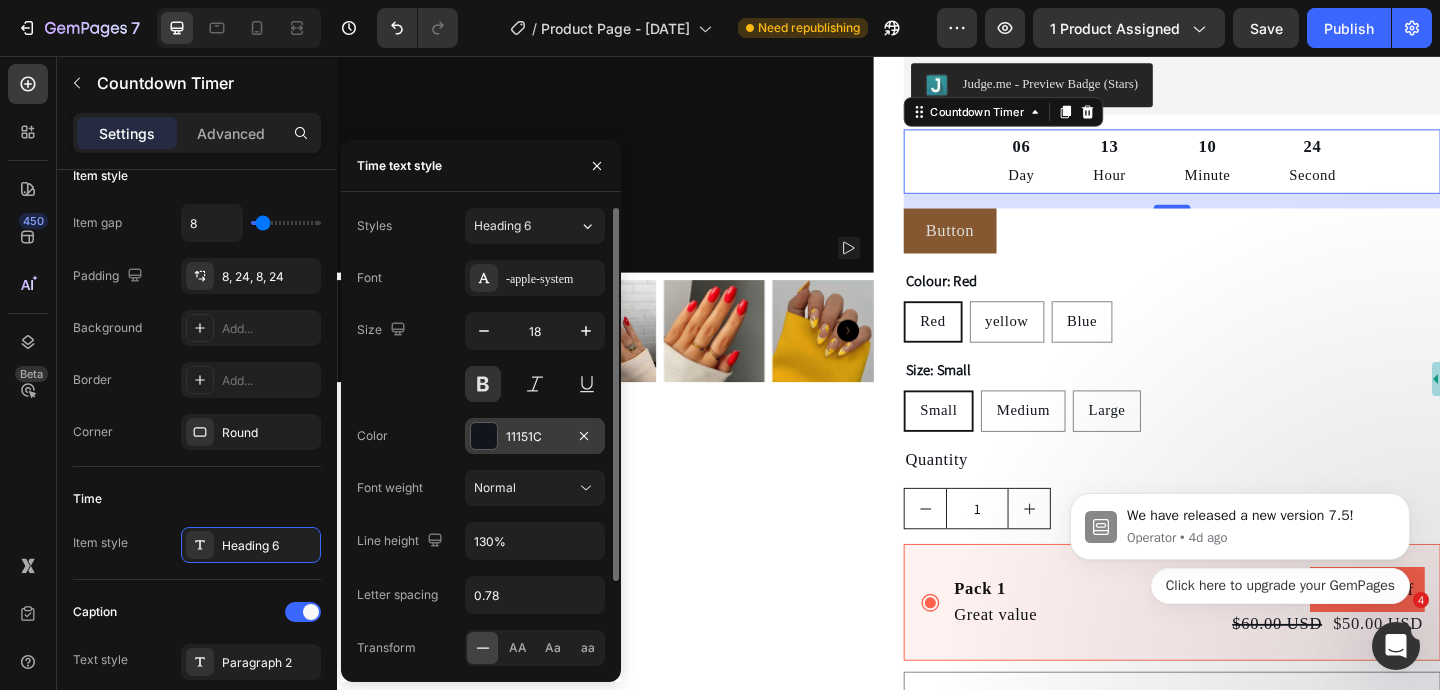 click at bounding box center (484, 436) 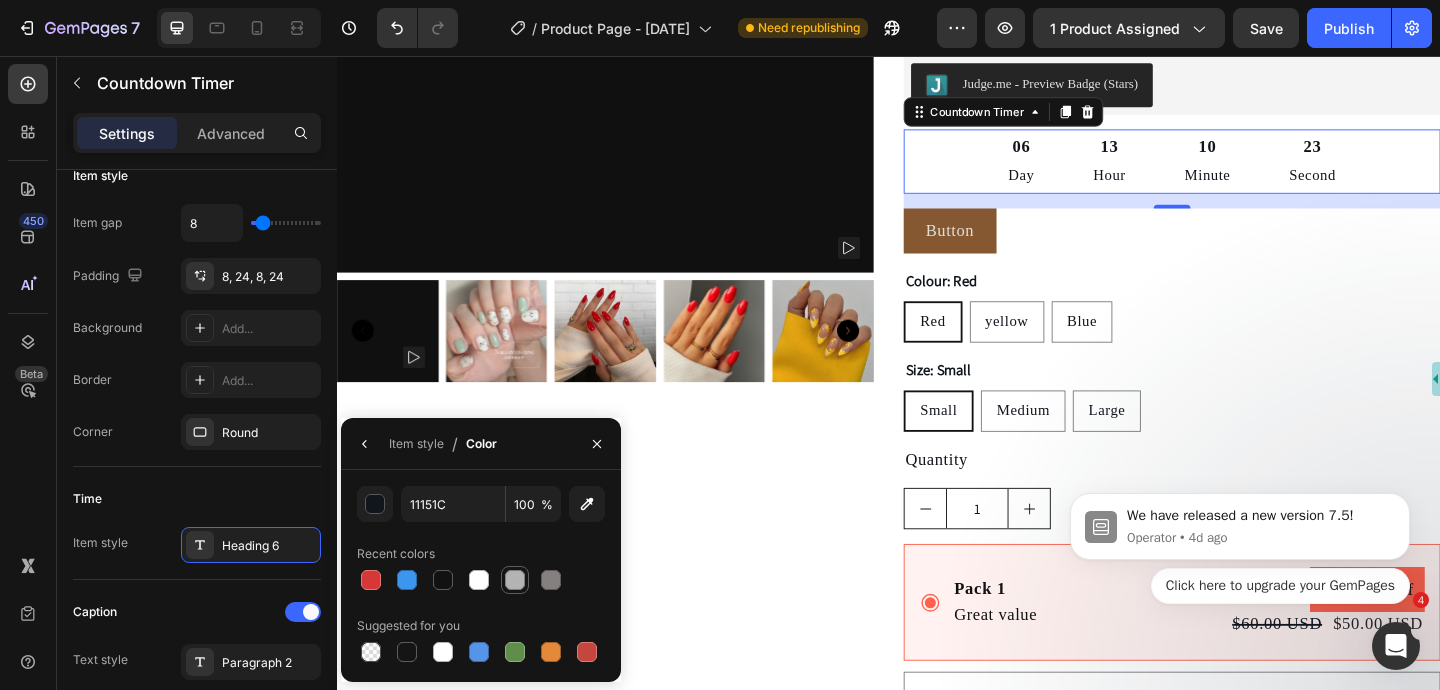 click at bounding box center (515, 580) 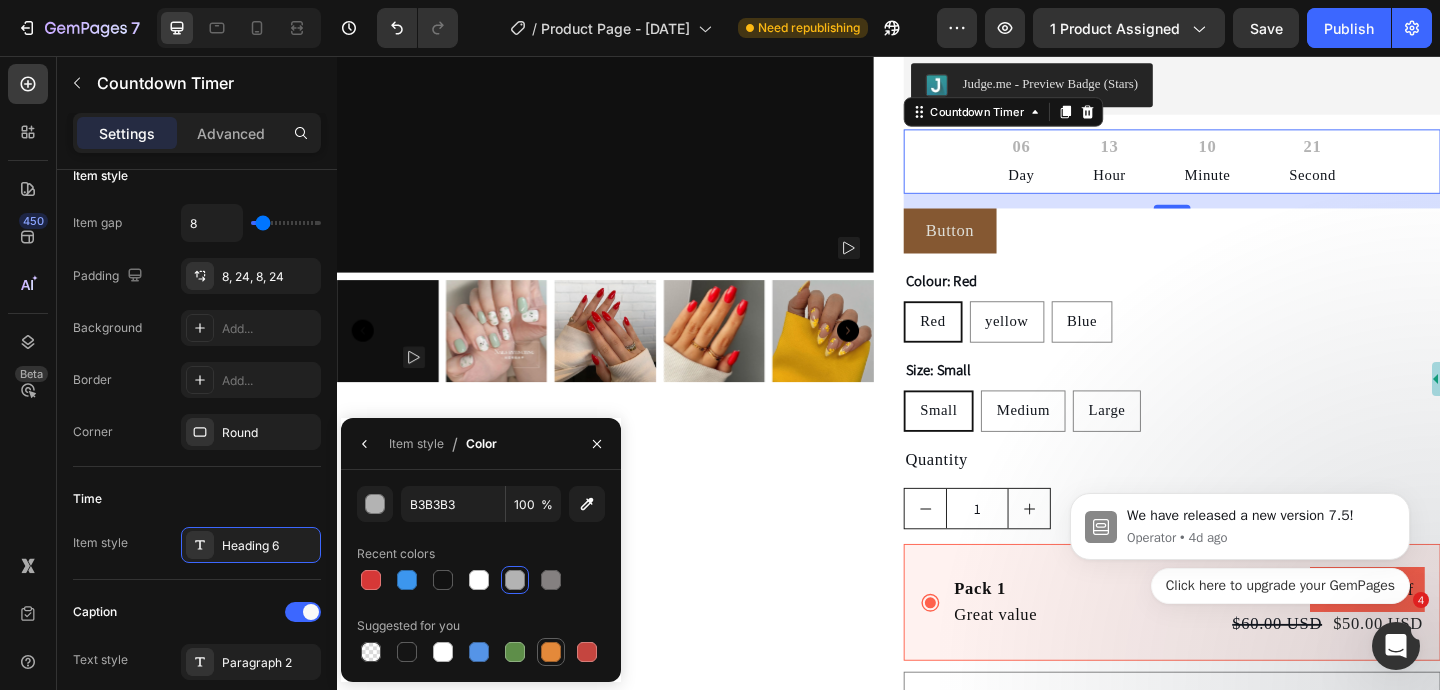 click at bounding box center [551, 652] 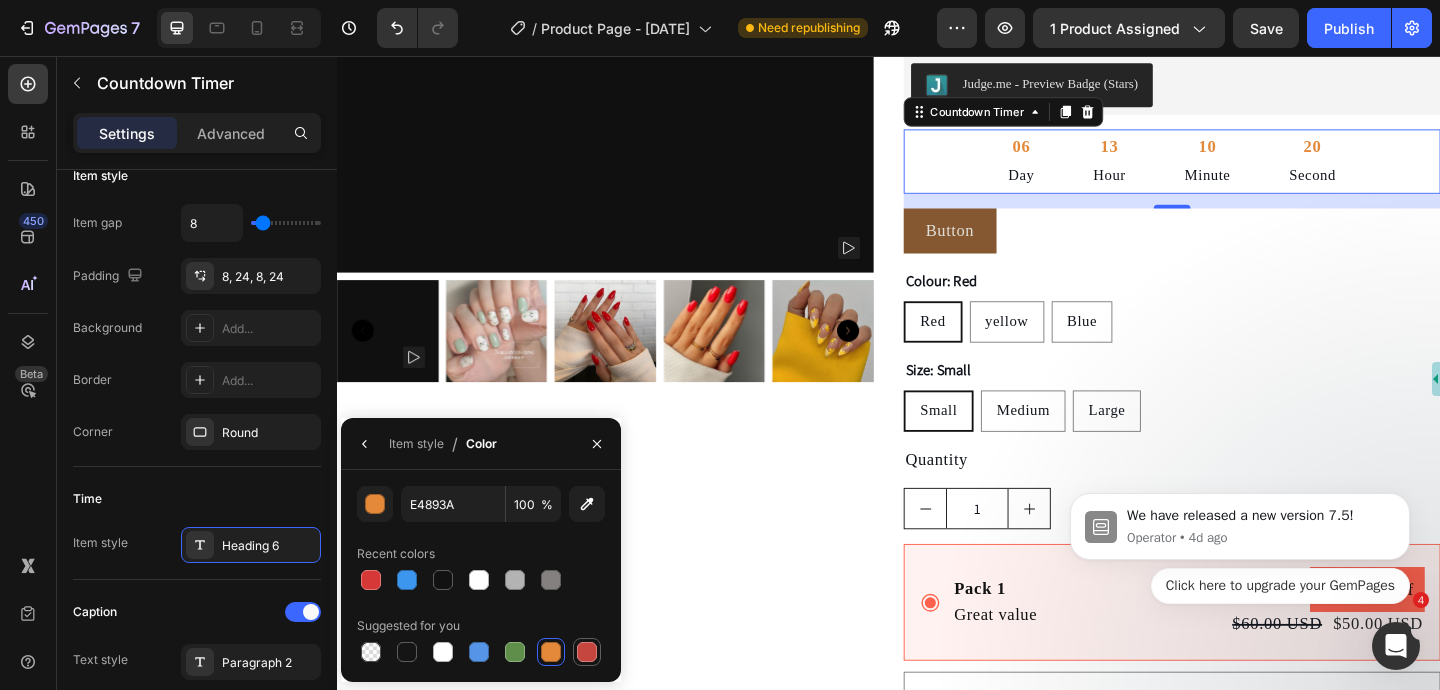 click at bounding box center (587, 652) 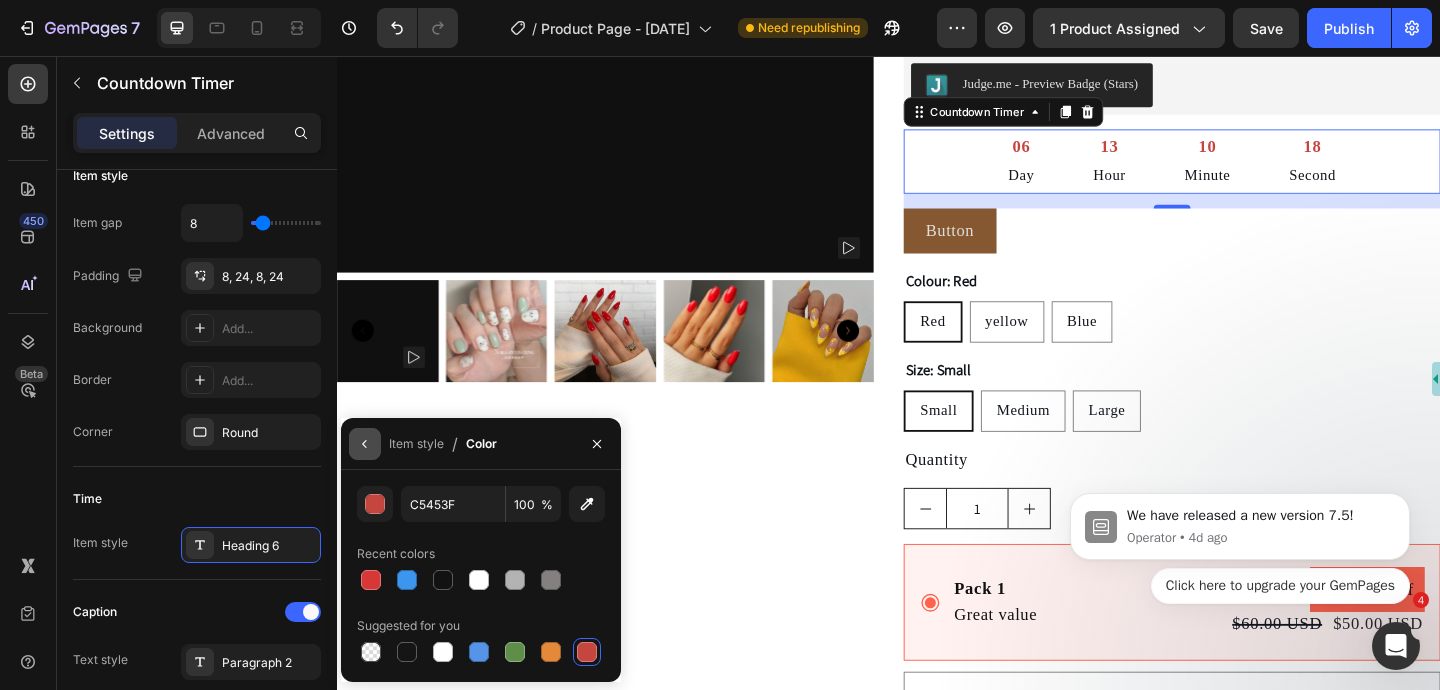 click 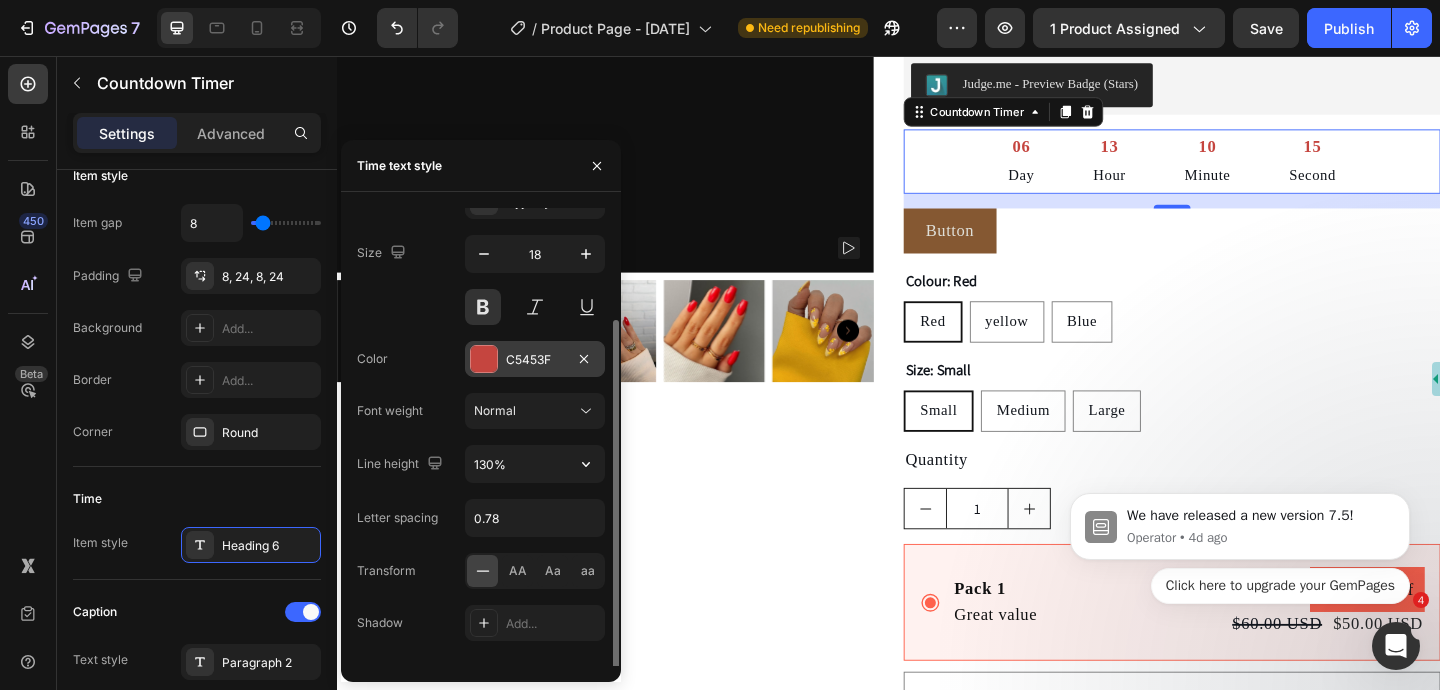 scroll, scrollTop: 104, scrollLeft: 0, axis: vertical 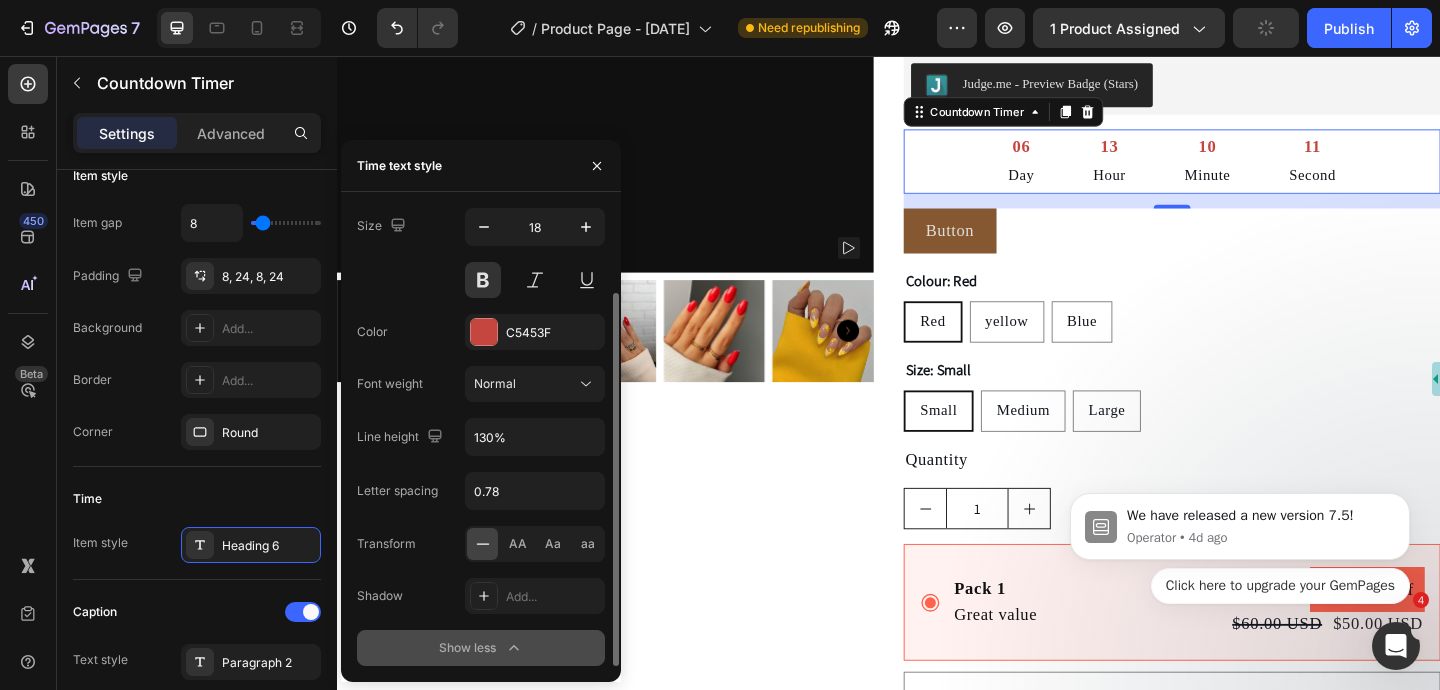 click on "Show less" at bounding box center (481, 648) 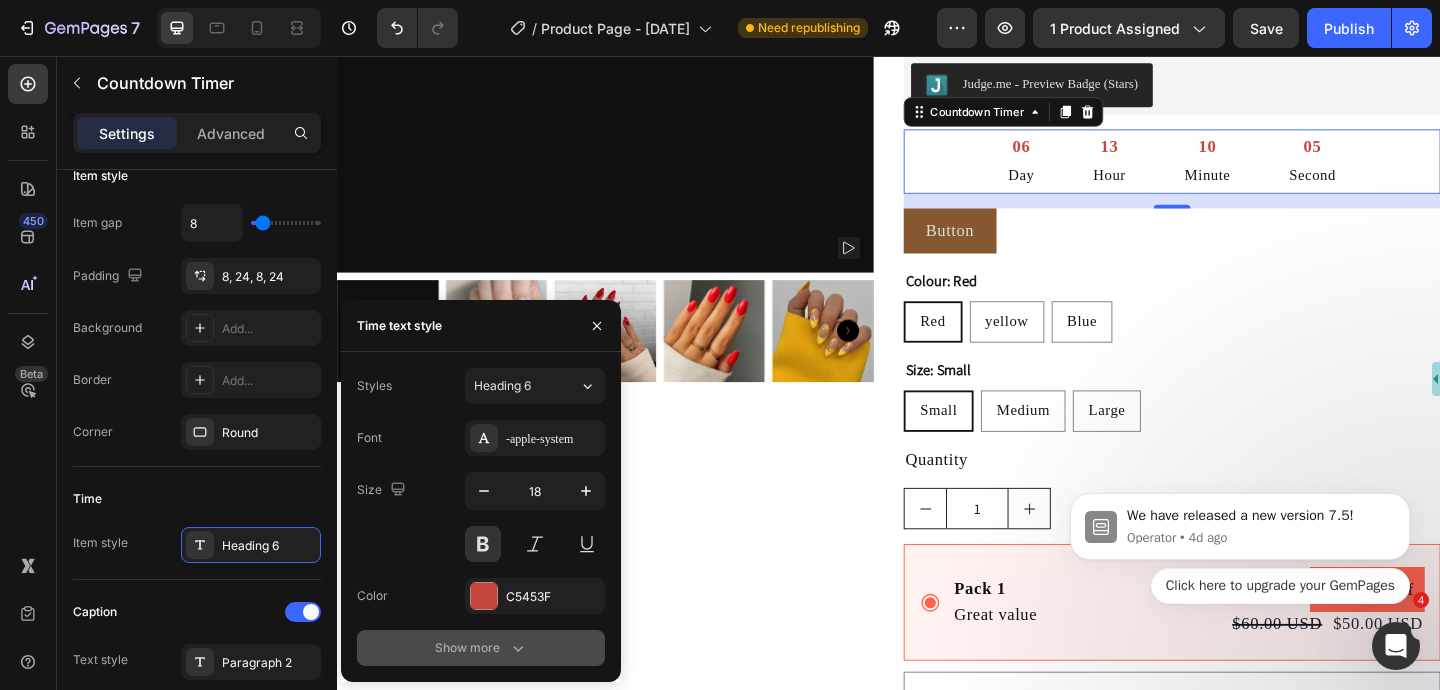 click 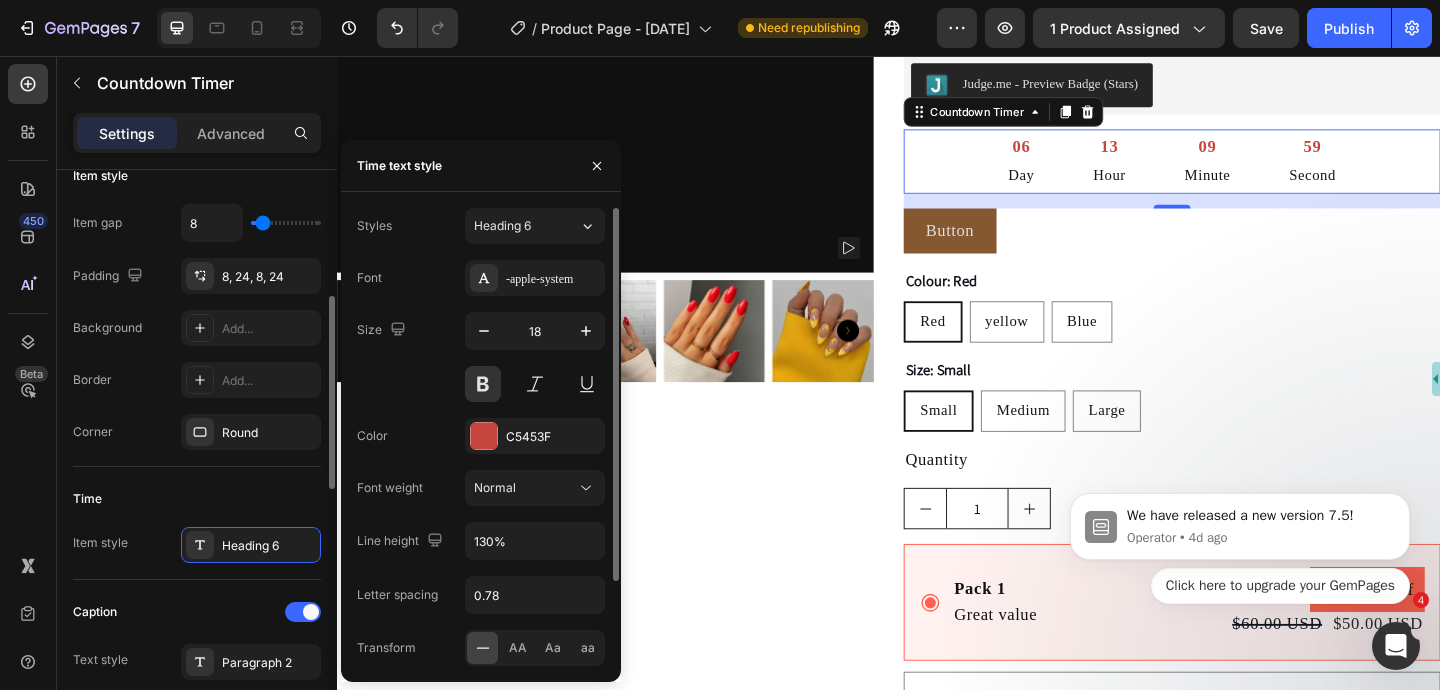 click on "Time" at bounding box center (197, 499) 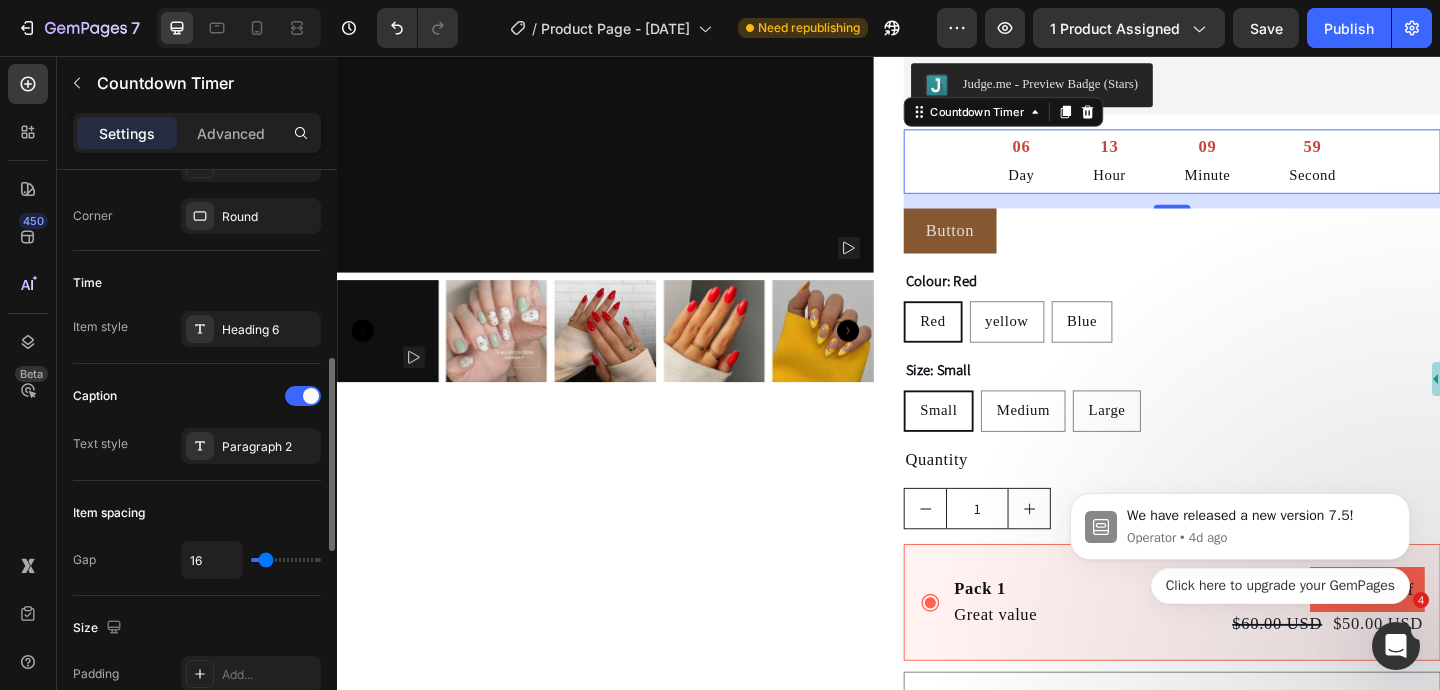 scroll, scrollTop: 684, scrollLeft: 0, axis: vertical 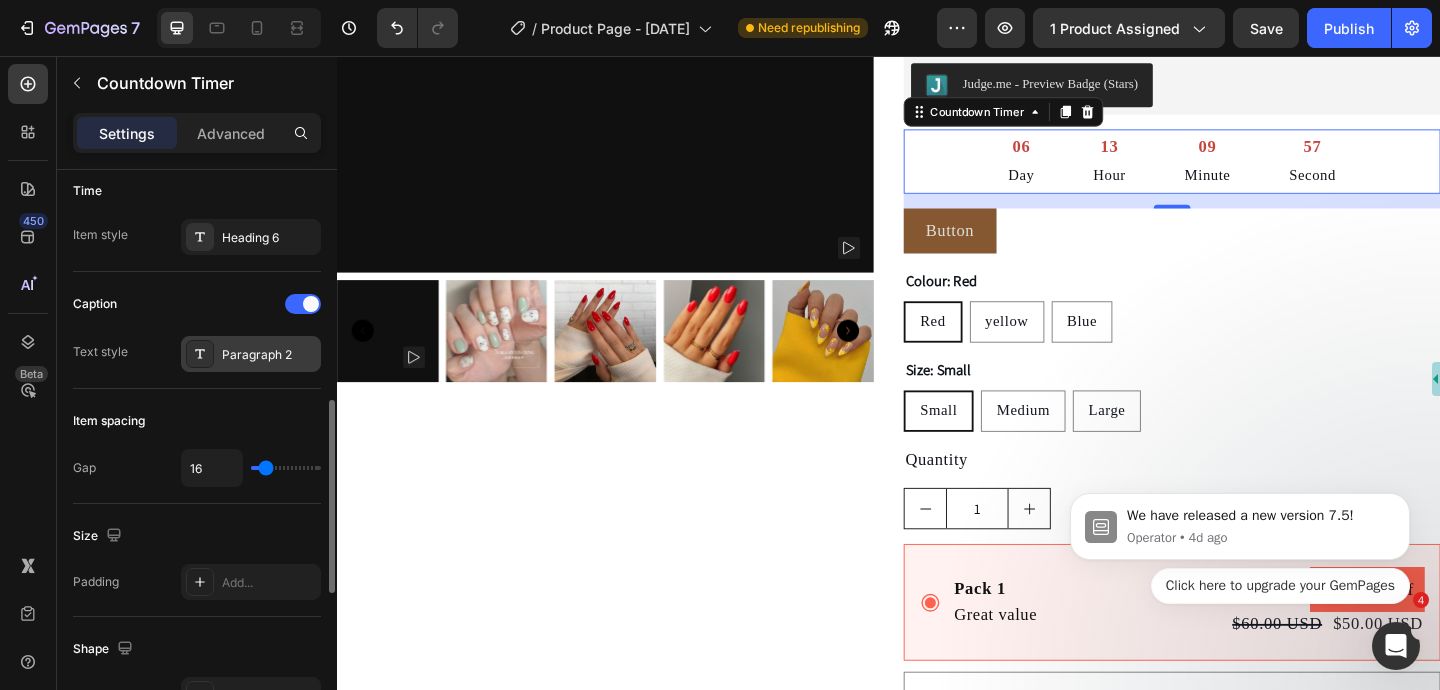 click on "Paragraph 2" at bounding box center [269, 355] 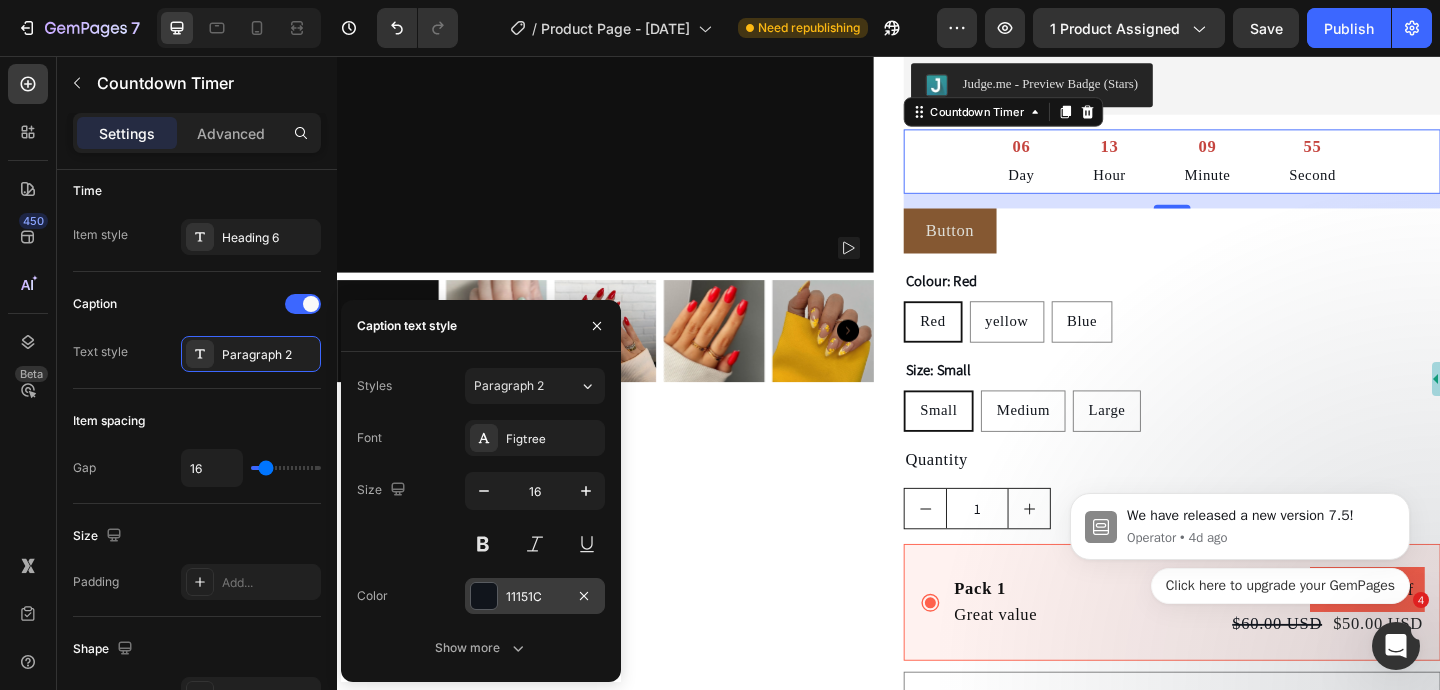 click at bounding box center [484, 596] 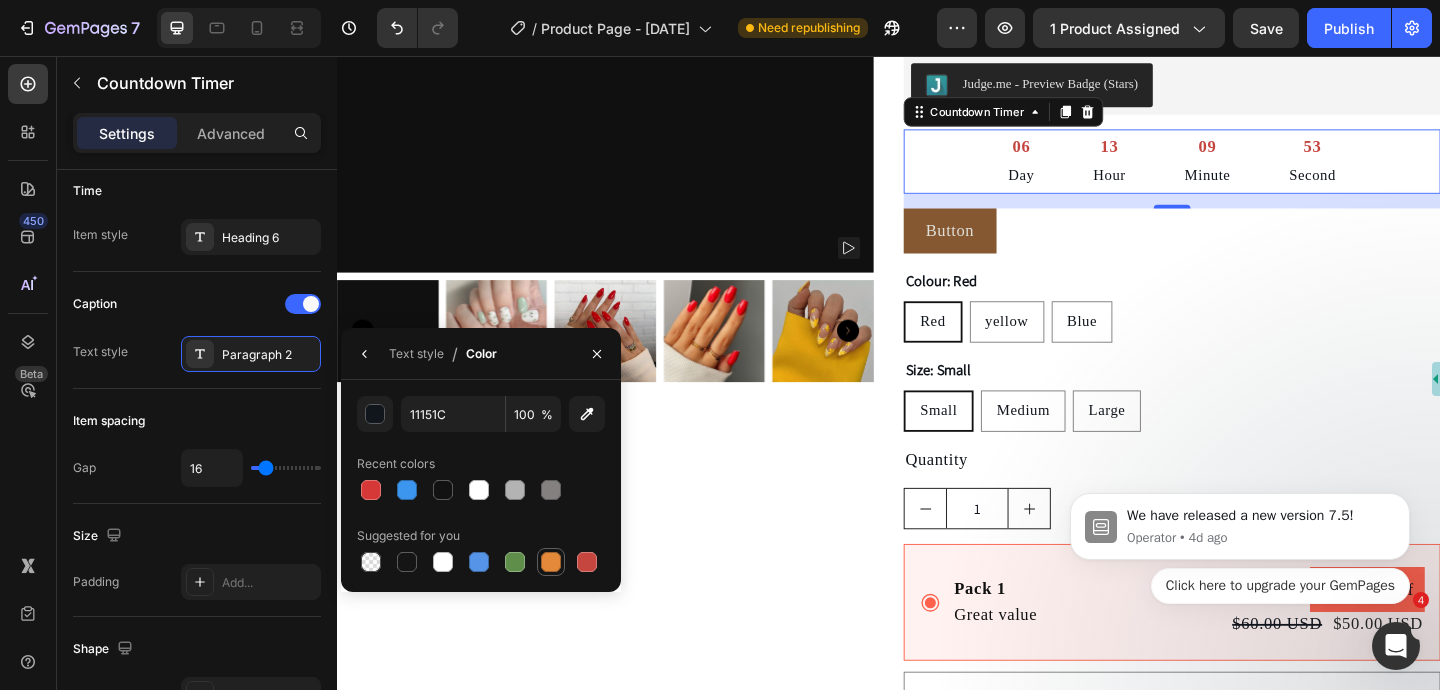 click at bounding box center (551, 562) 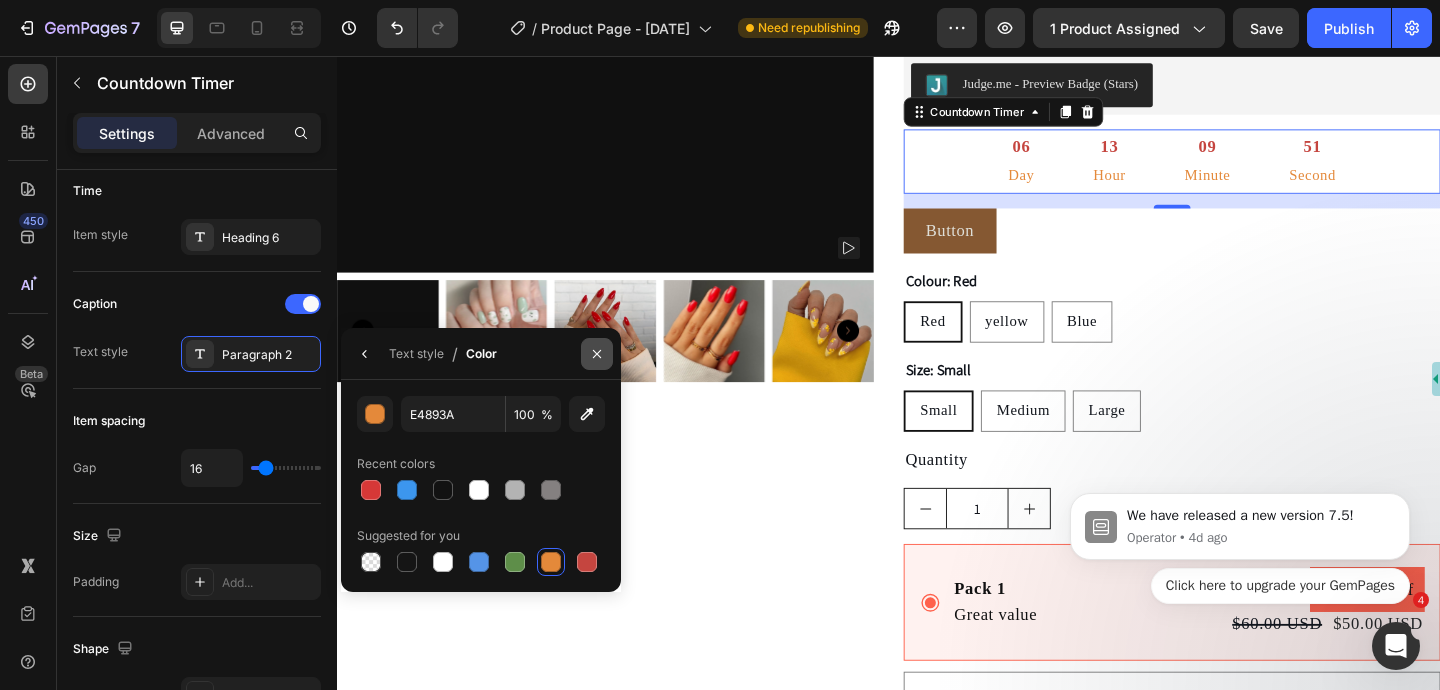 click 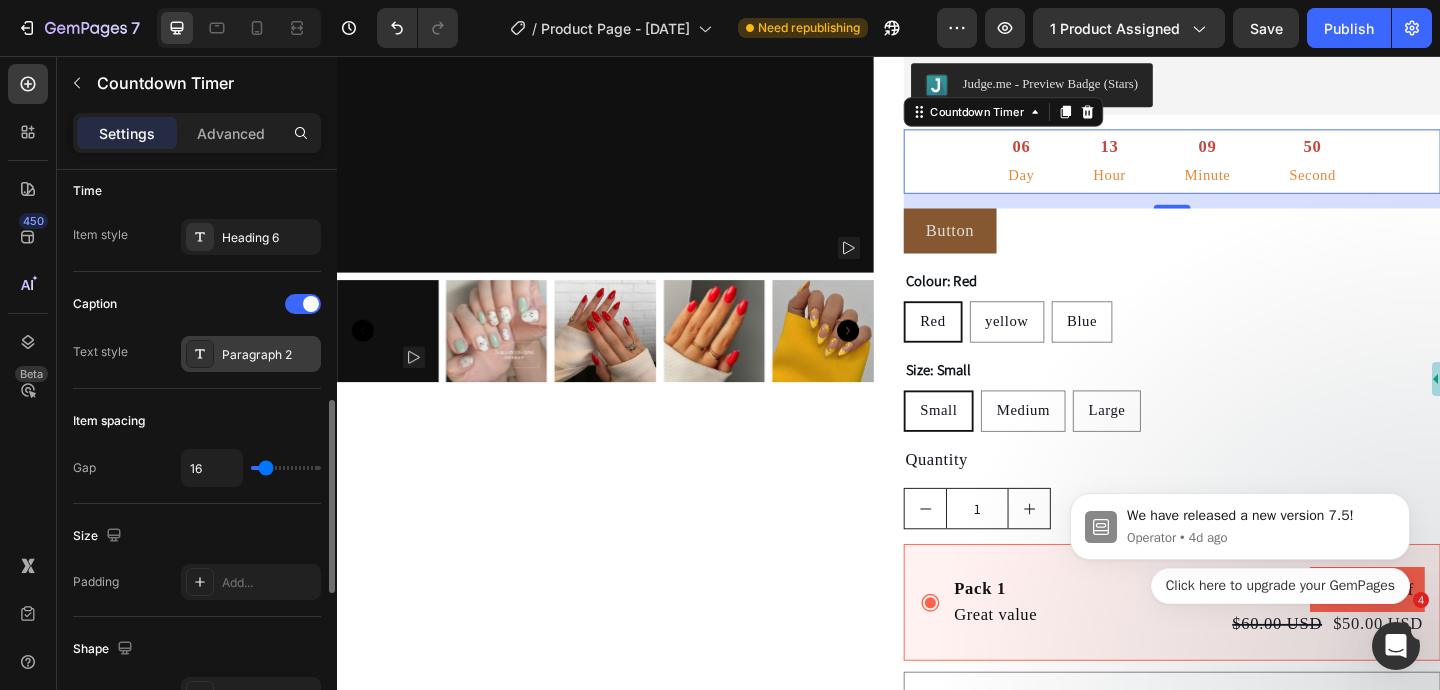 click on "Paragraph 2" at bounding box center (269, 355) 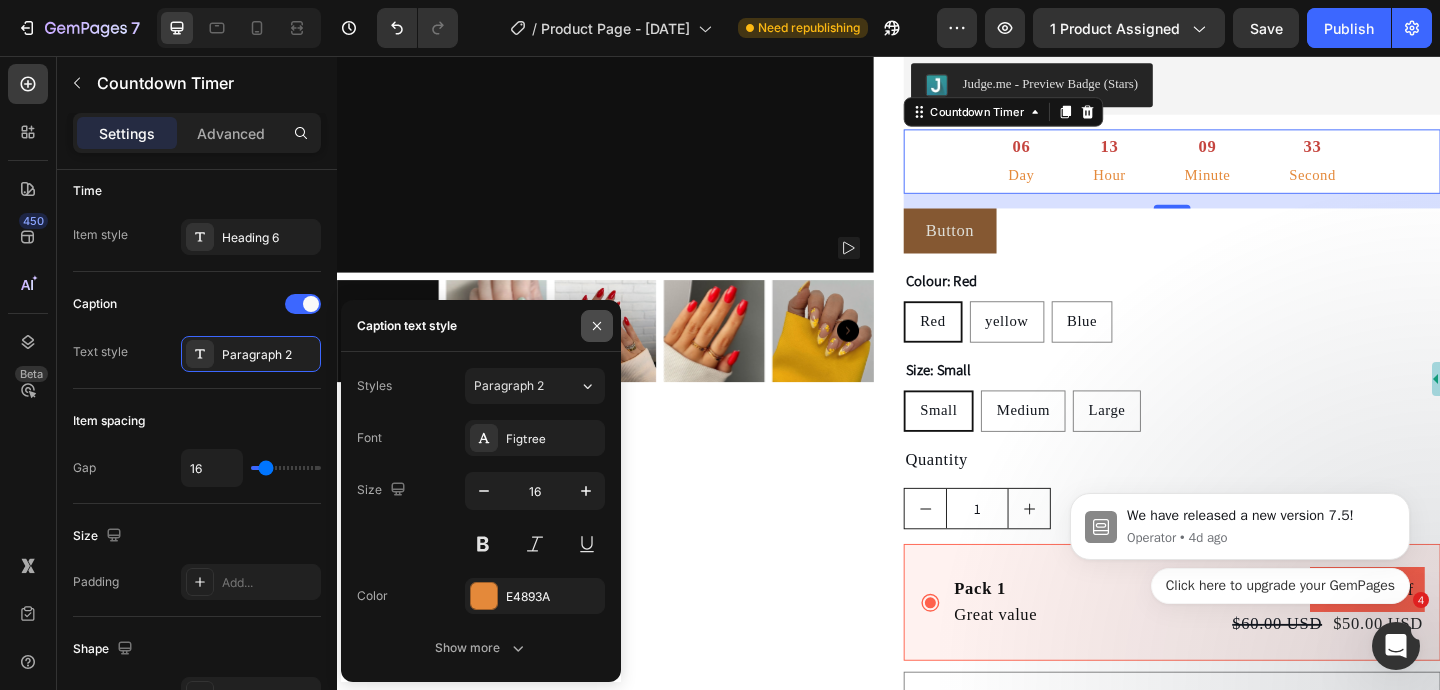 click 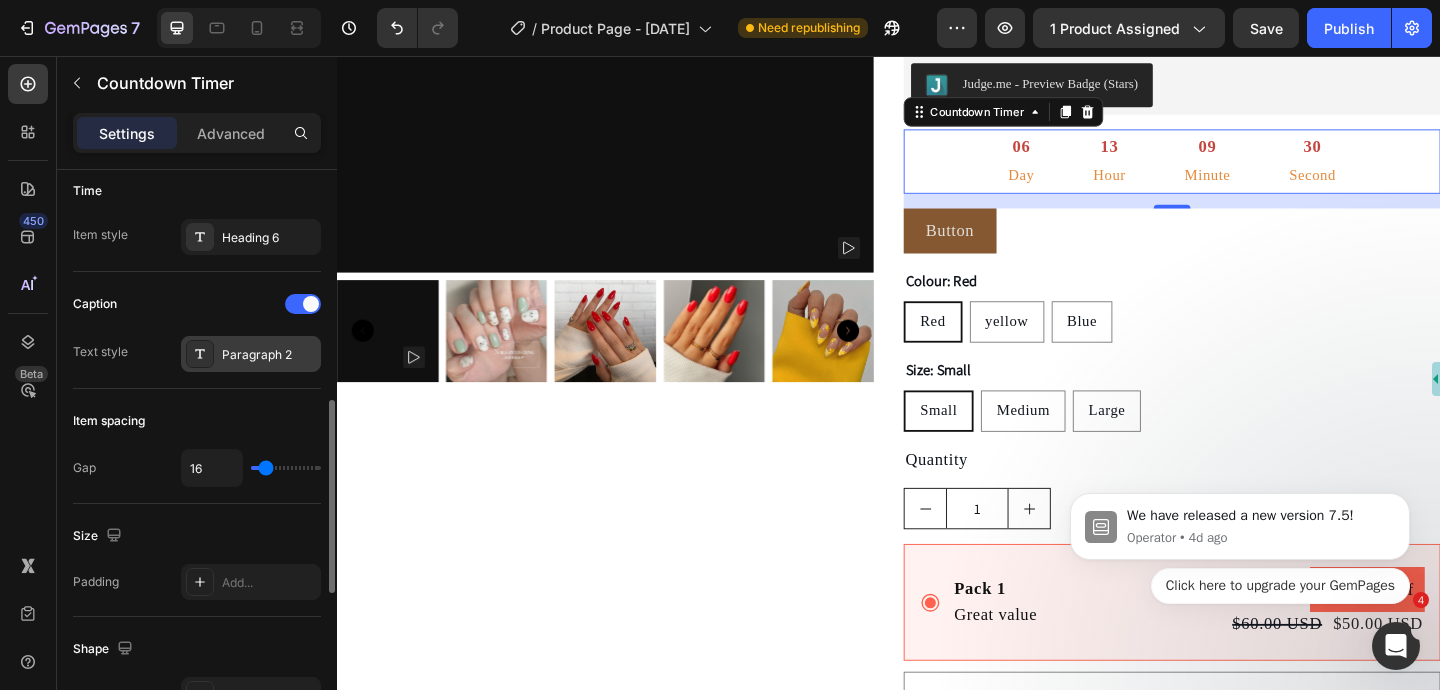 click on "Paragraph 2" at bounding box center [269, 355] 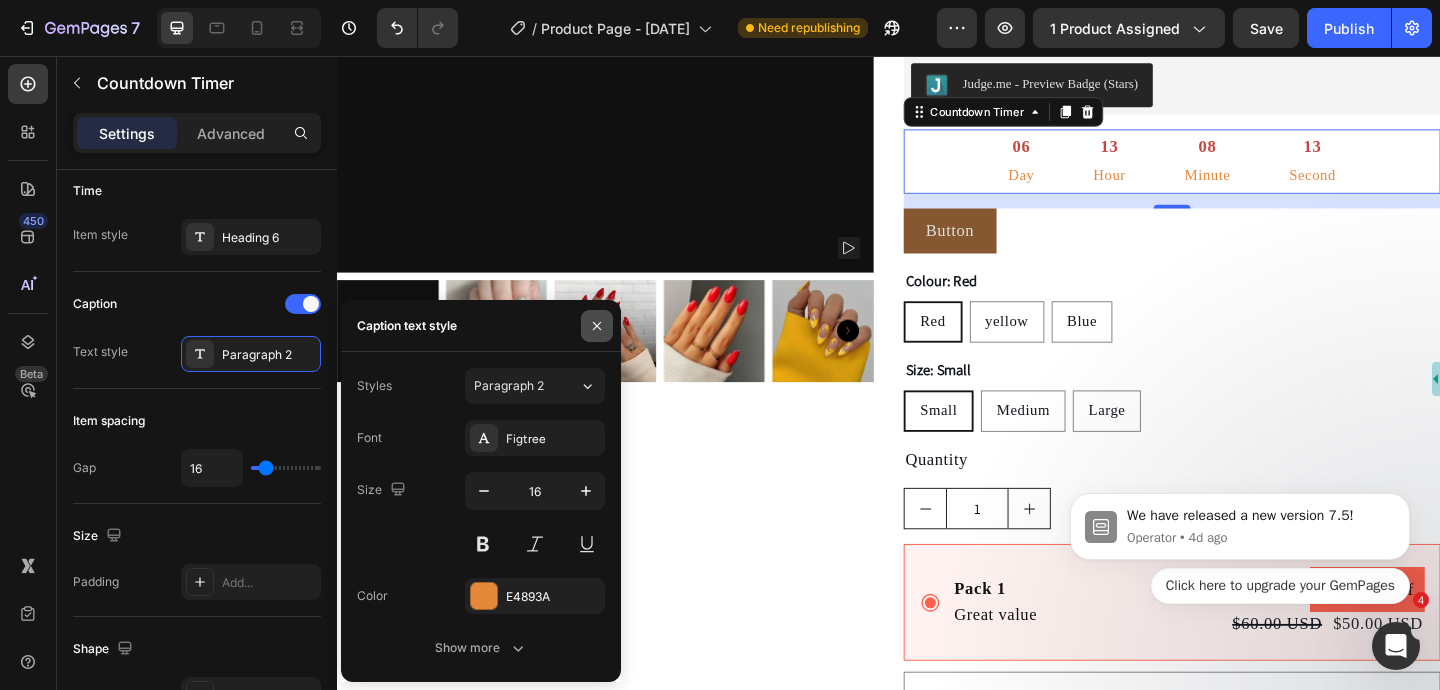 click at bounding box center [597, 326] 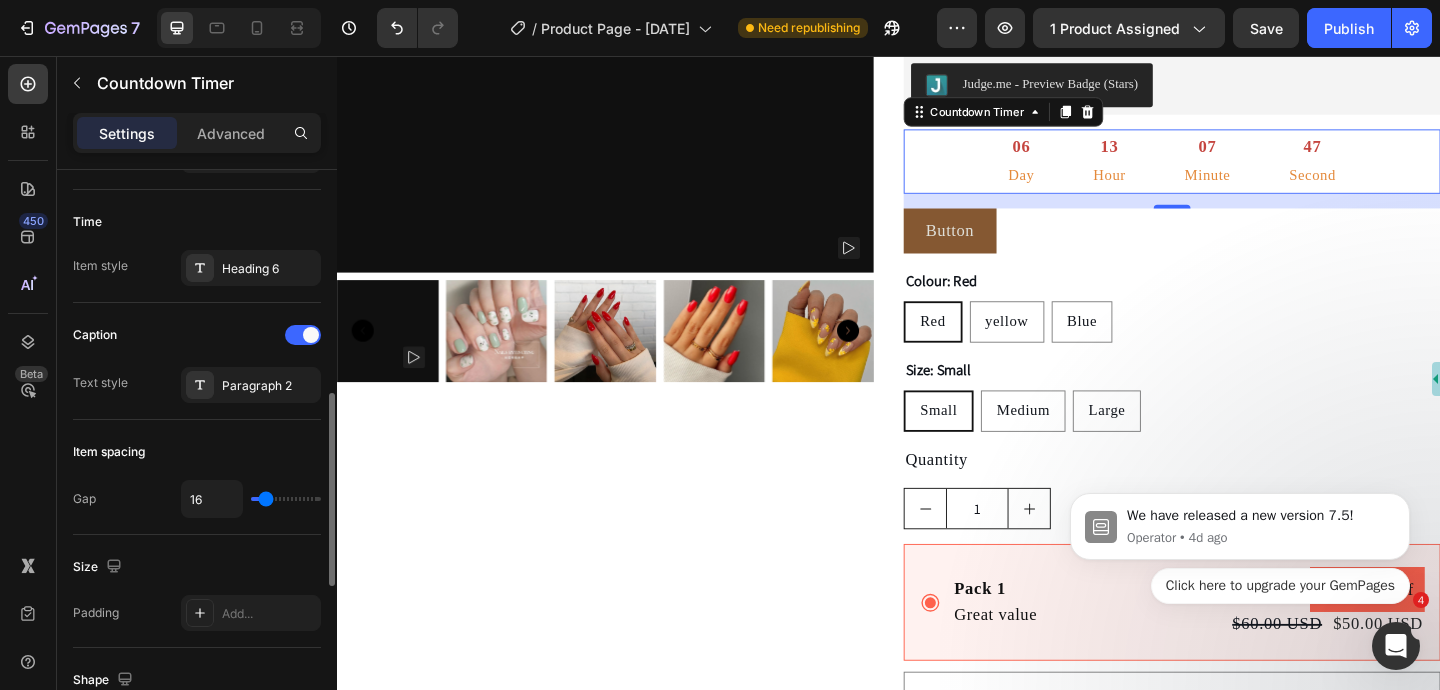 scroll, scrollTop: 656, scrollLeft: 0, axis: vertical 